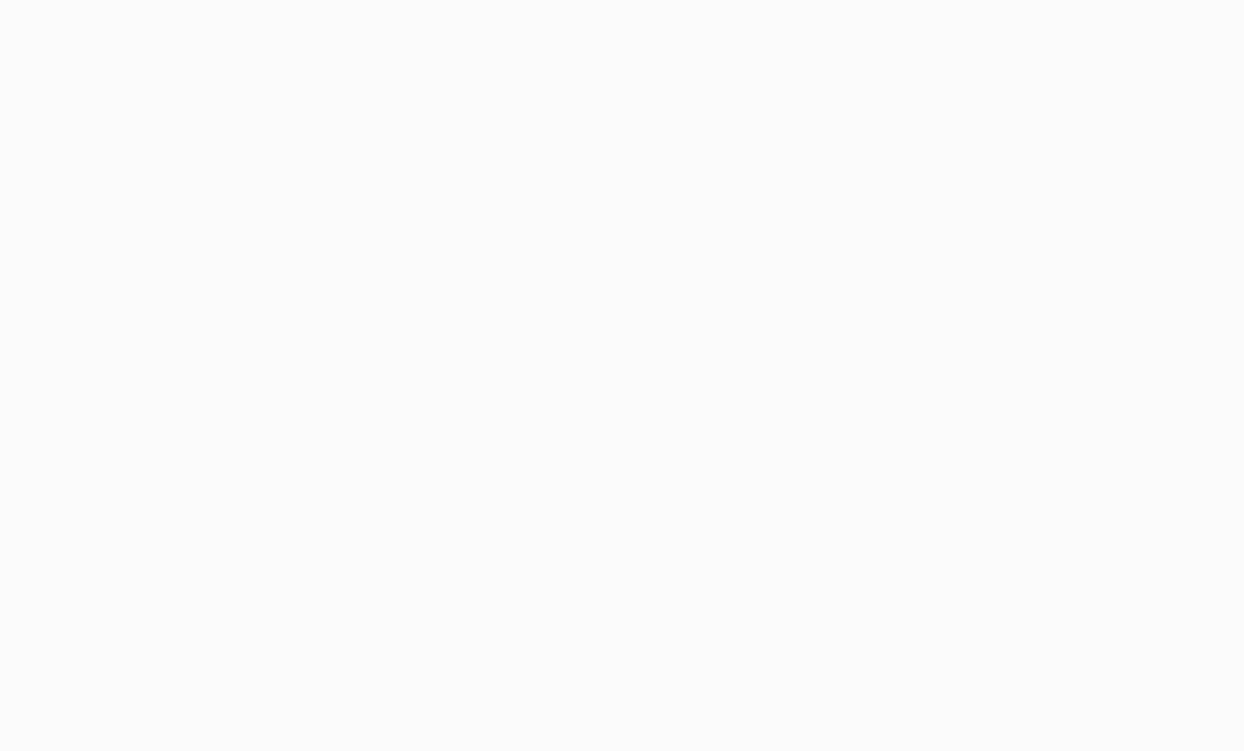 scroll, scrollTop: 0, scrollLeft: 0, axis: both 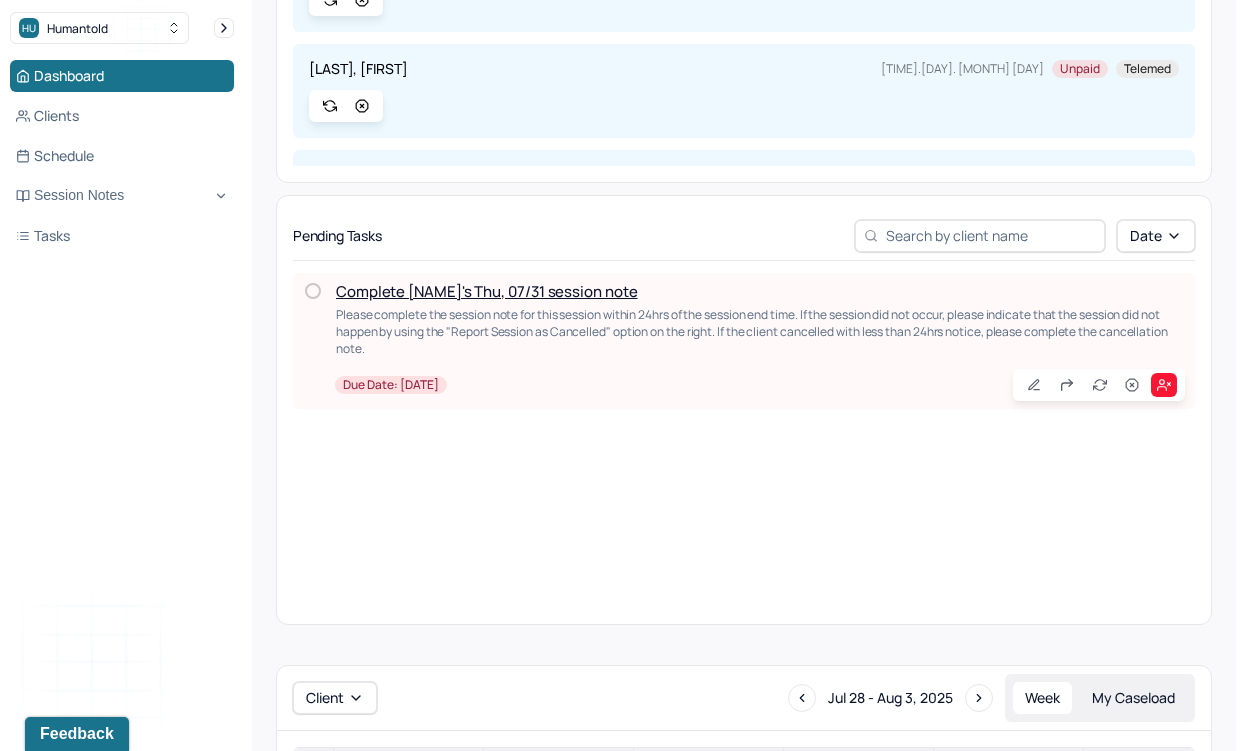 click on "Complete [NAME]'s Thu, 07/31 session note" at bounding box center [487, 291] 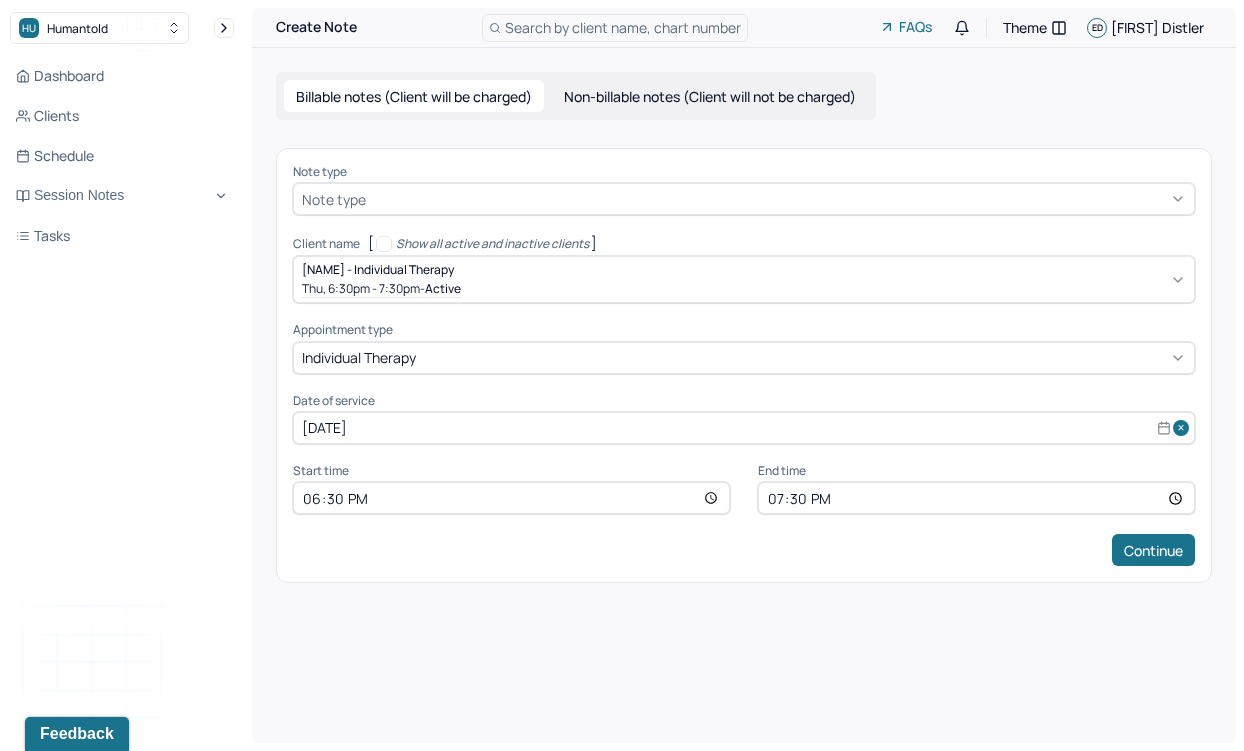 click at bounding box center [778, 199] 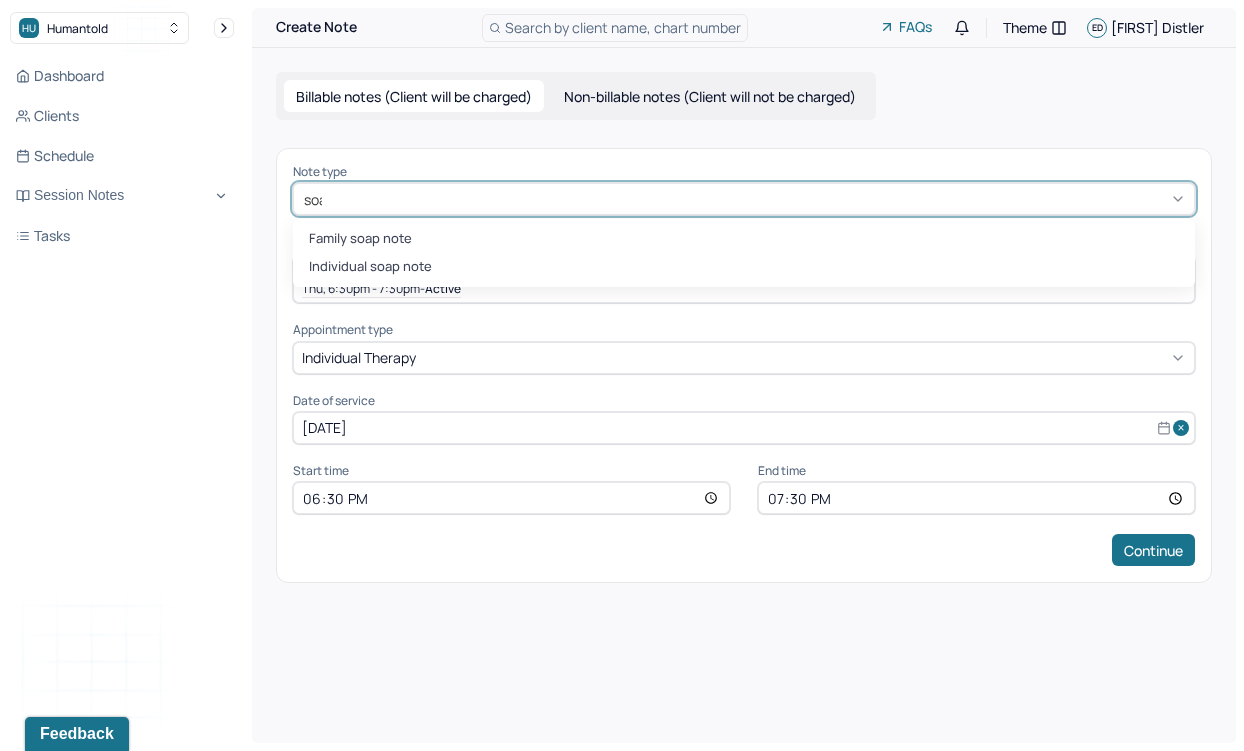 type on "soap" 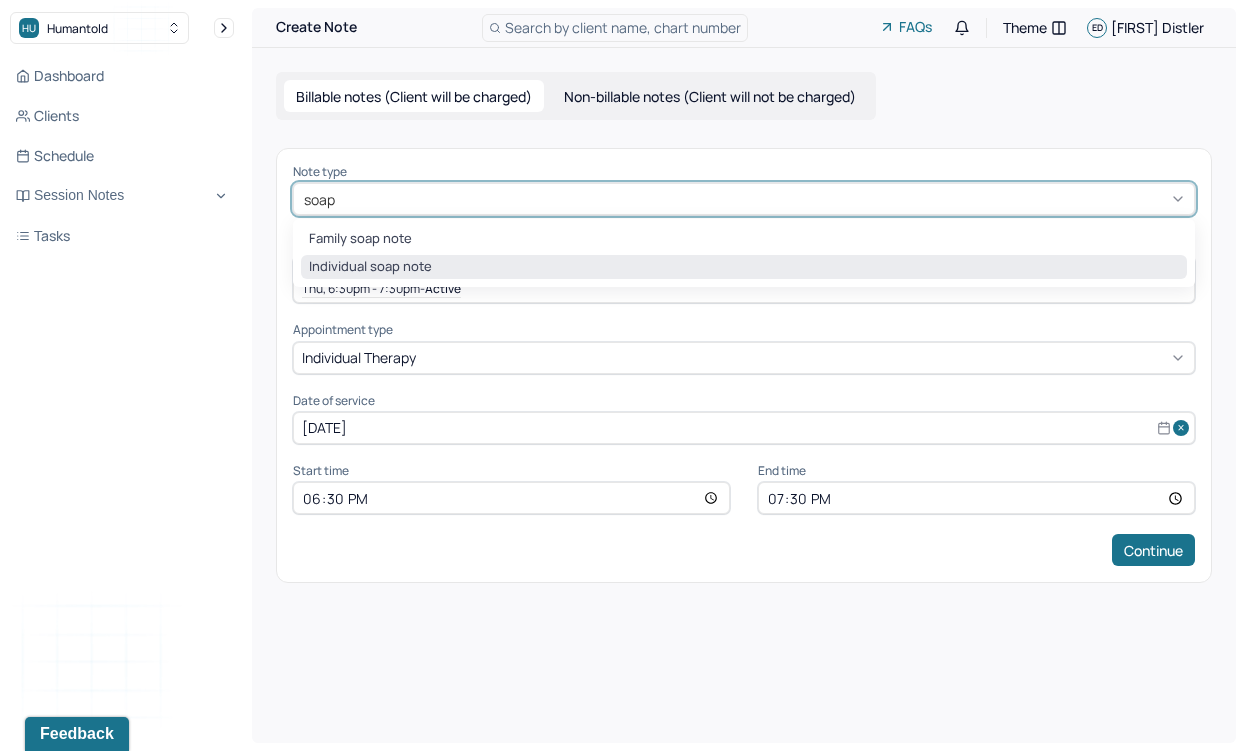 click on "Individual soap note" at bounding box center (744, 267) 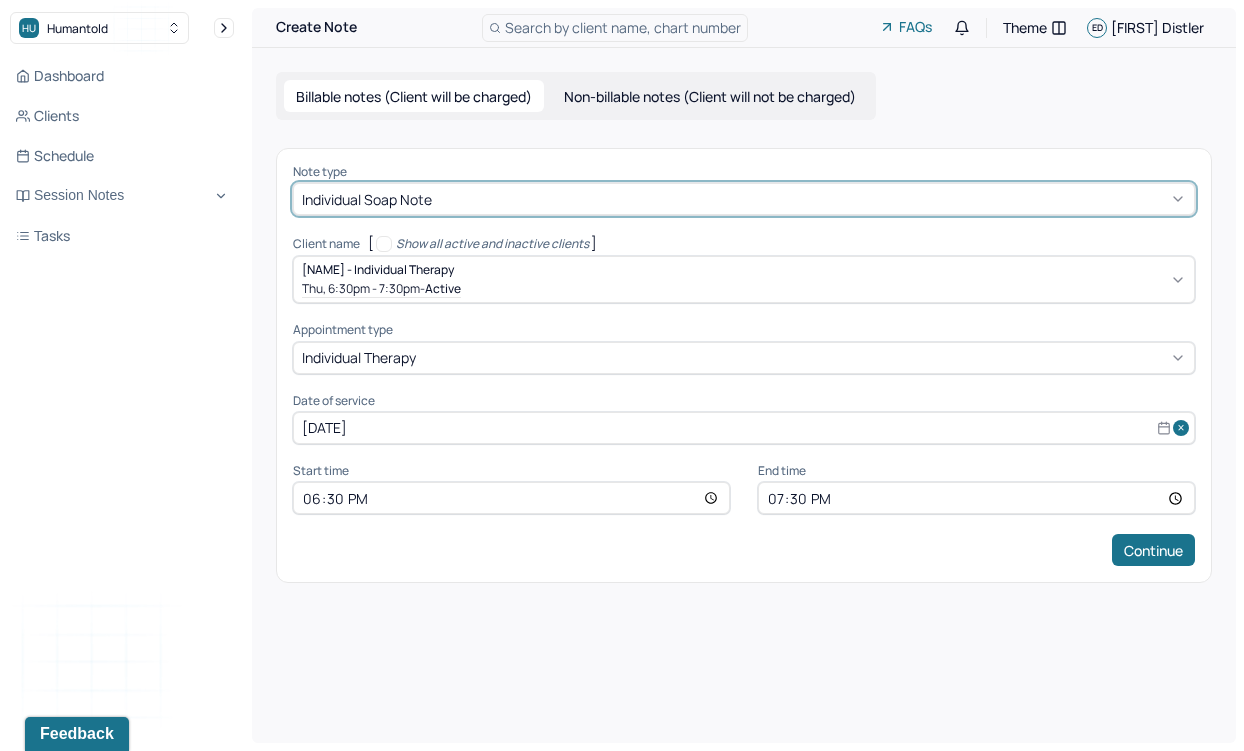 click on "19:30" at bounding box center [976, 498] 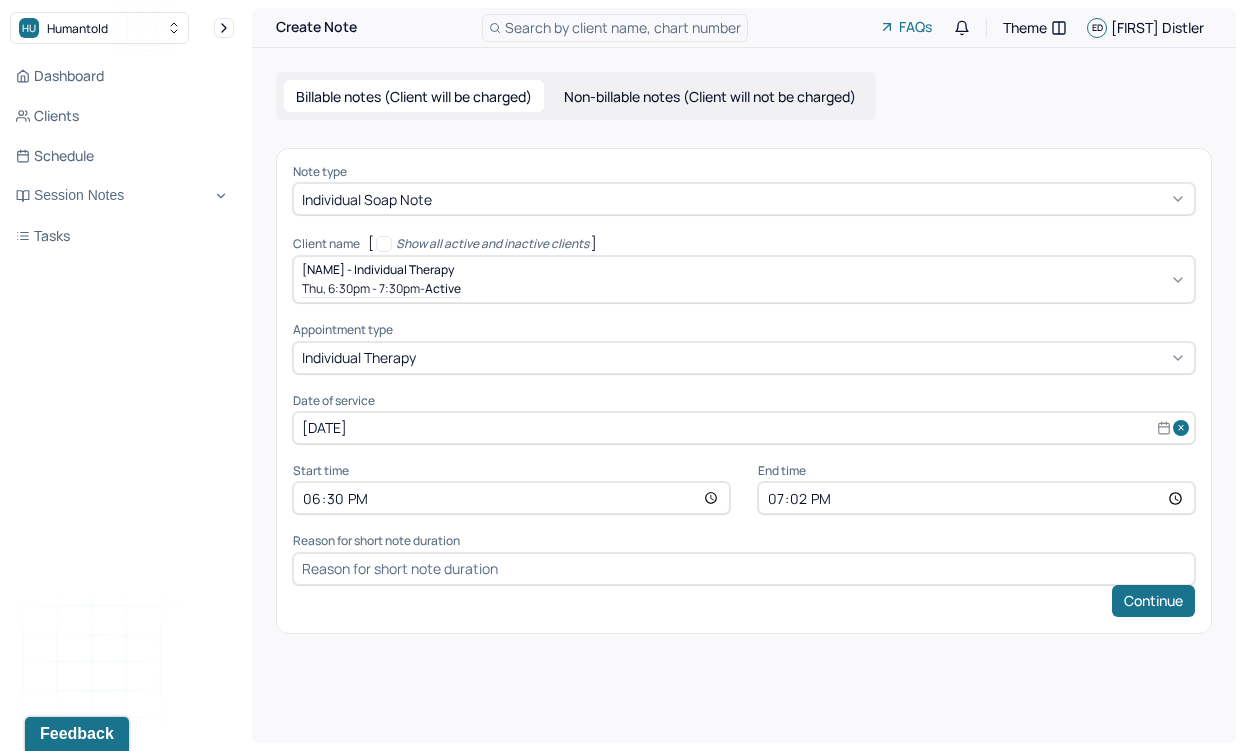 type on "19:25" 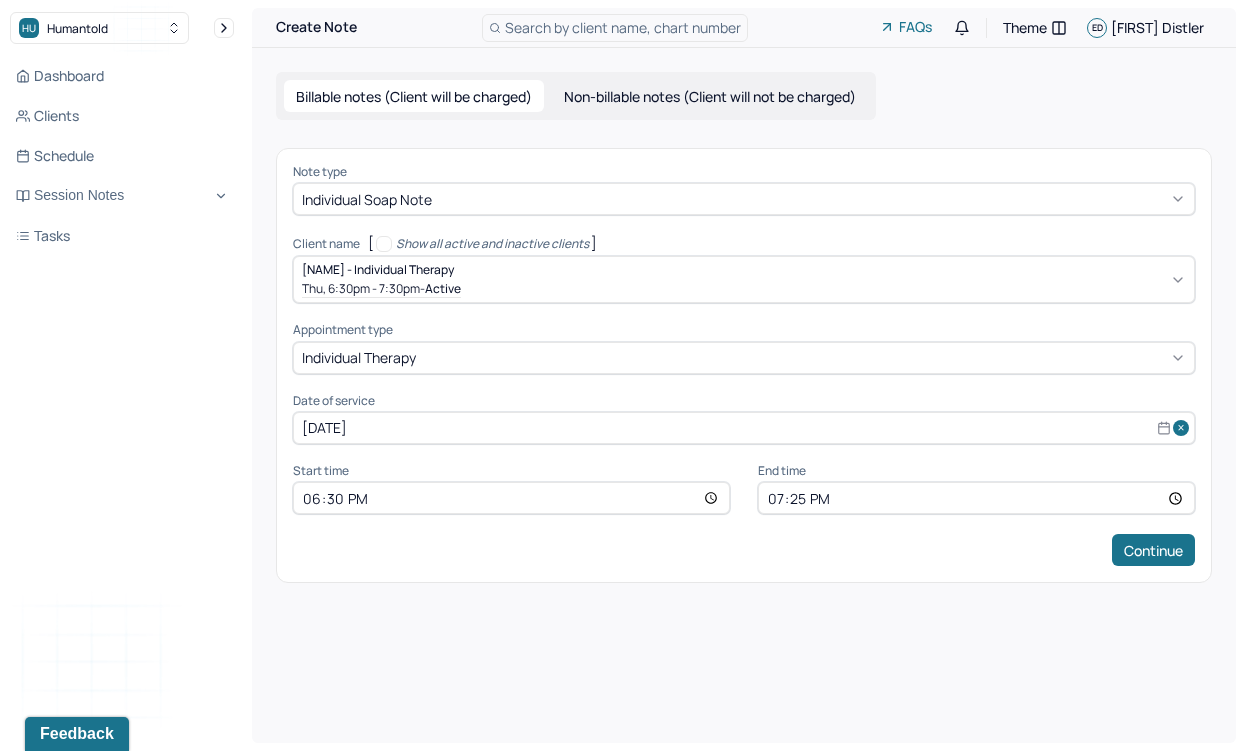 click on "Note type Individual soap note Client name [Show all active and inactive clients] [NAME] - Individual therapy Thu, 6:30pm - 7:30pm  -  active Supervisee name [NAME] Appointment type individual therapy Date of service Jul 31, 2025 Start time 18:30 End time 19:25 Continue" at bounding box center [744, 365] 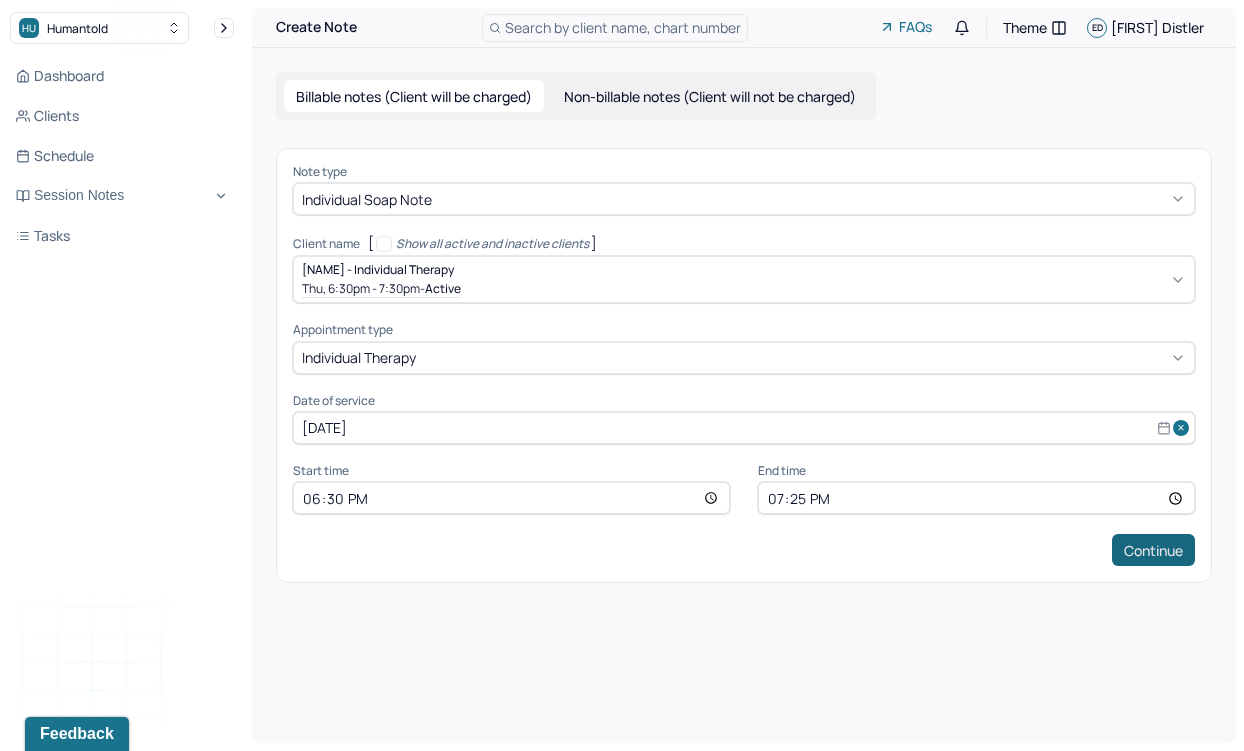 click on "Continue" at bounding box center [1153, 550] 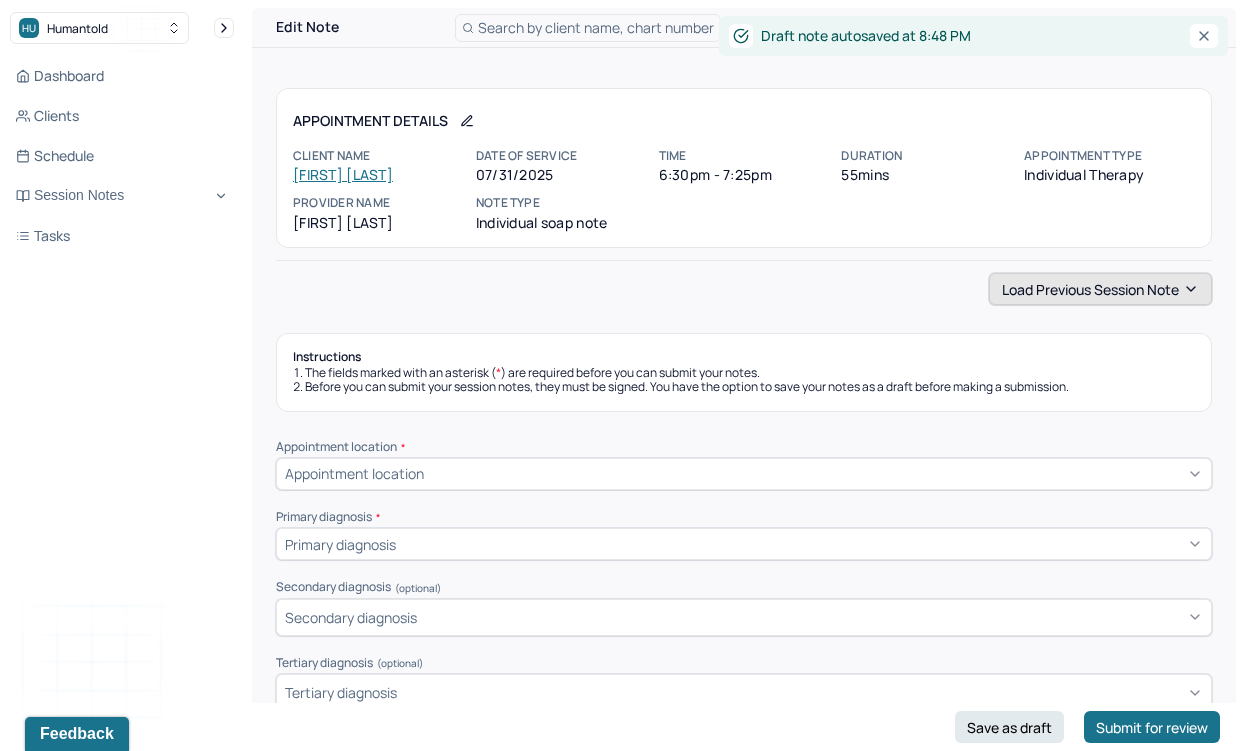 click on "Load previous session note" at bounding box center (1100, 289) 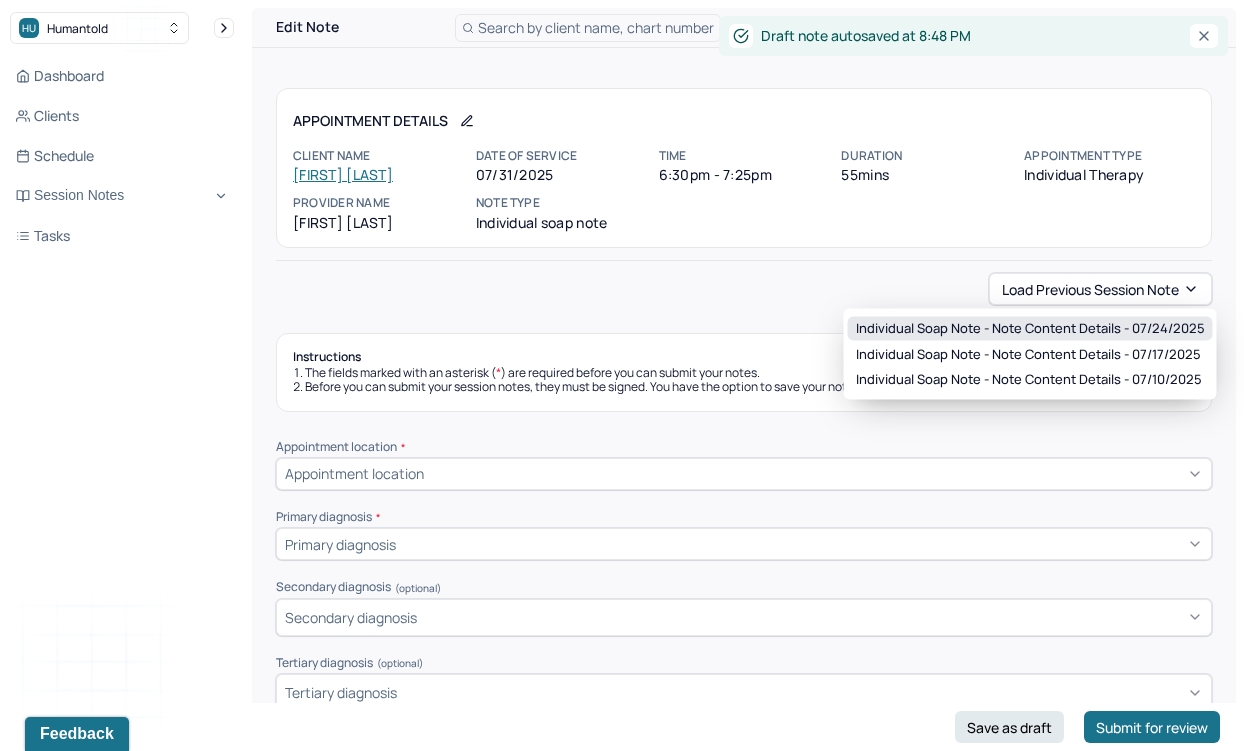 click on "Individual soap note   - Note content Details -   07/24/2025" at bounding box center [1030, 329] 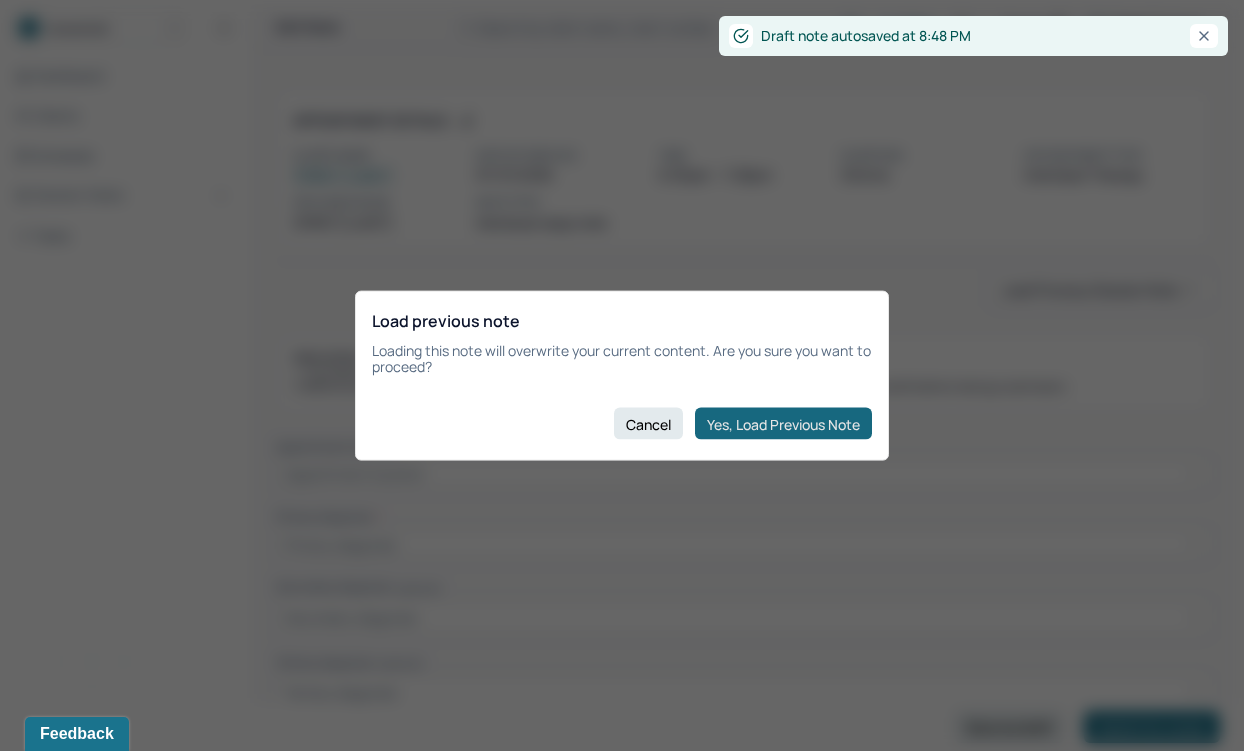 click on "Yes, Load Previous Note" at bounding box center (783, 424) 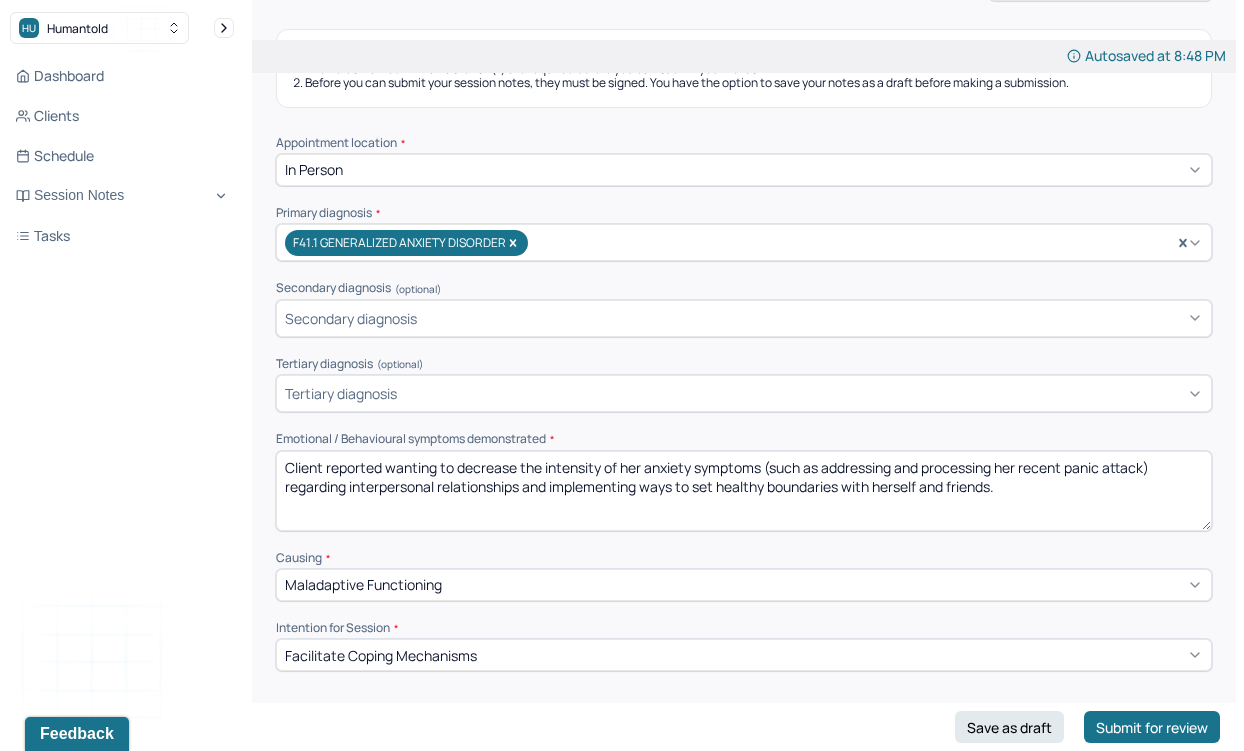 scroll, scrollTop: 339, scrollLeft: 0, axis: vertical 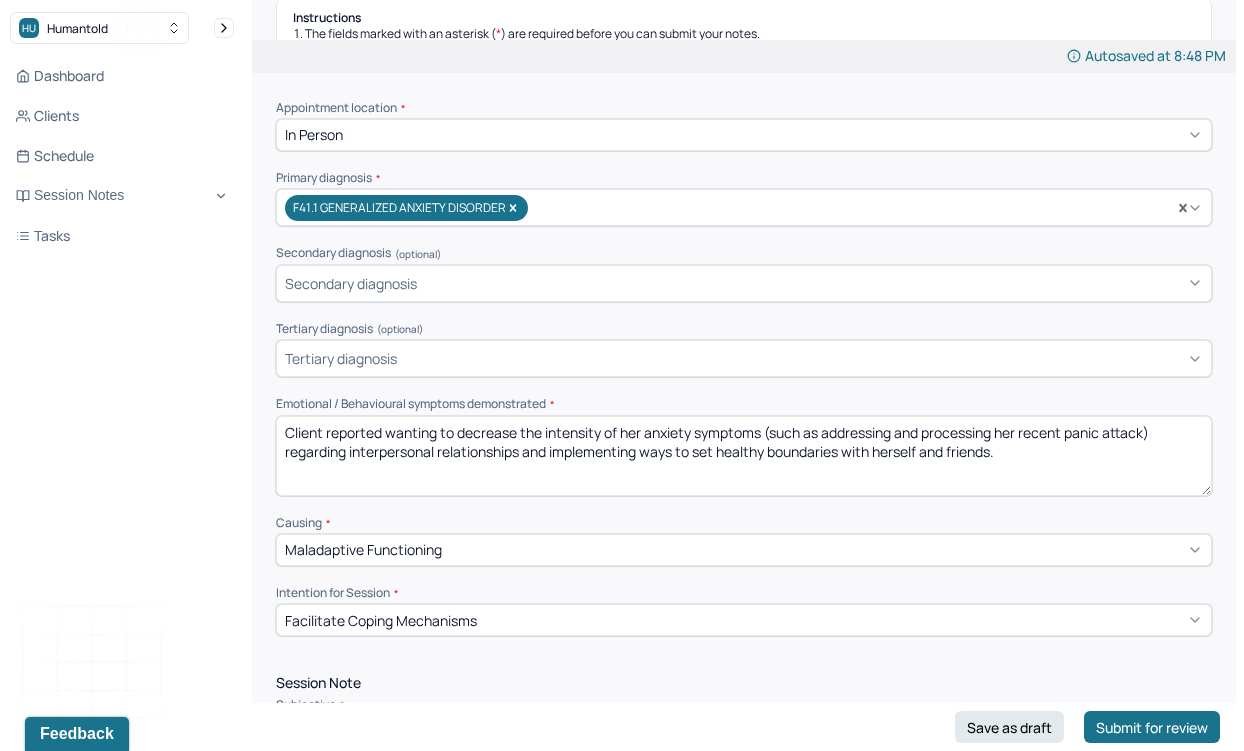 click on "Client reported wanting to decrease the intensity of her anxiety symptoms (such as addressing and processing her recent panic attack) regarding interpersonal relationships and implementing ways to set healthy boundaries with herself and friends." at bounding box center (744, 456) 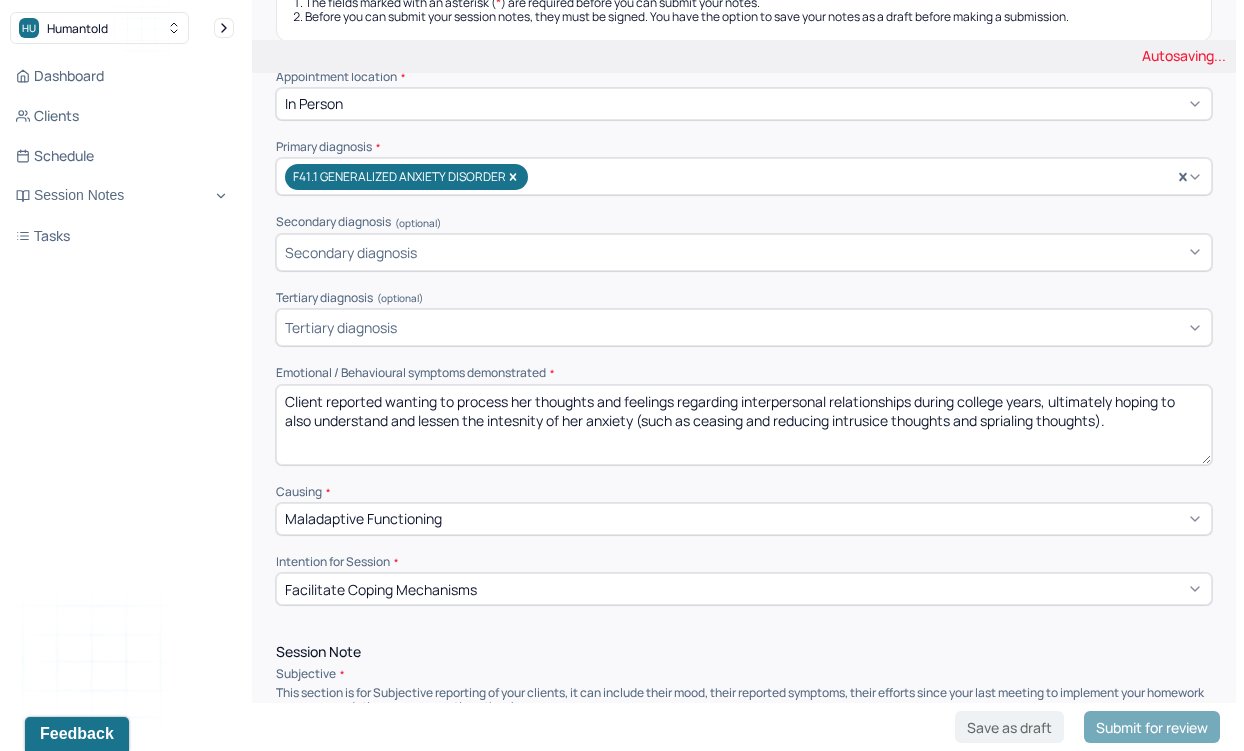scroll, scrollTop: 373, scrollLeft: 0, axis: vertical 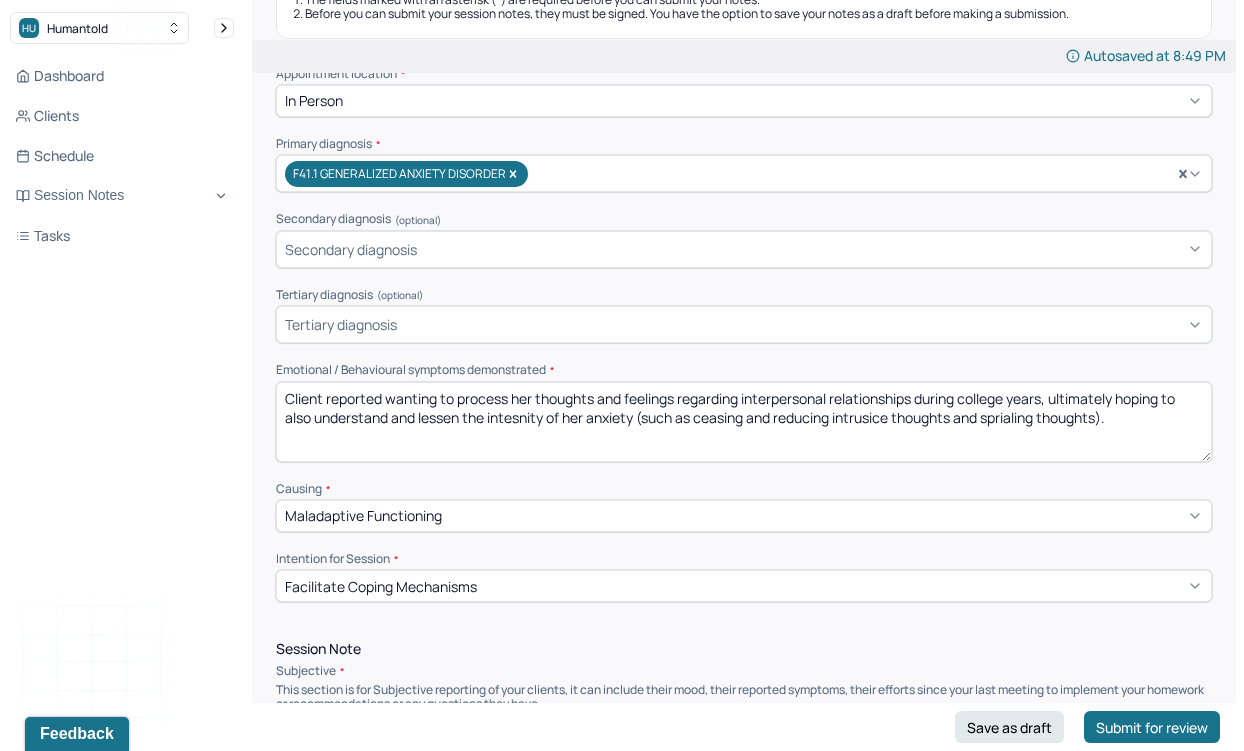 click on "Client reported wanting to process her thoughts and feelings regarding interpersonal relationships during college years, ultimately hoping to also understand and lessen the intesnity of her anxiety (such as ceasing and reducing intrusice thoughts and sprialing thoughts)." at bounding box center (744, 422) 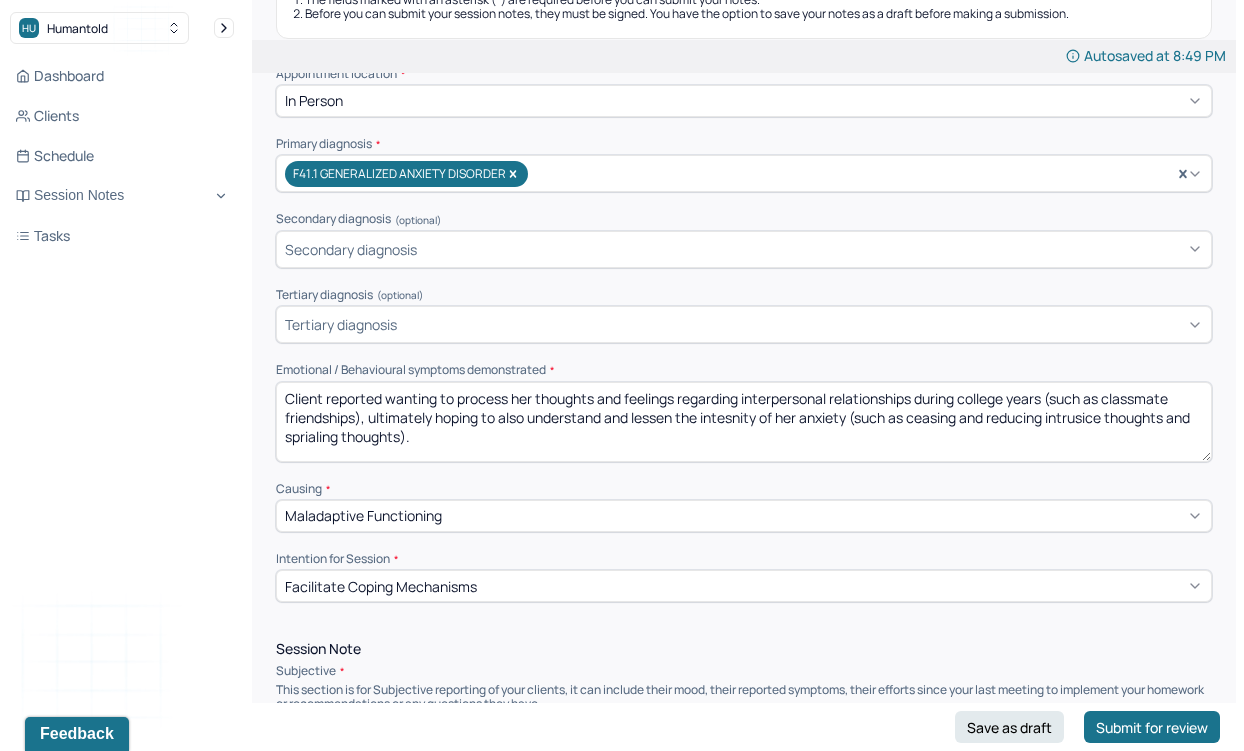 click on "Client reported wanting to process her thoughts and feelings regarding interpersonal relationships during college years (such as , ultimately hoping to also understand and lessen the intesnity of her anxiety (such as ceasing and reducing intrusice thoughts and sprialing thoughts)." at bounding box center (744, 422) 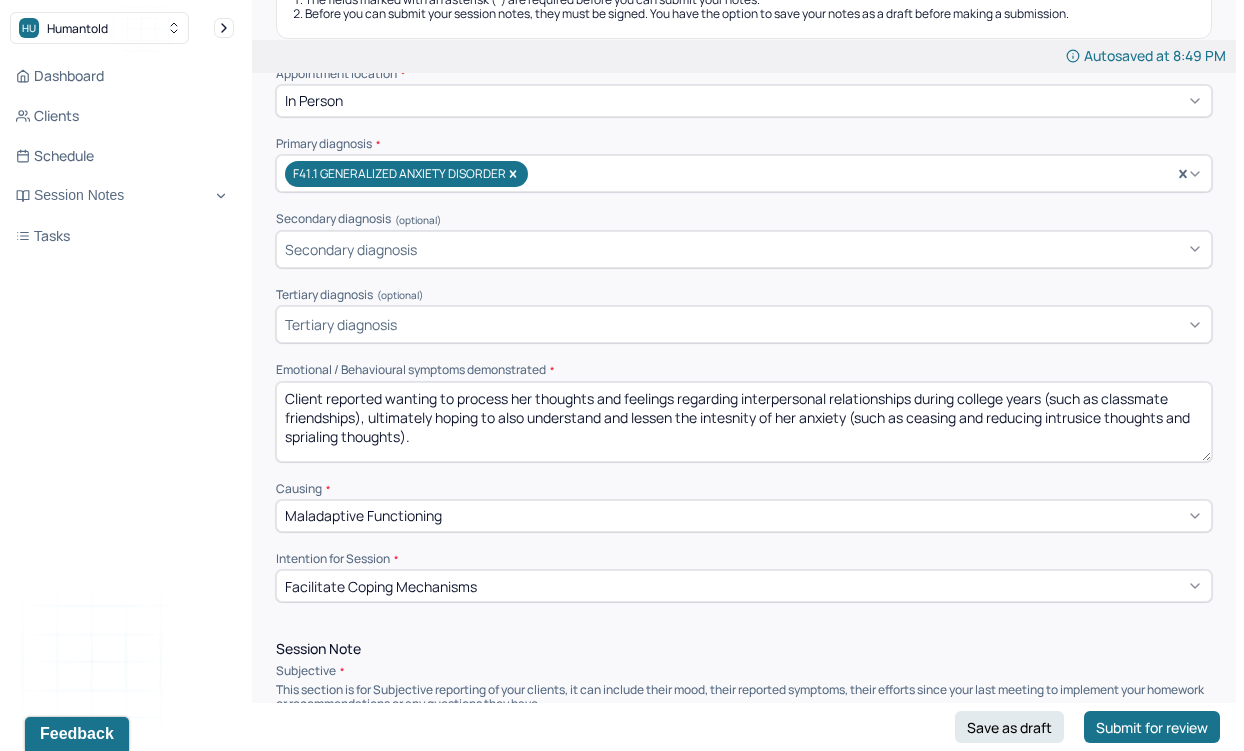 click on "Client reported wanting to process her thoughts and feelings regarding interpersonal relationships during college years (such as classmate friendships), ultimately hoping to also understand and lessen the intesnity of her anxiety (such as ceasing and reducing intrusice thoughts and sprialing thoughts)." at bounding box center [744, 422] 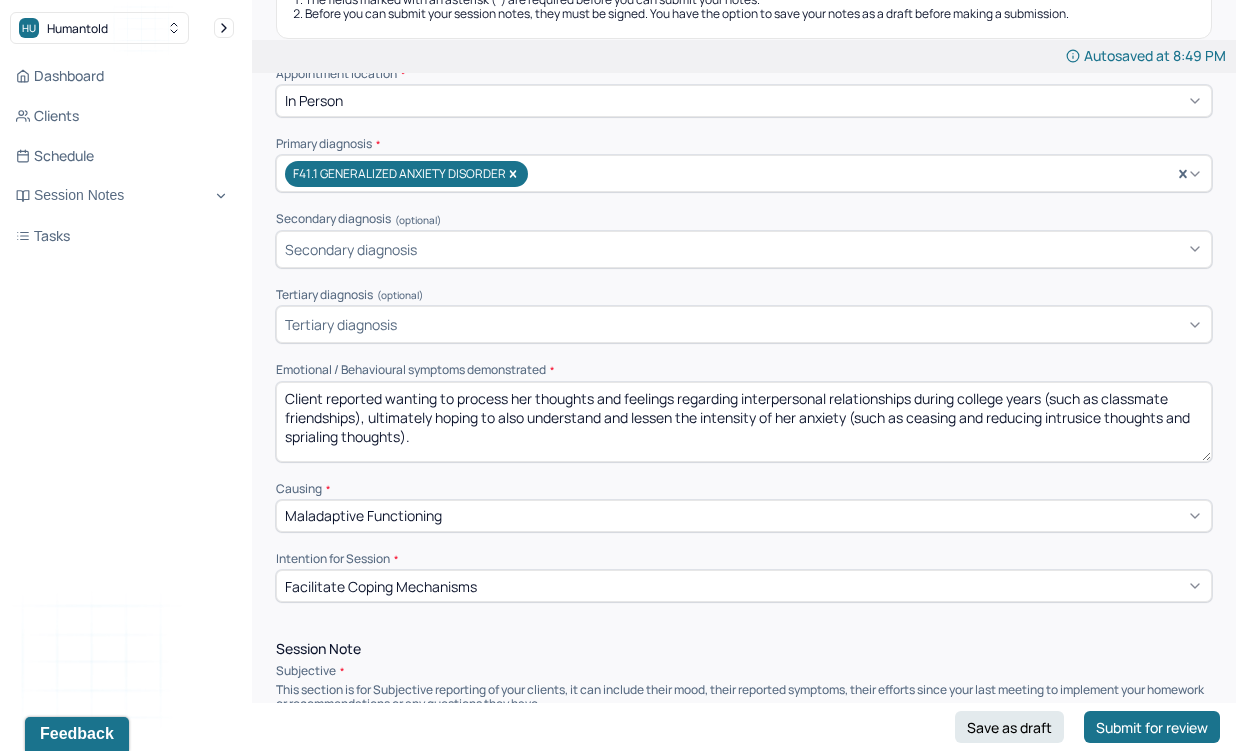 click on "Client reported wanting to process her thoughts and feelings regarding interpersonal relationships during college years (such as classmate friendships), ultimately hoping to also understand and lessen the intensity of her anxiety (such as ceasing and reducing intrusice thoughts and sprialing thoughts)." at bounding box center (744, 422) 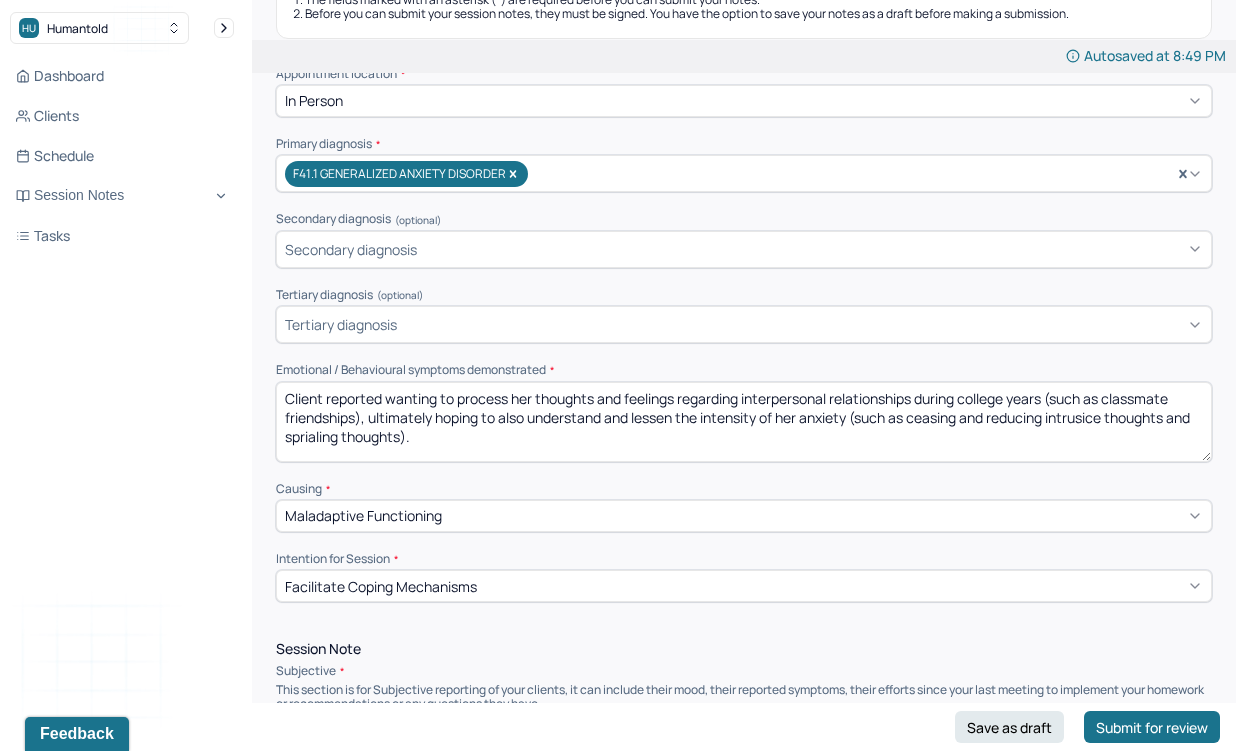 click on "Client reported wanting to process her thoughts and feelings regarding interpersonal relationships during college years (such as classmate friendships), ultimately hoping to also understand and lessen the intensity of her anxiety (such as ceasing and reducing intrusice thoughts and sprialing thoughts)." at bounding box center (744, 422) 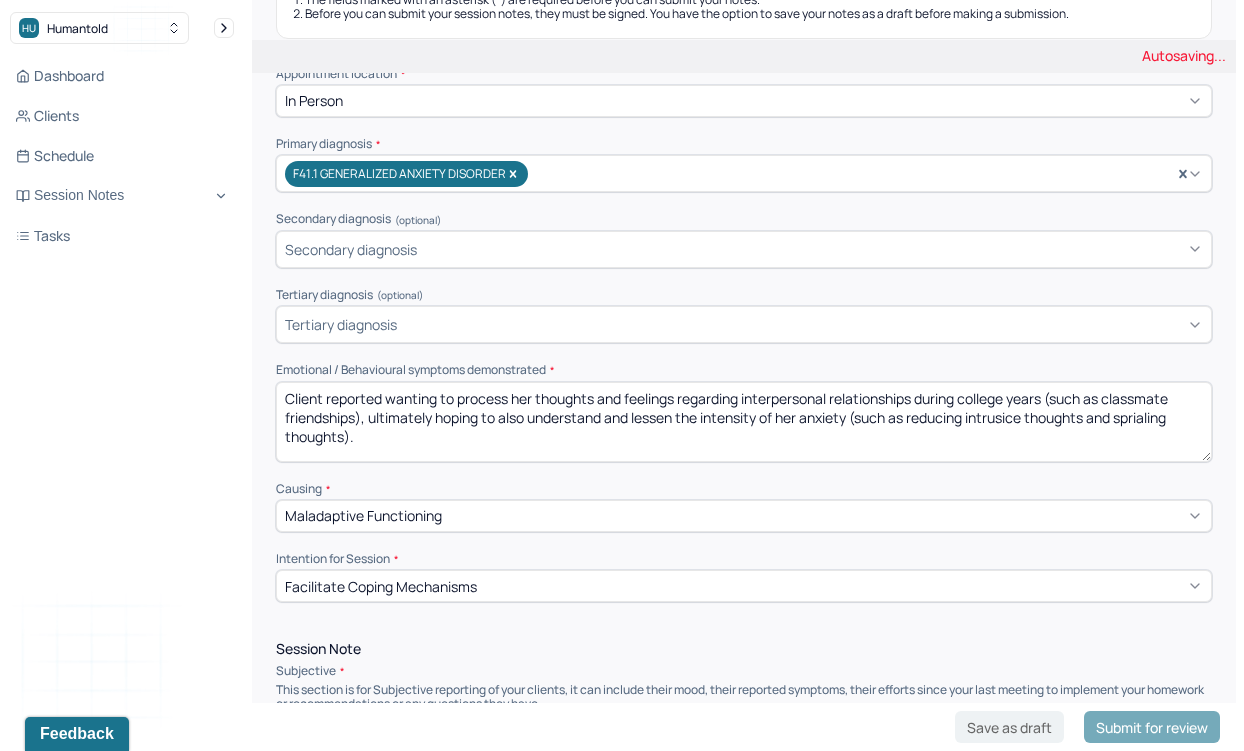 click on "Client reported wanting to process her thoughts and feelings regarding interpersonal relationships during college years (such as classmate friendships), ultimately hoping to also understand and lessen the intensity of her anxiety (such as ceasing and reducing intrusice thoughts and sprialing thoughts)." at bounding box center [744, 422] 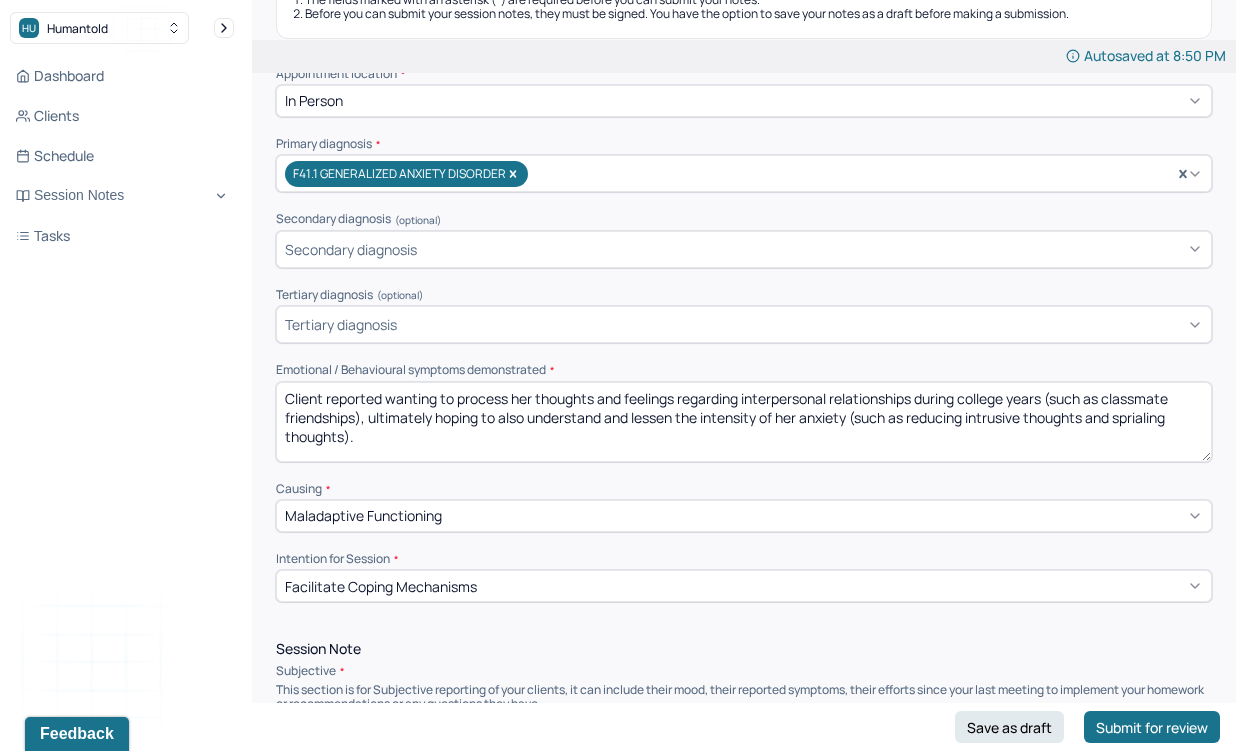 click on "Client reported wanting to process her thoughts and feelings regarding interpersonal relationships during college years (such as classmate friendships), ultimately hoping to also understand and lessen the intensity of her anxiety (such as reducing intrusice thoughts and sprialing thoughts)." at bounding box center [744, 422] 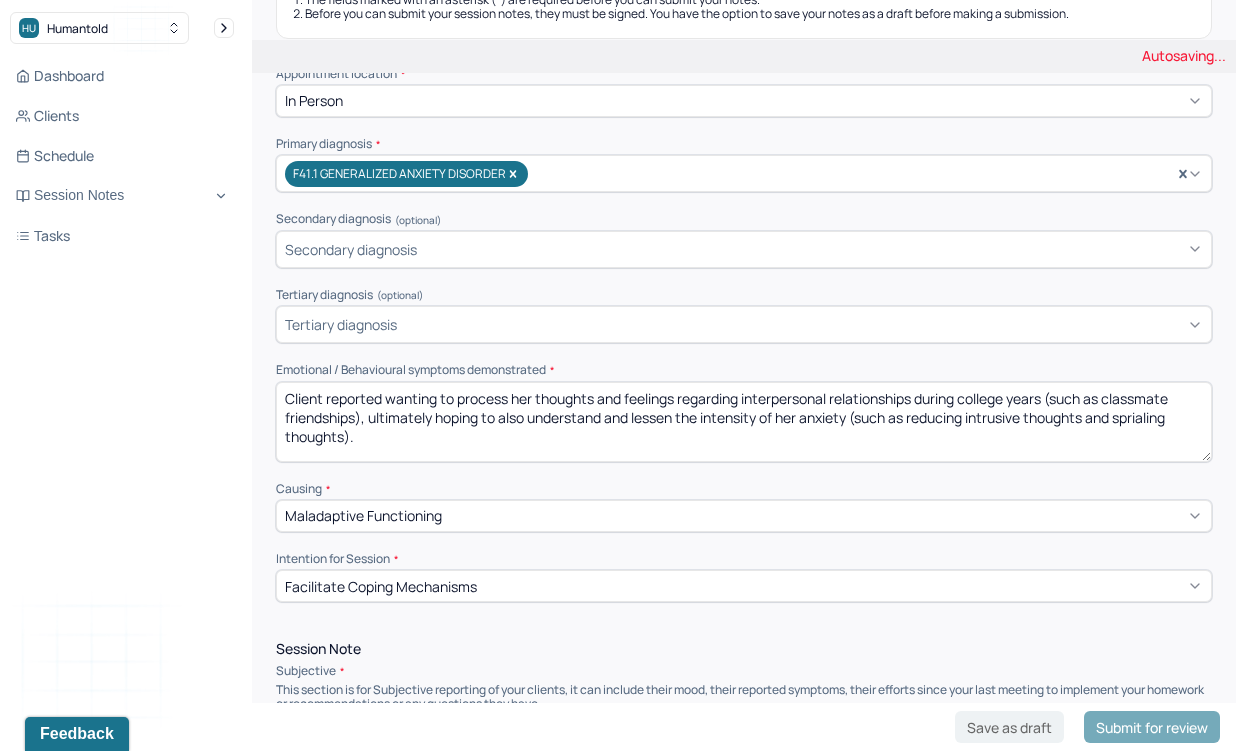 click on "Client reported wanting to process her thoughts and feelings regarding interpersonal relationships during college years (such as classmate friendships), ultimately hoping to also understand and lessen the intensity of her anxiety (such as reducing intrusice thoughts and sprialing thoughts)." at bounding box center [744, 422] 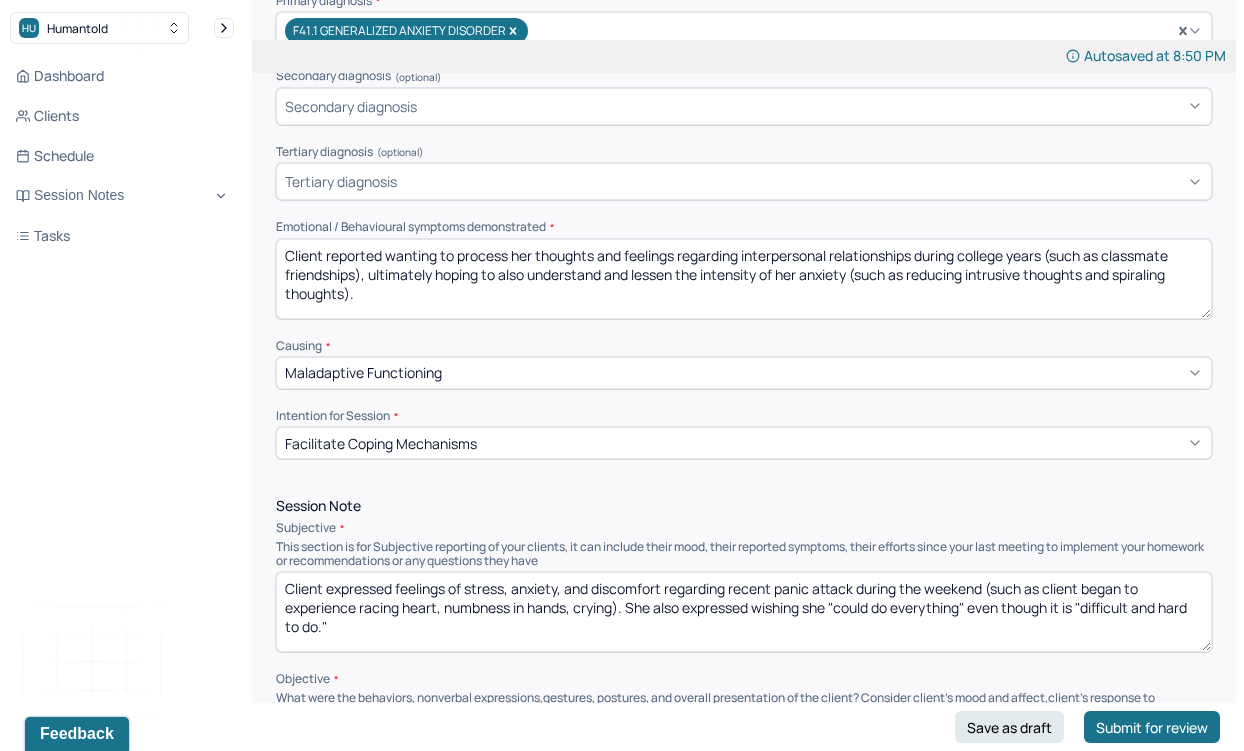 scroll, scrollTop: 594, scrollLeft: 0, axis: vertical 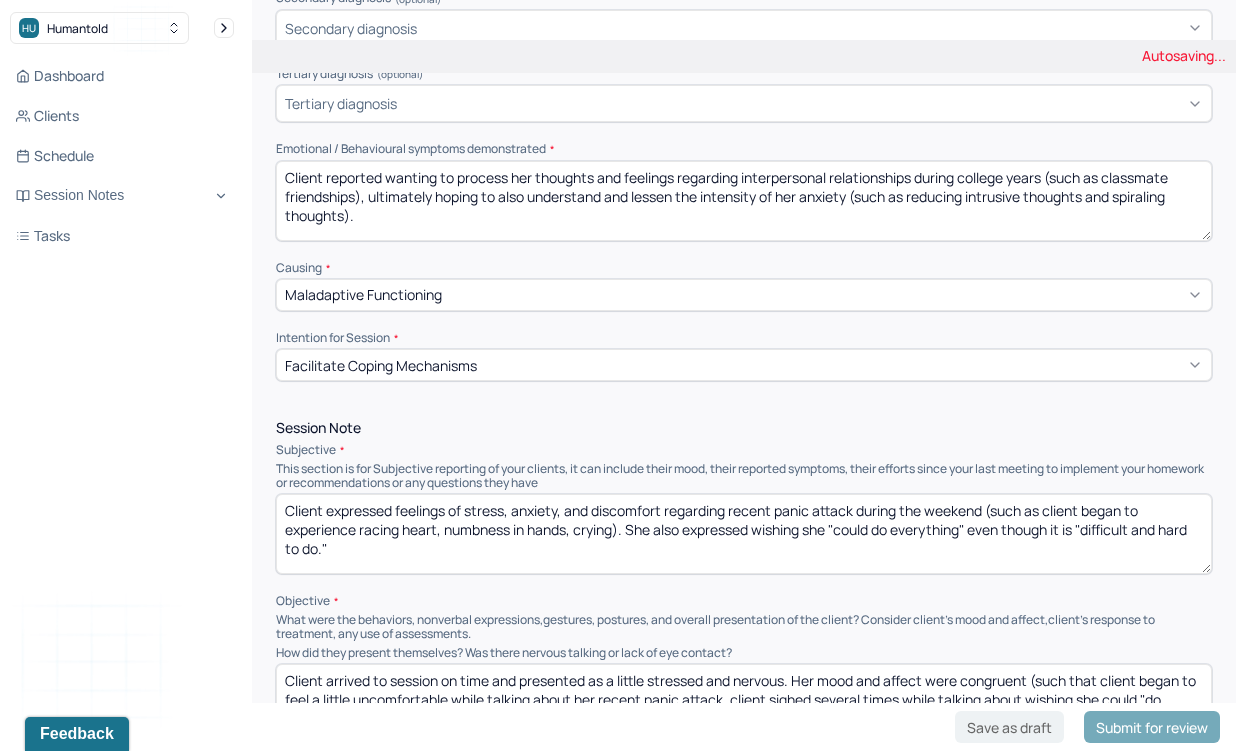 type on "Client reported wanting to process her thoughts and feelings regarding interpersonal relationships during college years (such as classmate friendships), ultimately hoping to also understand and lessen the intensity of her anxiety (such as reducing intrusive thoughts and spiraling thoughts)." 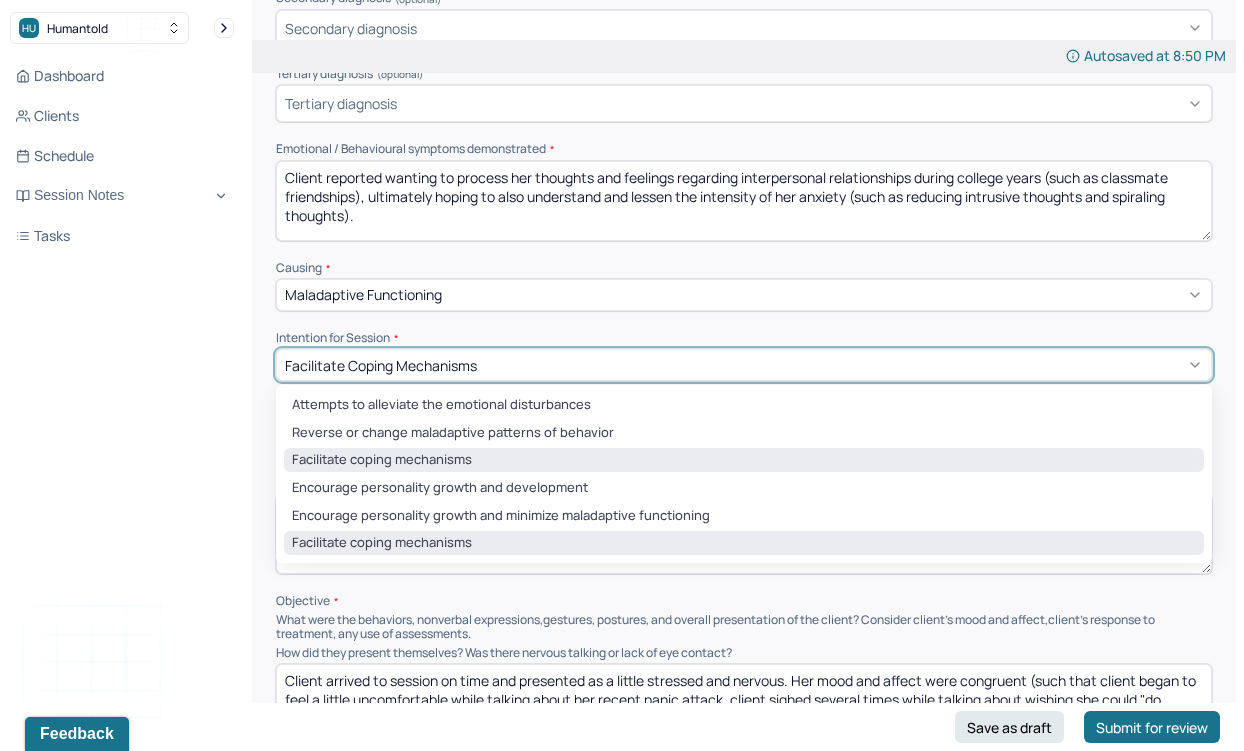 click on "Facilitate coping mechanisms" at bounding box center [744, 365] 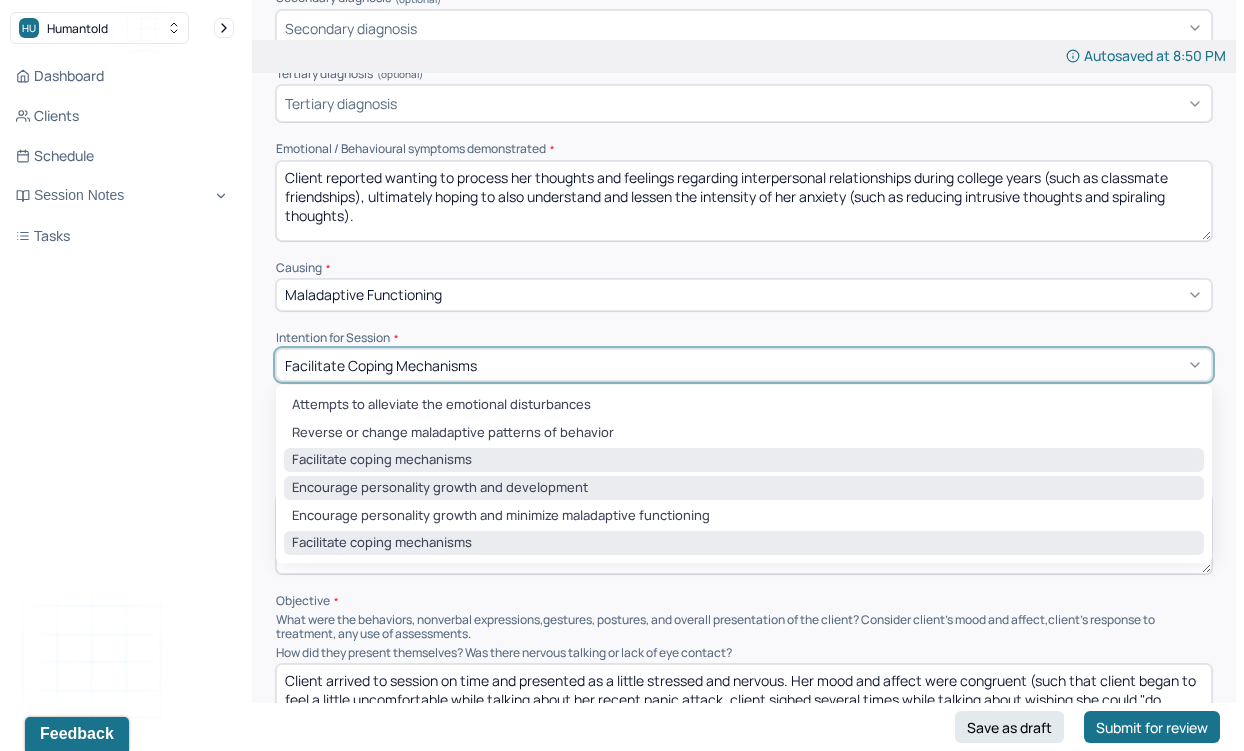 click on "Encourage personality growth and development" at bounding box center (744, 488) 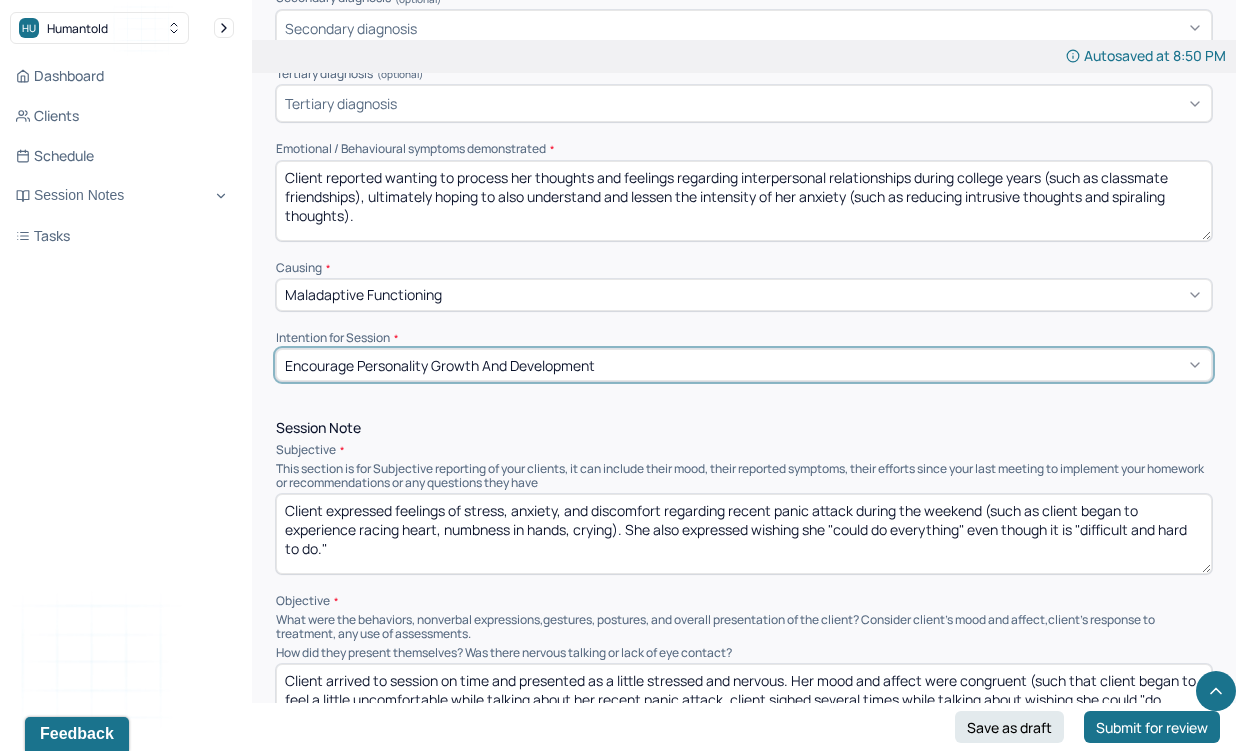 scroll, scrollTop: 656, scrollLeft: 0, axis: vertical 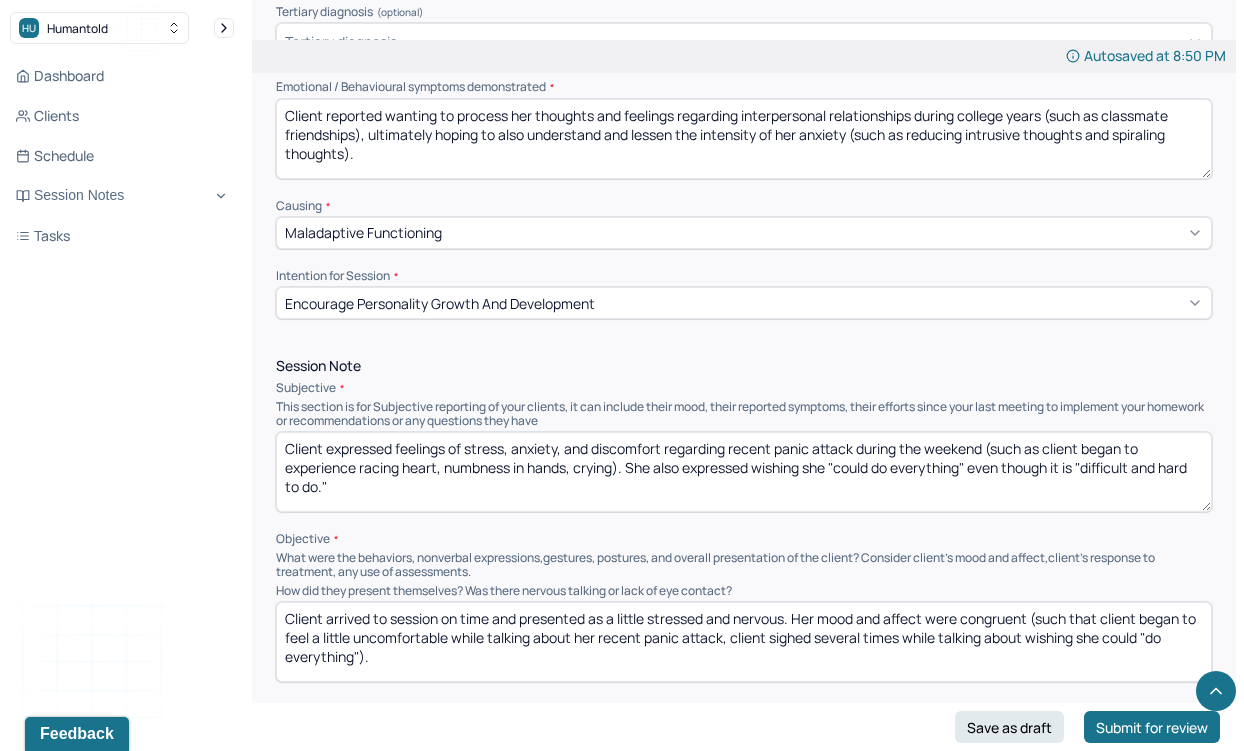 drag, startPoint x: 340, startPoint y: 494, endPoint x: 327, endPoint y: 443, distance: 52.63079 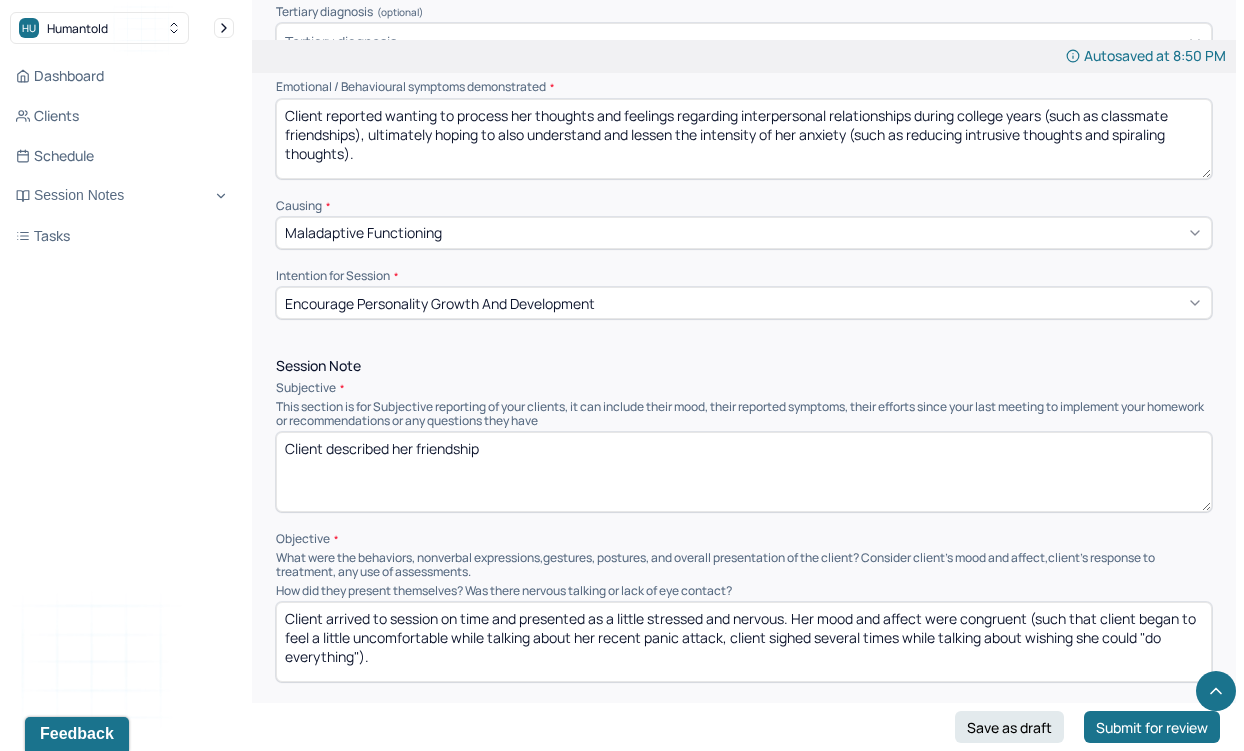 click on "Client described her friendship" at bounding box center (744, 472) 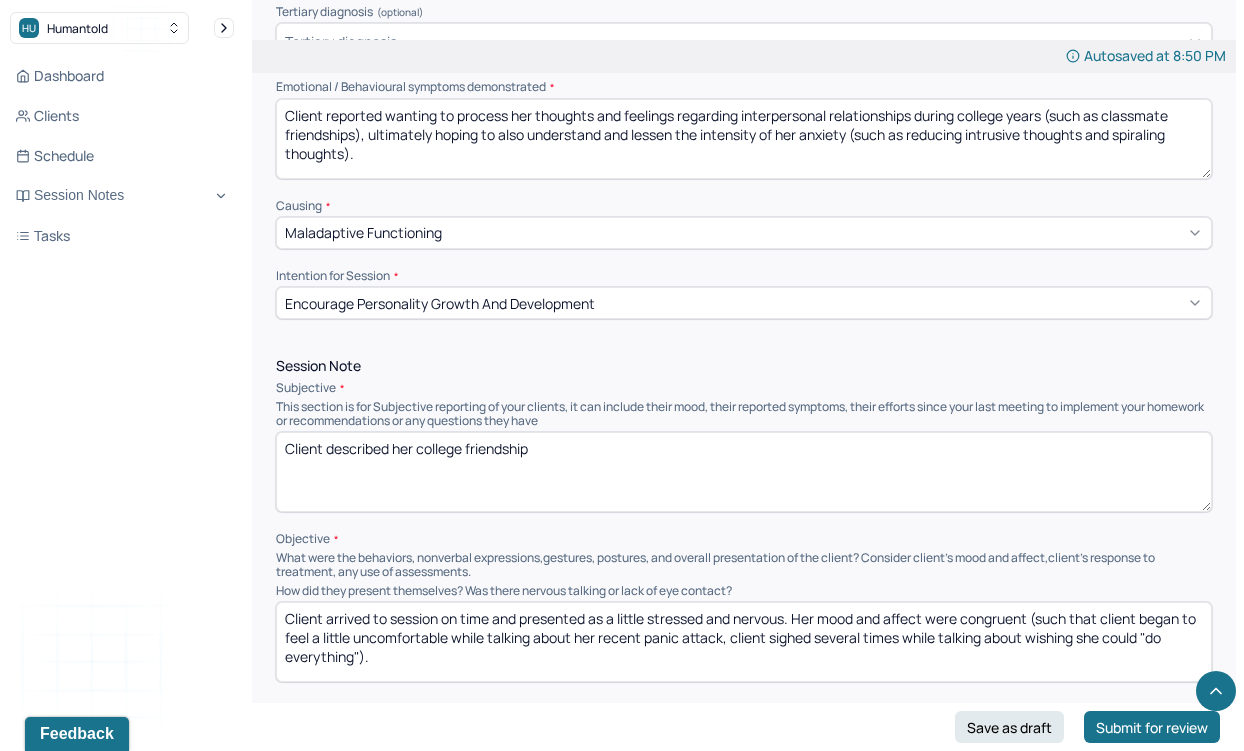 click on "Client described her friendship" at bounding box center (744, 472) 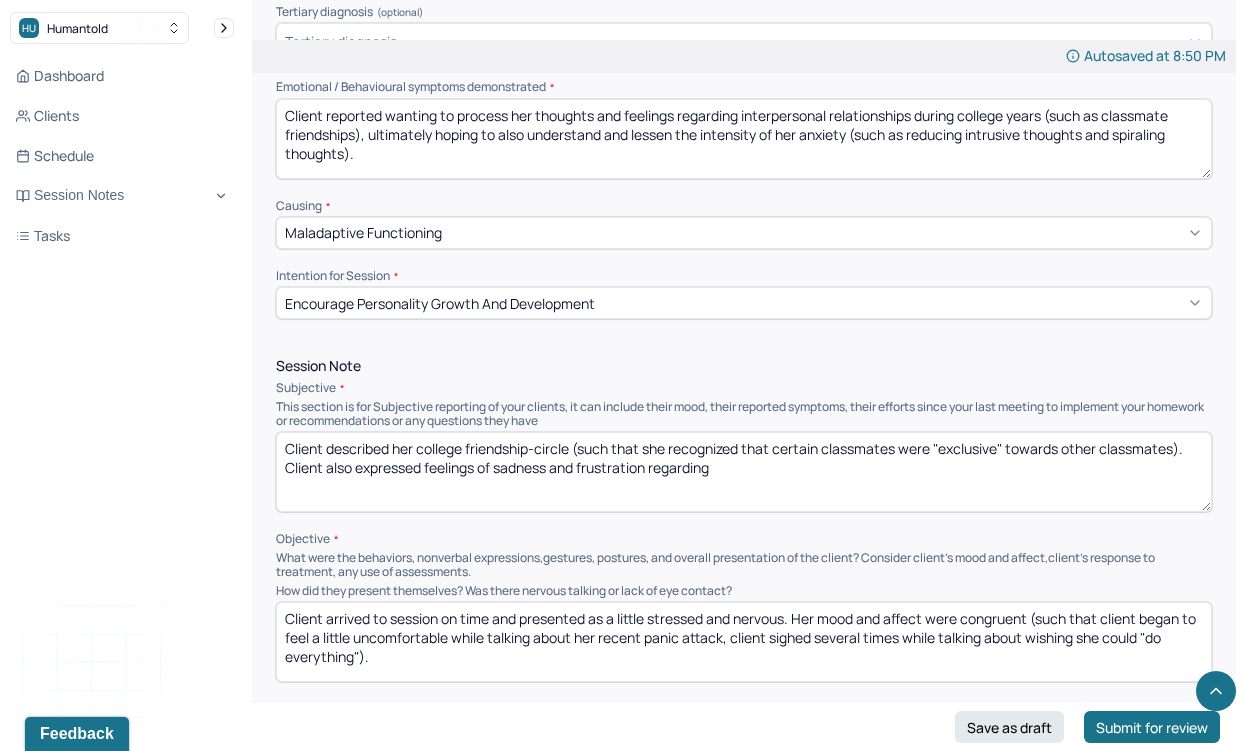 click on "Client described her college friendship" at bounding box center [744, 472] 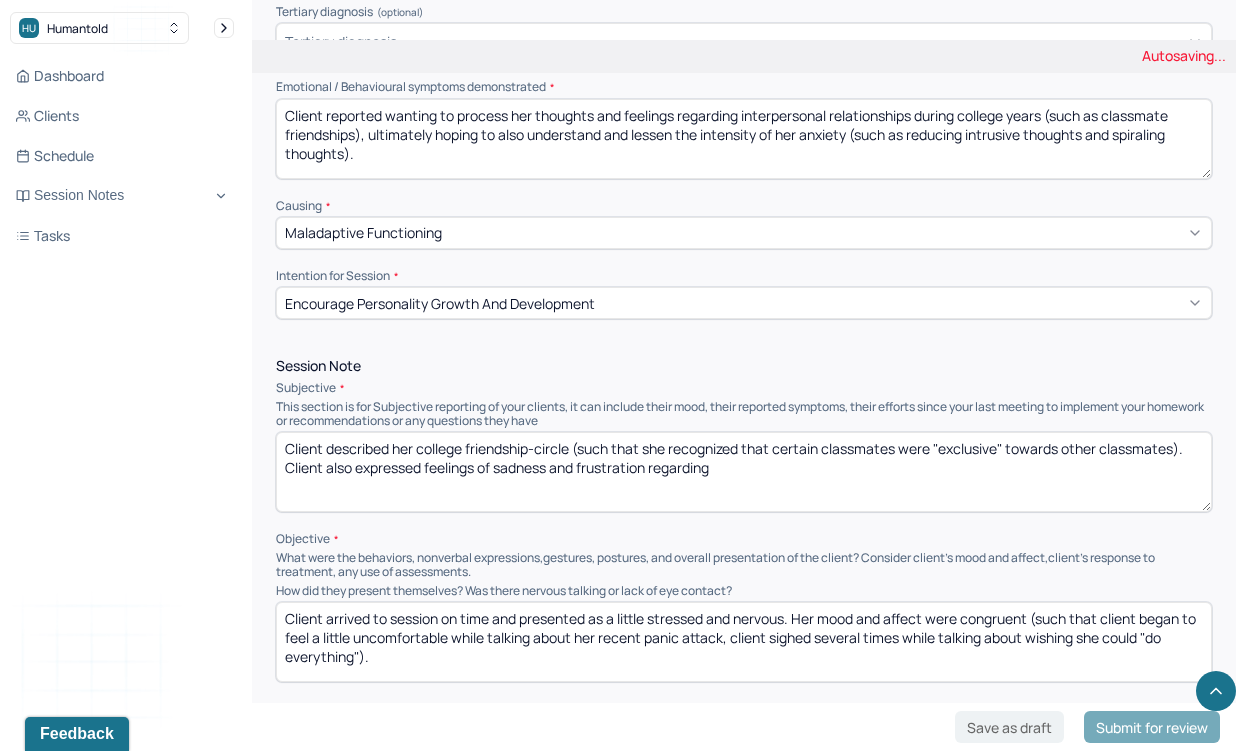 click on "Client described her college friendship" at bounding box center [744, 472] 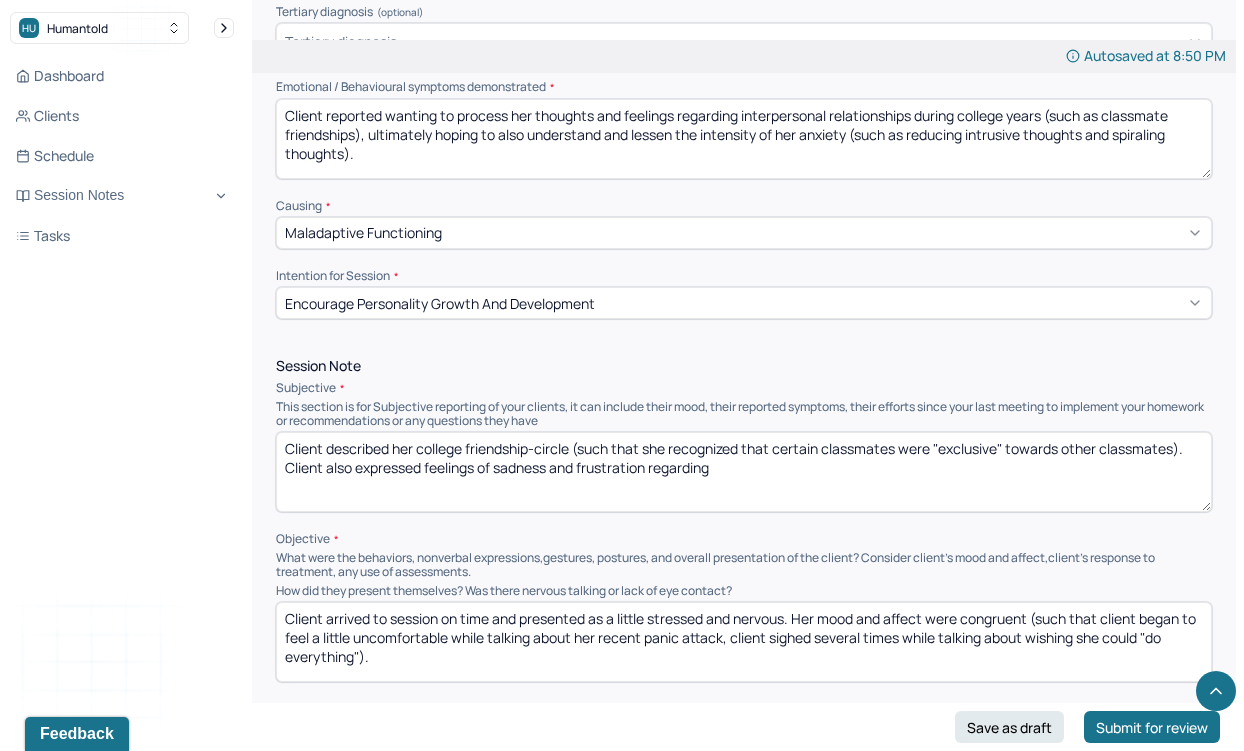 click on "Client described her college friendship-circle (such that she recognized that certain classmates were "exclusive" towards other classmates). Client also expressed feelings of sadness and frustration regarding" at bounding box center [744, 472] 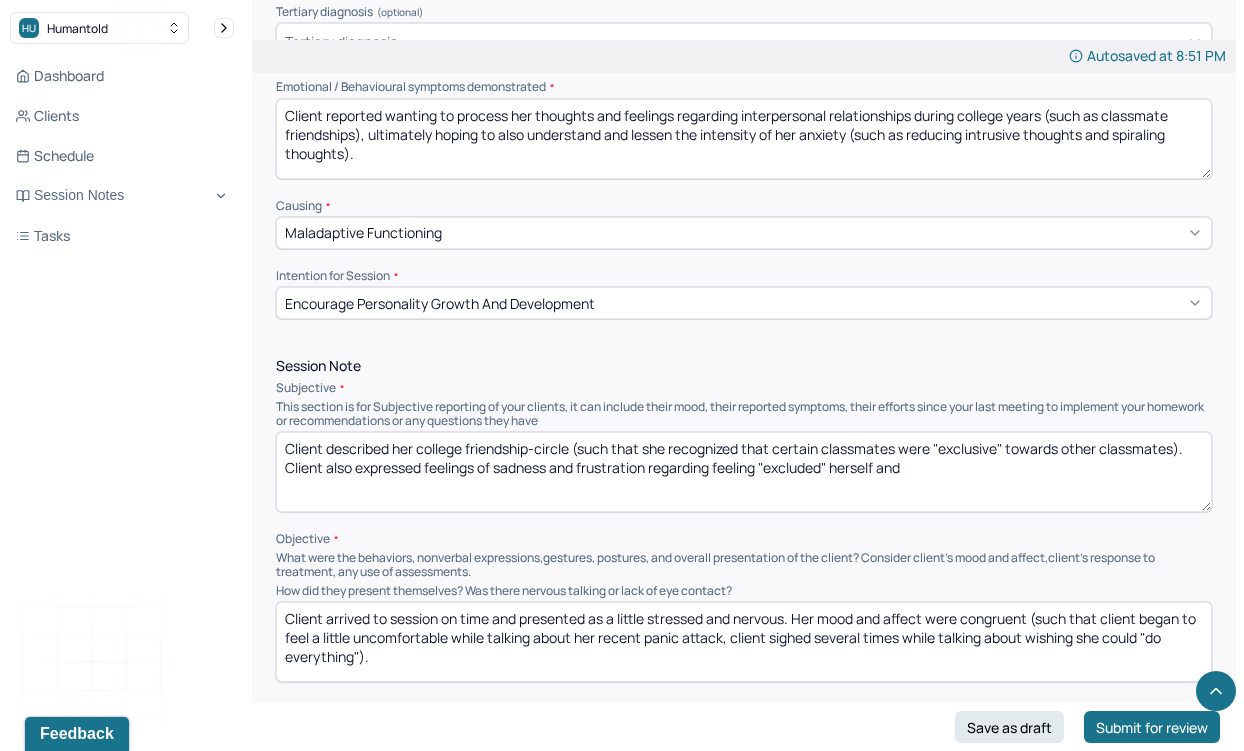 click on "Client described her college friendship-circle (such that she recognized that certain classmates were "exclusive" towards other classmates). Client also expressed feelings of sadness and frustration regarding feeling "excluded" herself and" at bounding box center [744, 472] 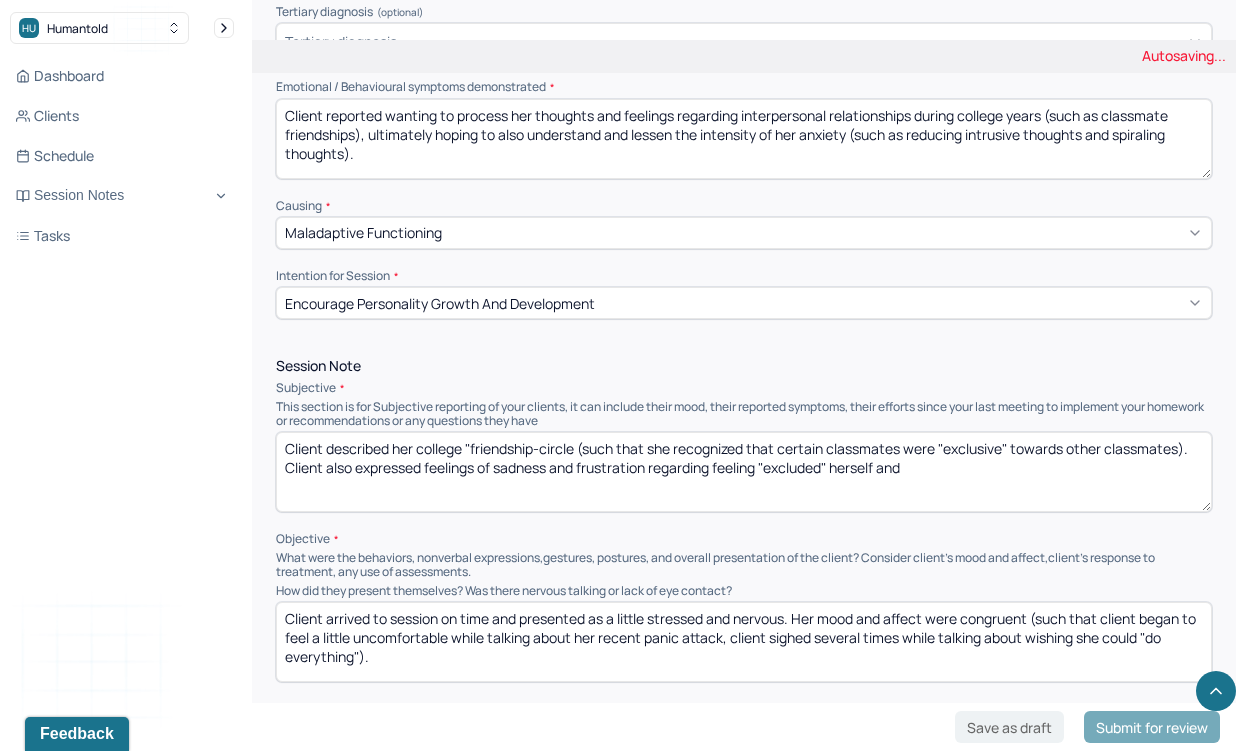 click on "Client described her college friendship-circle (such that she recognized that certain classmates were "exclusive" towards other classmates). Client also expressed feelings of sadness and frustration regarding feeling "excluded" herself and" at bounding box center (744, 472) 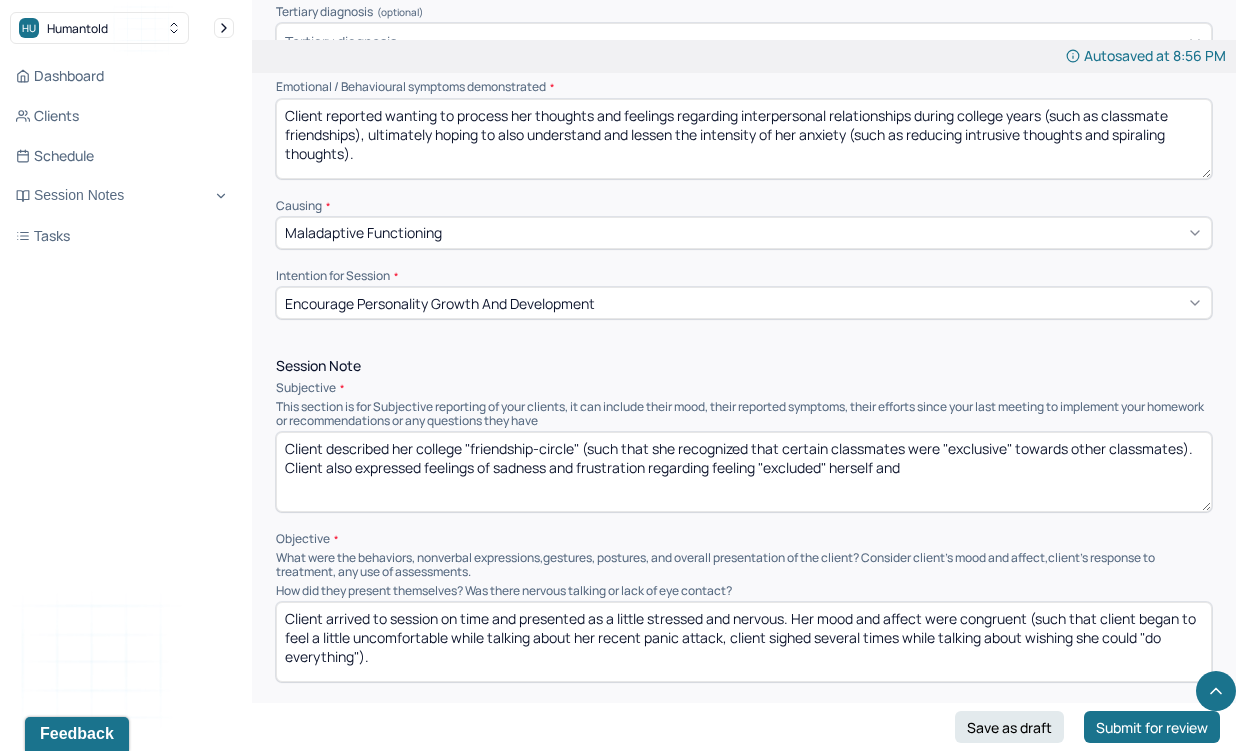 click on "Client described her college "friendship-circle (such that she recognized that certain classmates were "exclusive" towards other classmates). Client also expressed feelings of sadness and frustration regarding feeling "excluded" herself and" at bounding box center (744, 472) 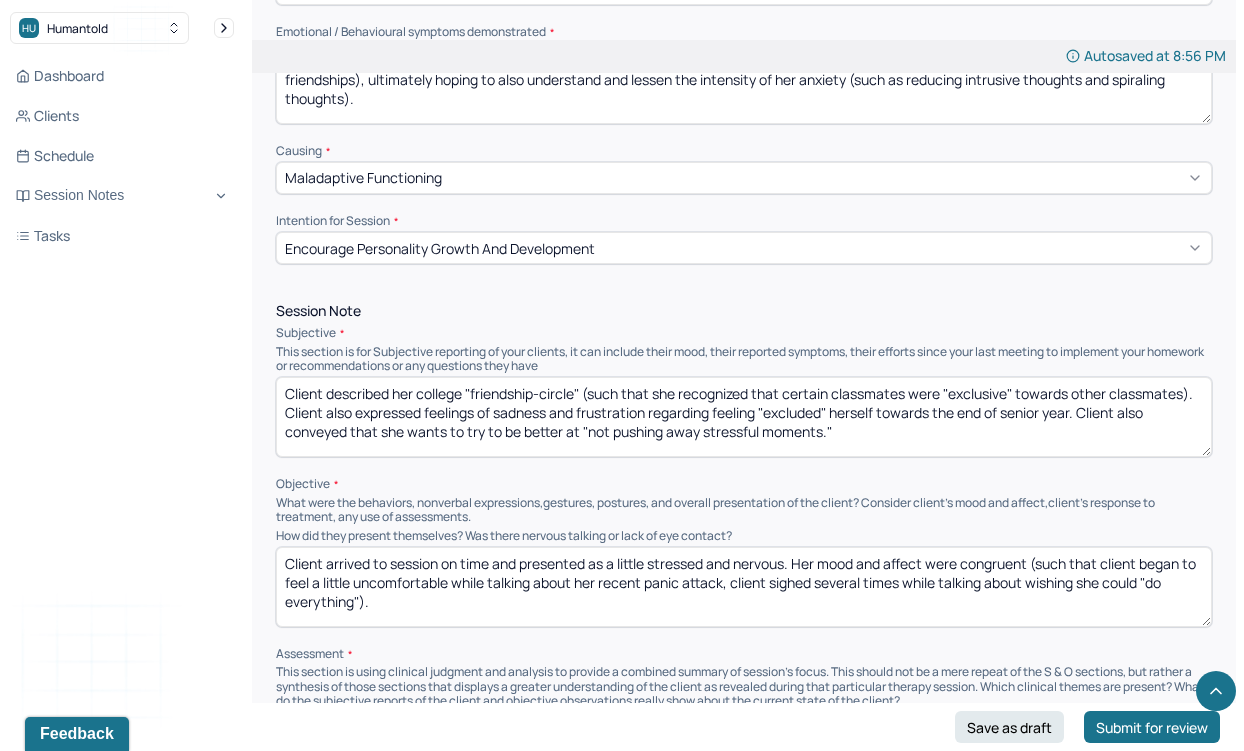 scroll, scrollTop: 787, scrollLeft: 0, axis: vertical 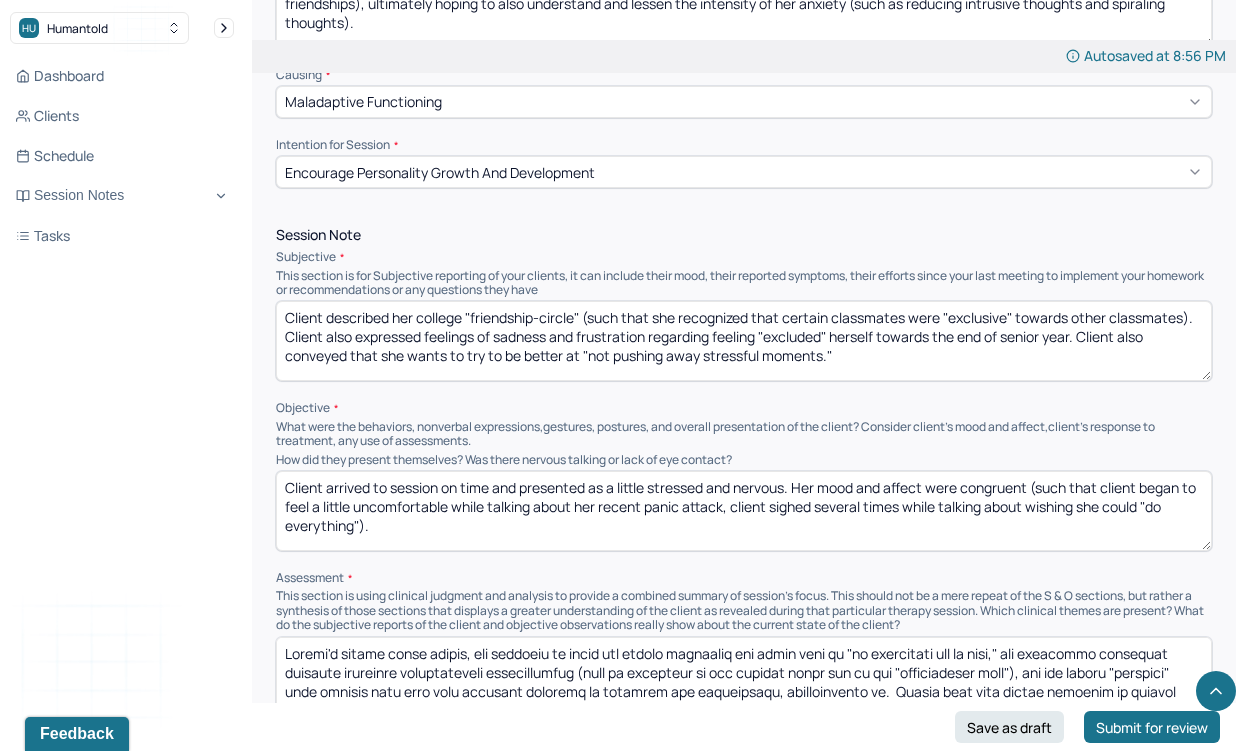 type on "Client described her college "friendship-circle" (such that she recognized that certain classmates were "exclusive" towards other classmates). Client also expressed feelings of sadness and frustration regarding feeling "excluded" herself towards the end of senior year. Client also conveyed that she wants to try to be better at "not pushing away stressful moments."" 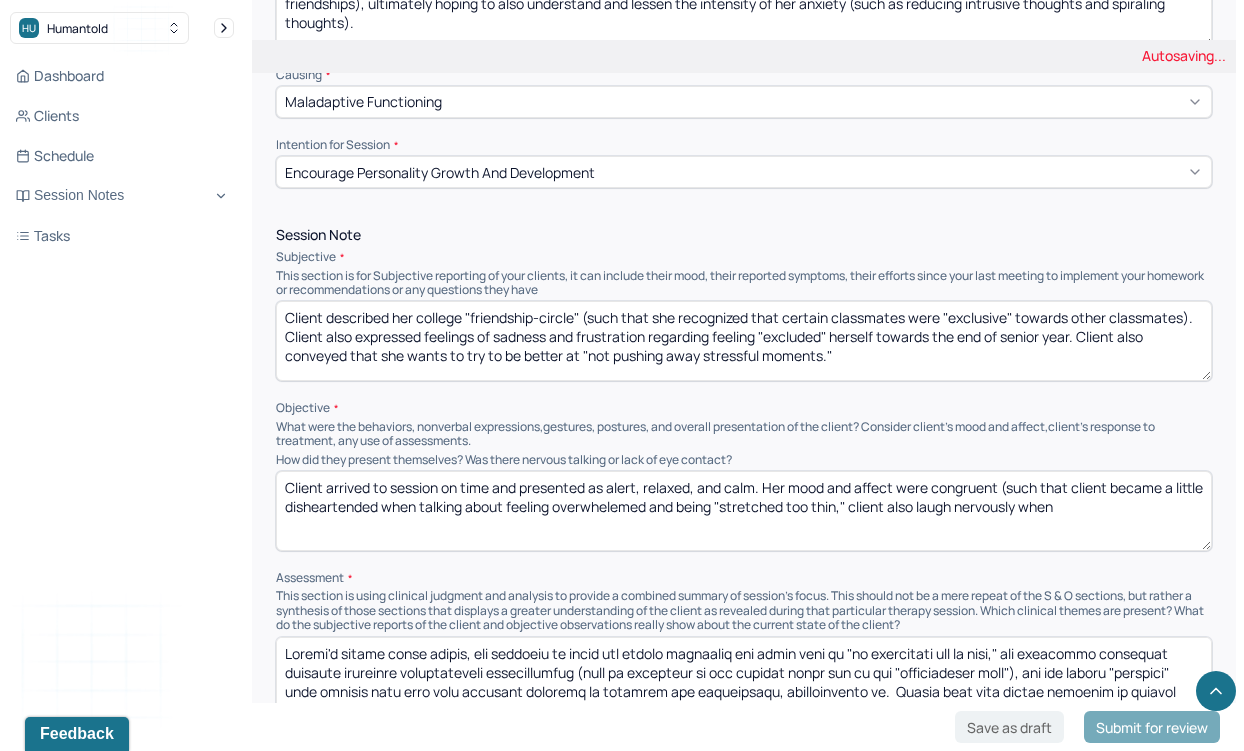 click on "Client arrived to session on time and presented as alert, relaxed, and calm. Her mood and affect were congruent (such that client became a little disheartended when talking about feeling overwhelemed and being "stretched too thin," client also" at bounding box center [744, 511] 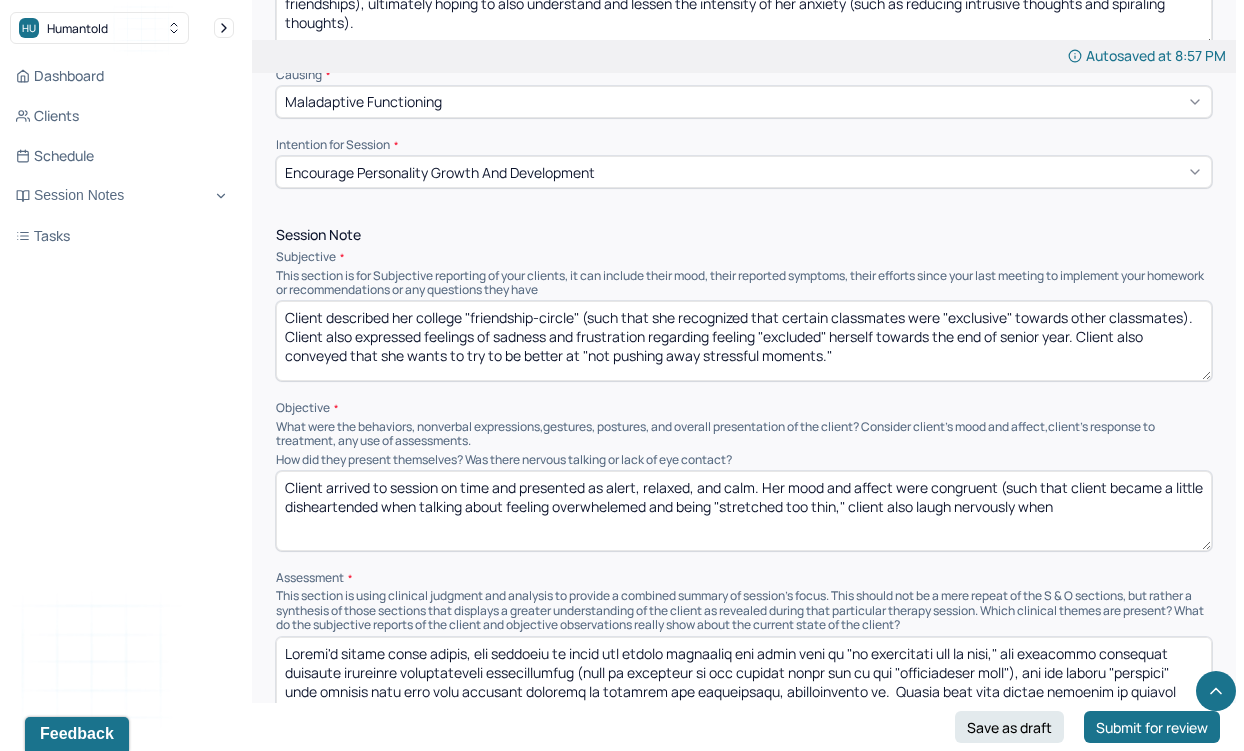 click on "Client arrived to session on time and presented as alert, relaxed, and calm. Her mood and affect were congruent (such that client became a little disheartended when talking about feeling overwhelemed and being "stretched too thin," client also laugh nervously when" at bounding box center (744, 511) 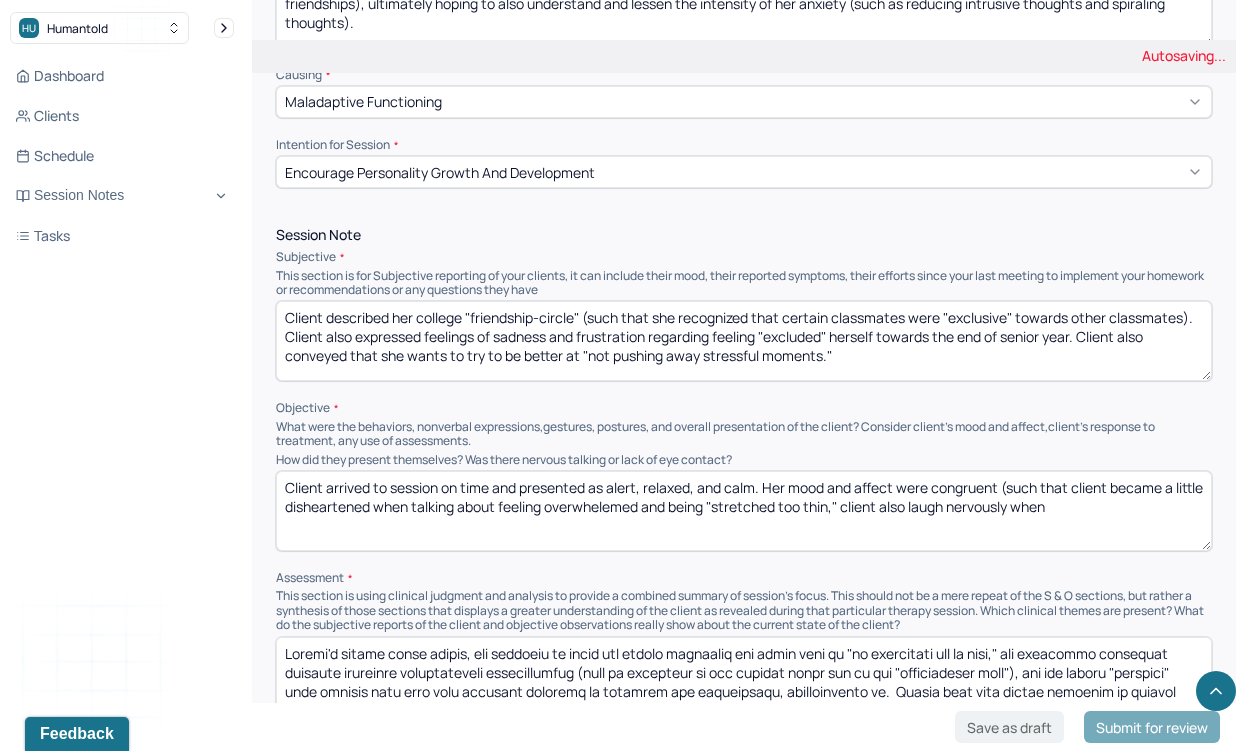 click on "Client arrived to session on time and presented as alert, relaxed, and calm. Her mood and affect were congruent (such that client became a little disheartended when talking about feeling overwhelemed and being "stretched too thin," client also laugh nervously when" at bounding box center [744, 511] 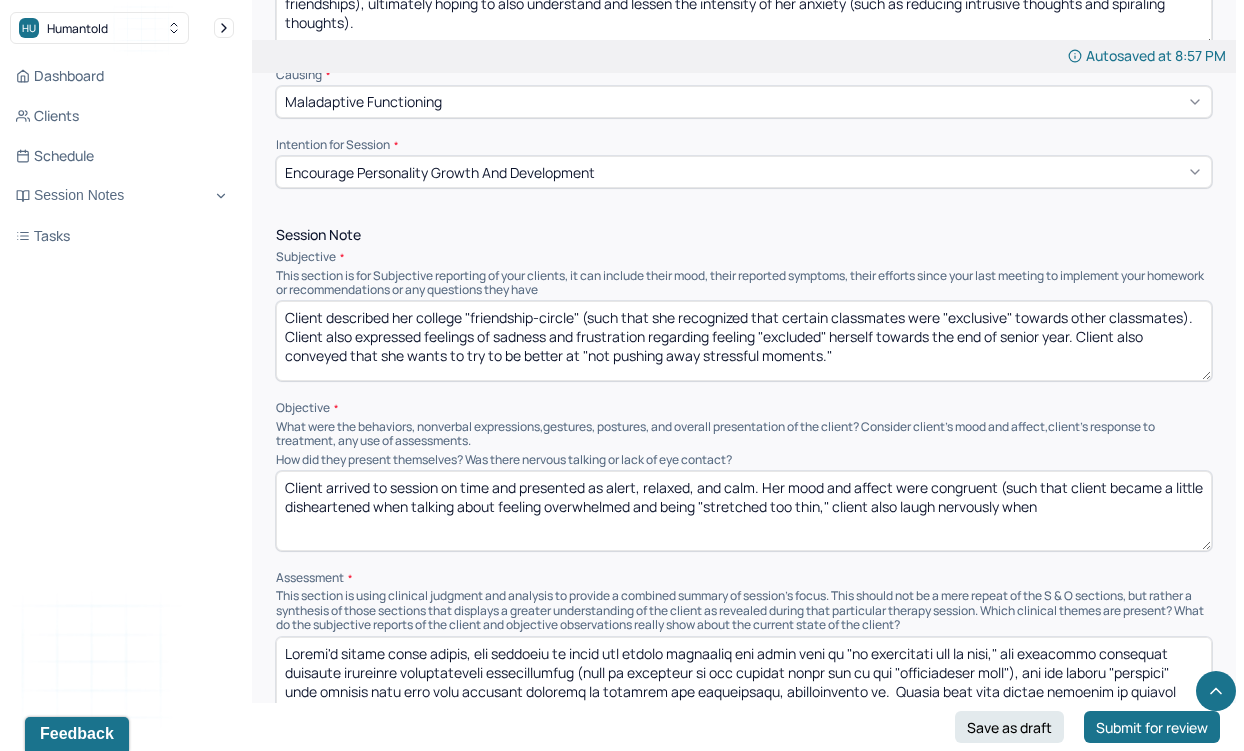 click on "Client arrived to session on time and presented as alert, relaxed, and calm. Her mood and affect were congruent (such that client became a little disheartened when talking about feeling overwhelmed and being "stretched too thin," client also laugh nervously when" at bounding box center (744, 511) 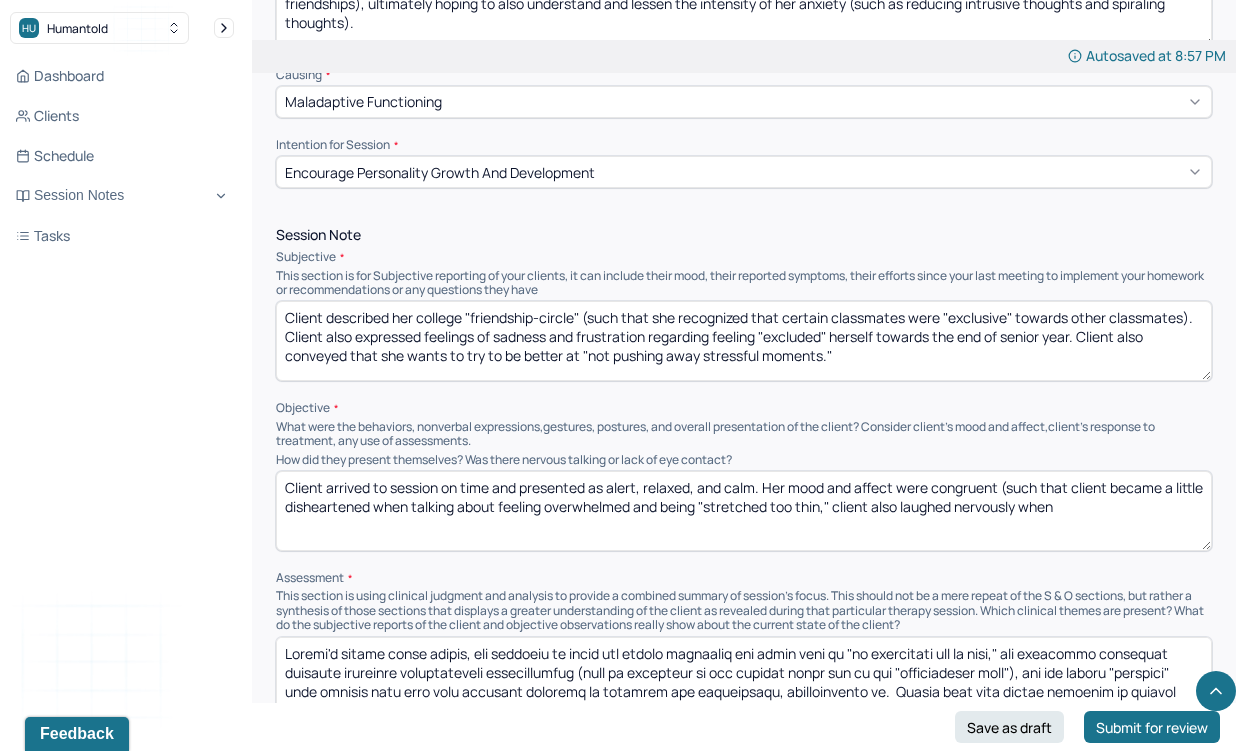 click on "Client arrived to session on time and presented as alert, relaxed, and calm. Her mood and affect were congruent (such that client became a little disheartened when talking about feeling overwhelmed and being "stretched too thin," client also laugh nervously when" at bounding box center (744, 511) 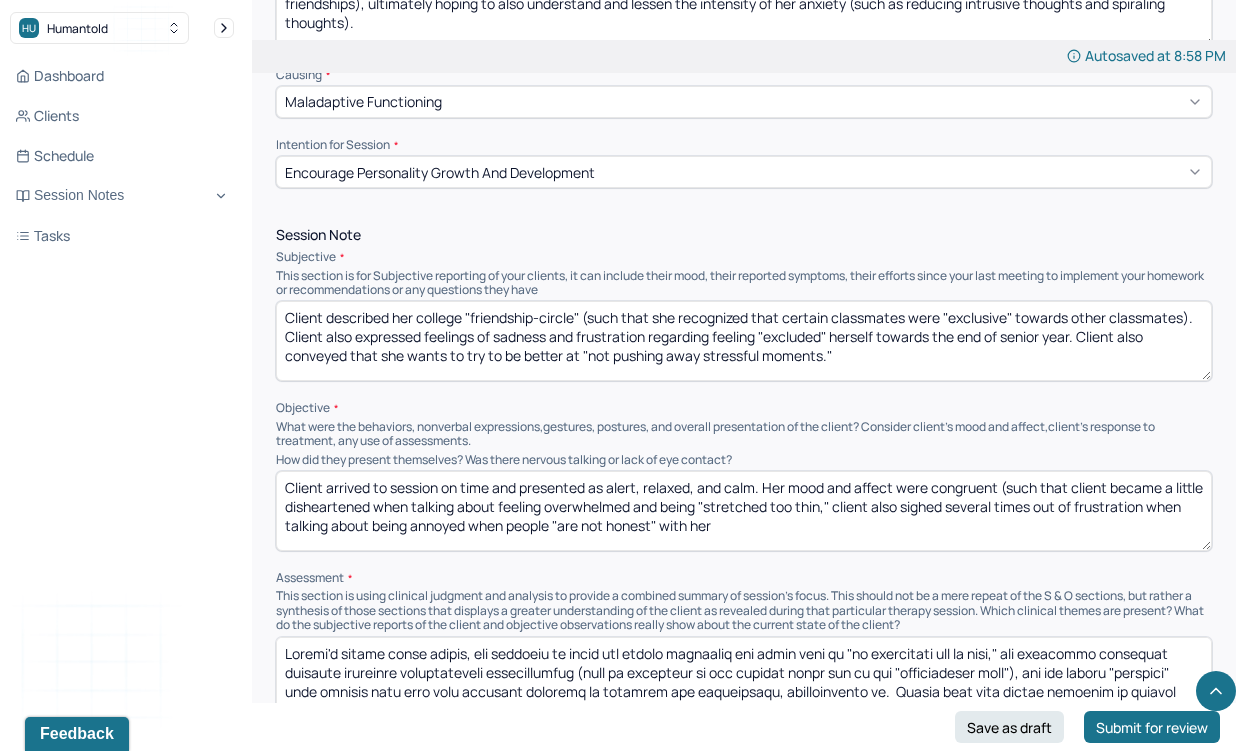 click on "Client arrived to session on time and presented as alert, relaxed, and calm. Her mood and affect were congruent (such that client became a little disheartened when talking about feeling overwhelmed and being "stretched too thin," client also sighed several times out of frustration when talking about being annoyed when people "are not honest" with her" at bounding box center [744, 511] 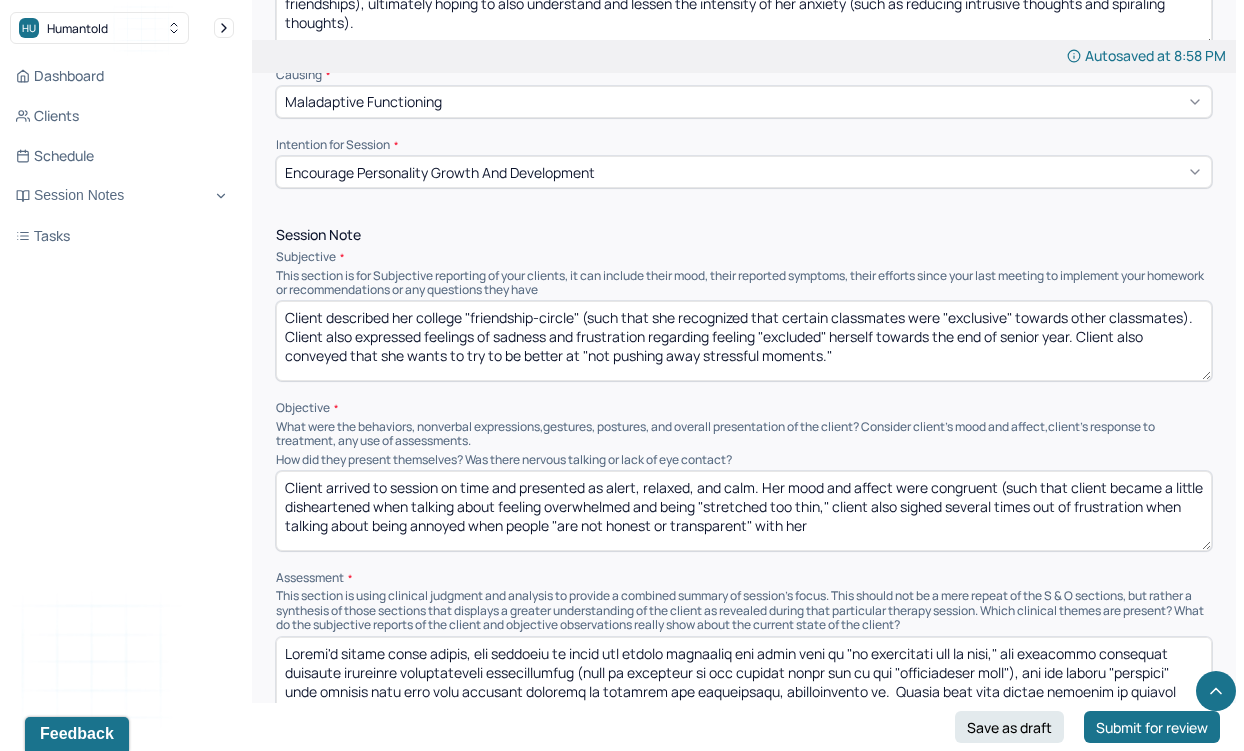 click on "Client arrived to session on time and presented as alert, relaxed, and calm. Her mood and affect were congruent (such that client became a little disheartened when talking about feeling overwhelmed and being "stretched too thin," client also sighed several times out of frustration when talking about being annoyed when people "are not honest" with her" at bounding box center [744, 511] 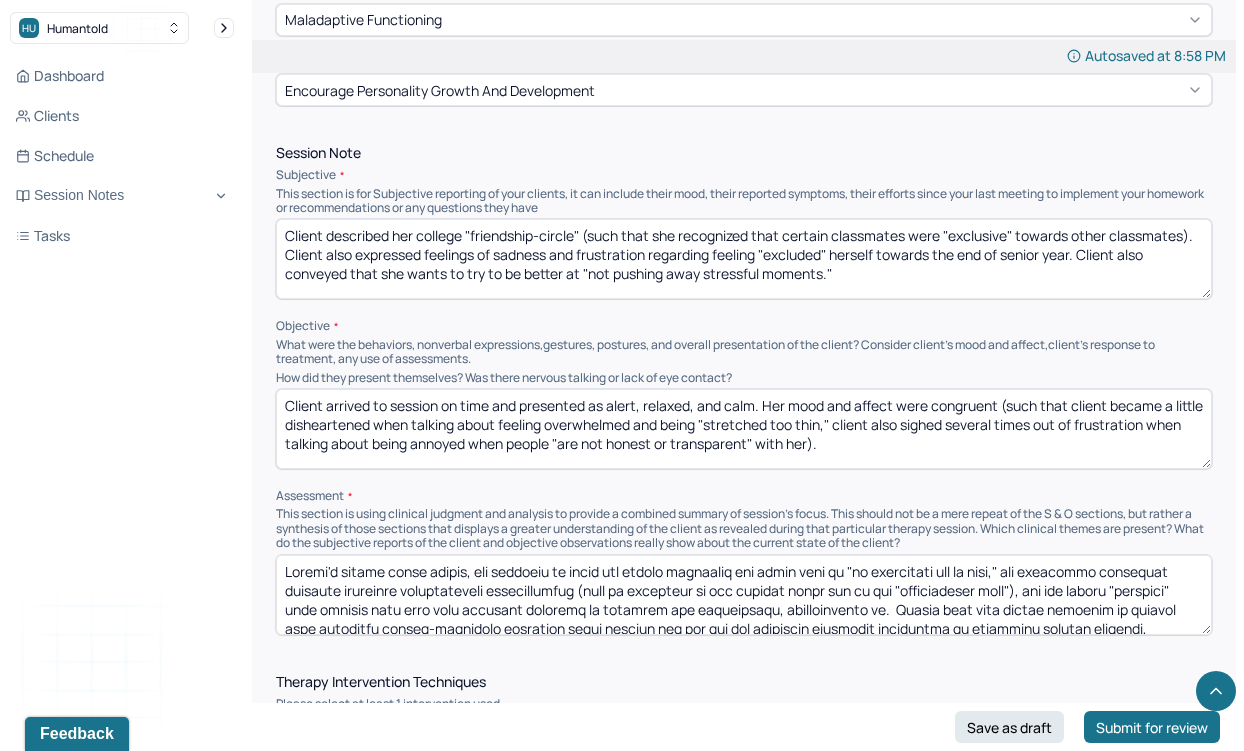 scroll, scrollTop: 875, scrollLeft: 0, axis: vertical 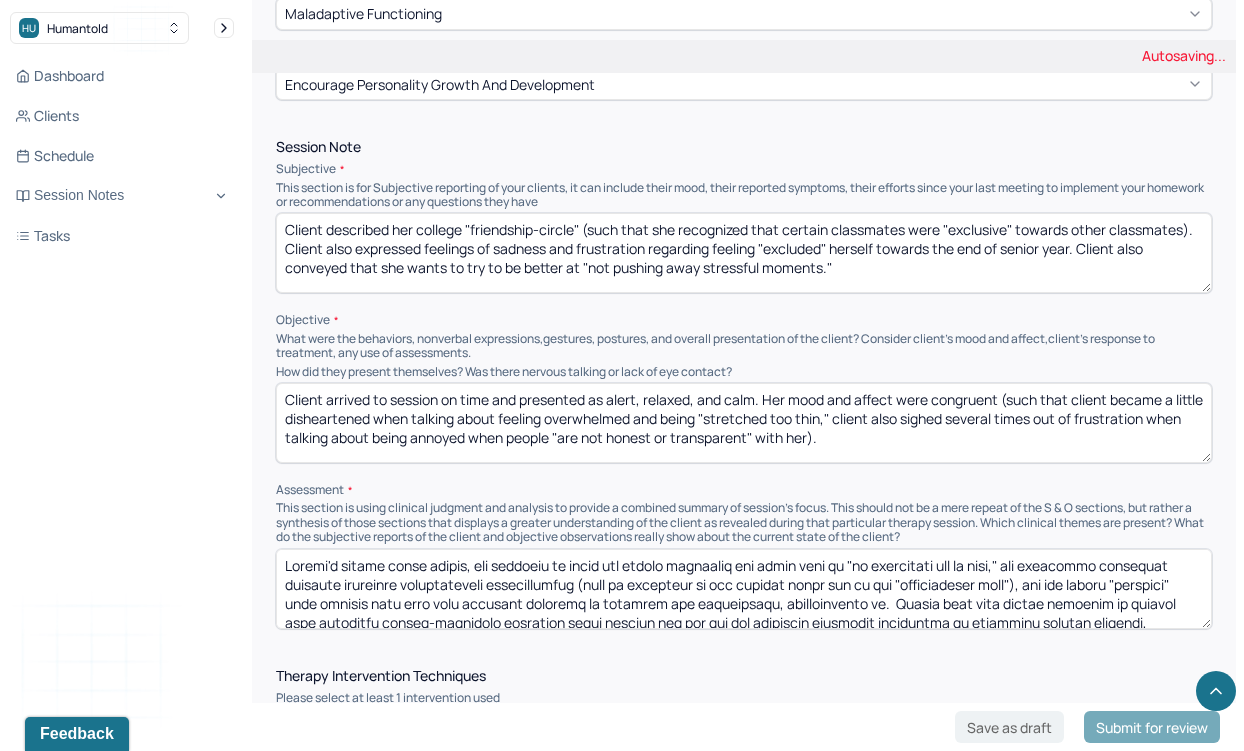type on "Client arrived to session on time and presented as alert, relaxed, and calm. Her mood and affect were congruent (such that client became a little disheartened when talking about feeling overwhelmed and being "stretched too thin," client also sighed several times out of frustration when talking about being annoyed when people "are not honest or transparent" with her)." 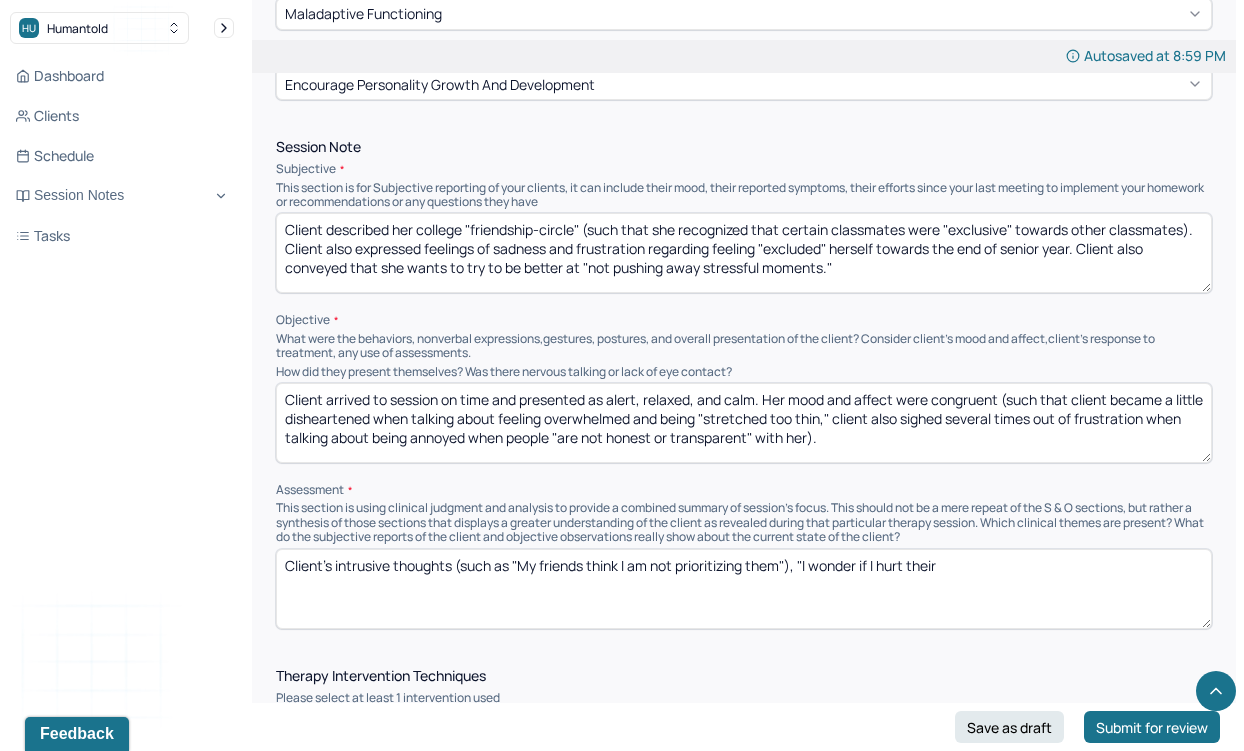 drag, startPoint x: 965, startPoint y: 563, endPoint x: 786, endPoint y: 563, distance: 179 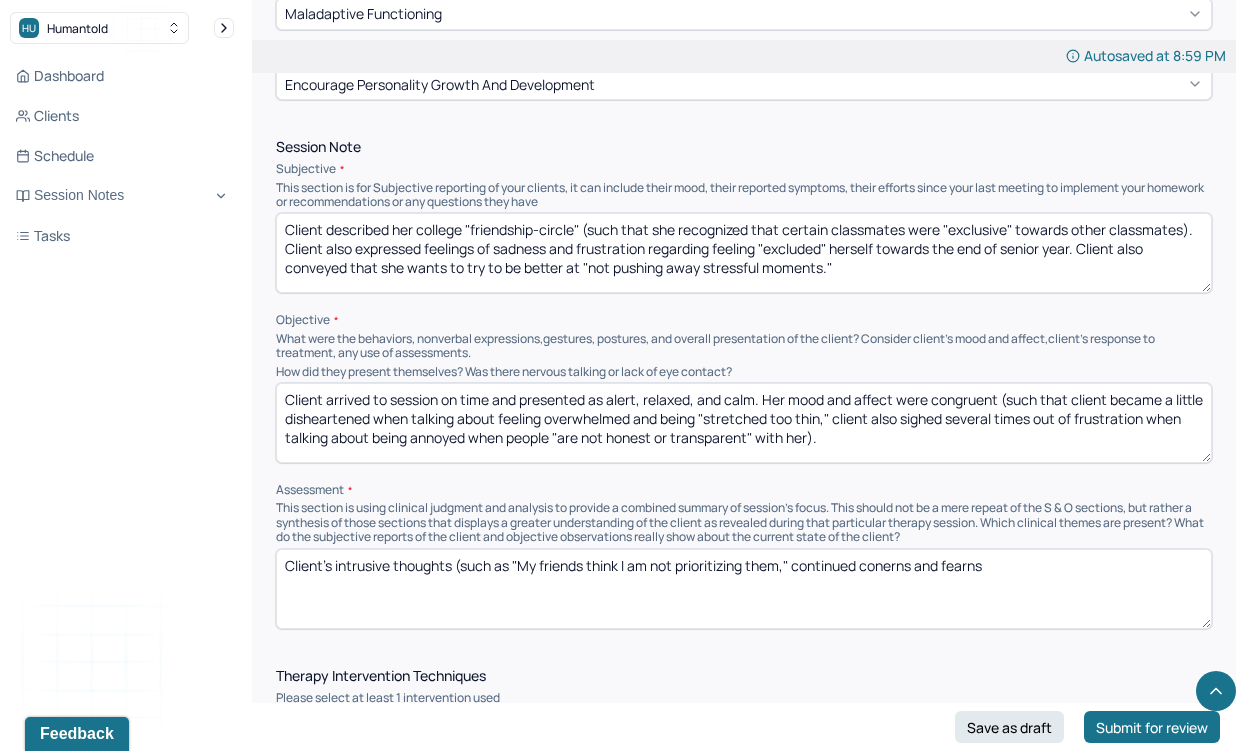 drag, startPoint x: 1026, startPoint y: 565, endPoint x: 866, endPoint y: 565, distance: 160 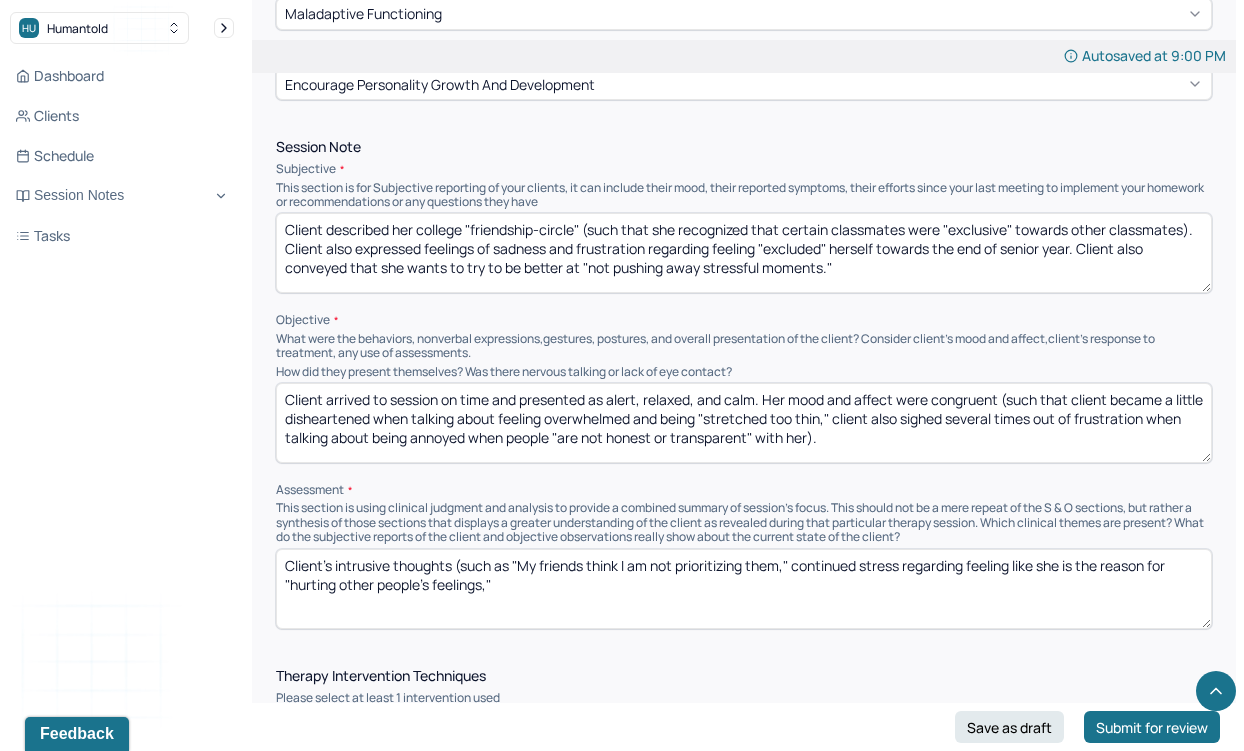 click on "Client's intrusive thoughts (such as "My friends think I am not prioritizing them," continued stress regarding feeling like she is the reason for "hurting other people's feelings,"" at bounding box center (744, 589) 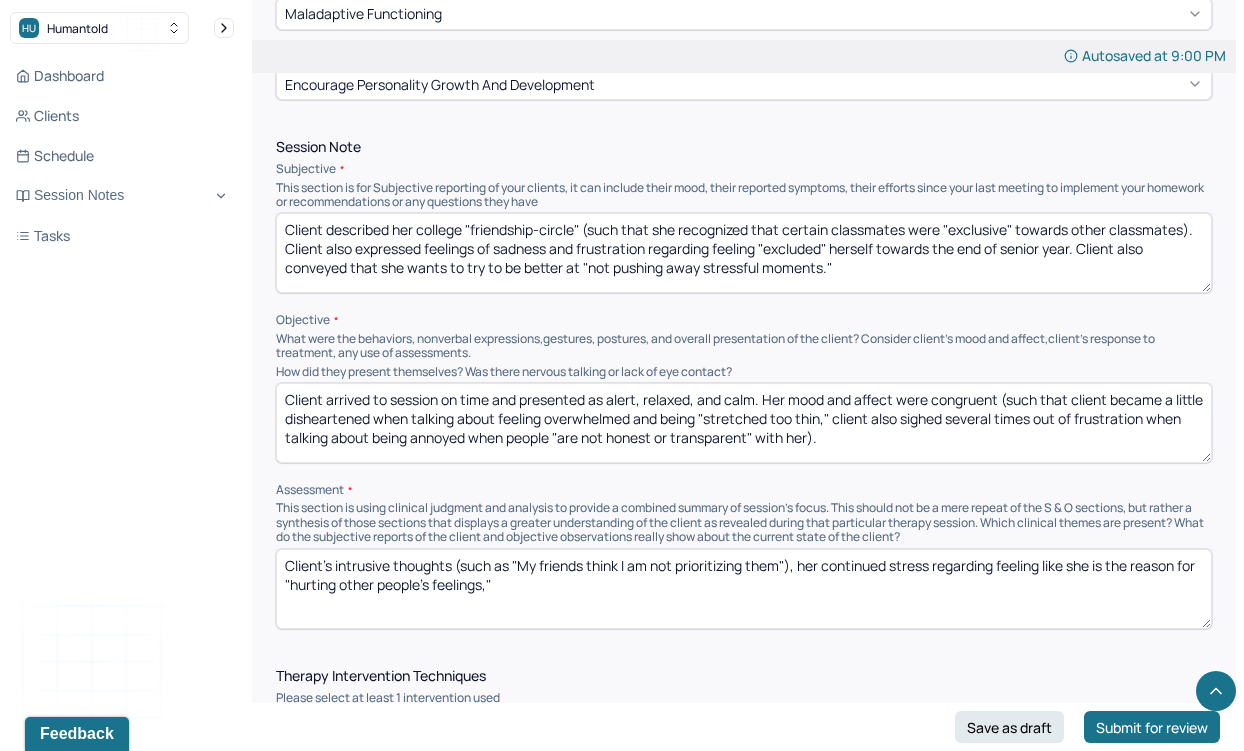 click on "Client's intrusive thoughts (such as "My friends think I am not prioritizing them"), her continued stress regarding feeling like she is the reason for "hurting other people's feelings,"" at bounding box center (744, 589) 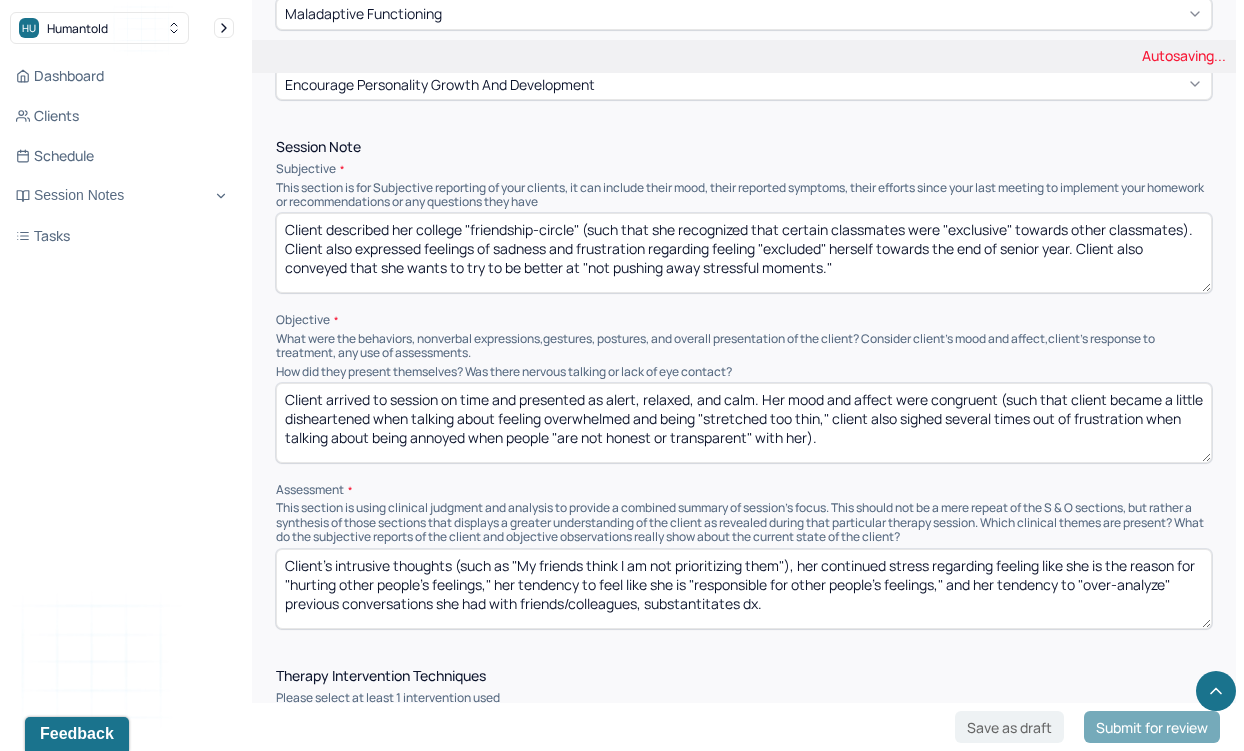 click on "Client's intrusive thoughts (such as "My friends think I am not prioritizing them"), her continued stress regarding feeling like she is the reason for "hurting other people's feelings," her tendency to feel like she is "responsible for other people's feelings," and her tendency to "over-analyze" previous conversations she had with" at bounding box center [744, 589] 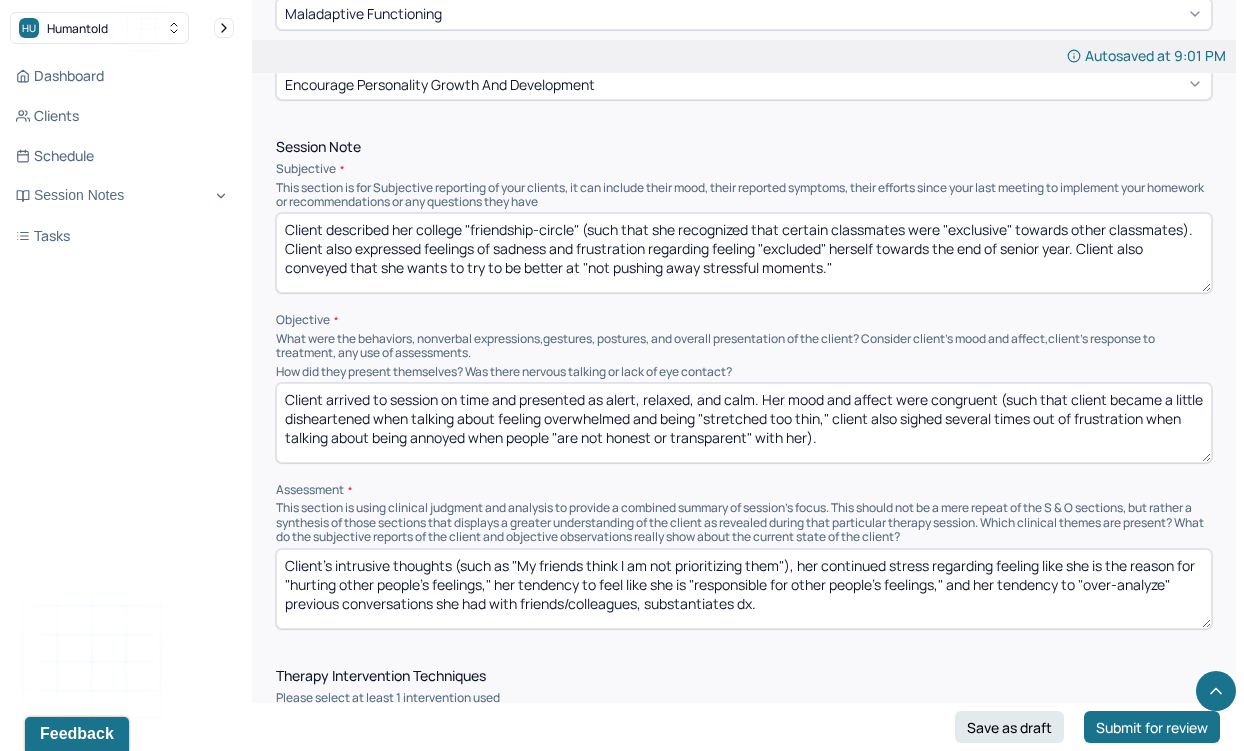 click on "Client's intrusive thoughts (such as "My friends think I am not prioritizing them"), her continued stress regarding feeling like she is the reason for "hurting other people's feelings," her tendency to feel like she is "responsible for other people's feelings," and her tendency to "over-analyze" previous conversations she had with friends/colleagues, substantitates dx." at bounding box center (744, 589) 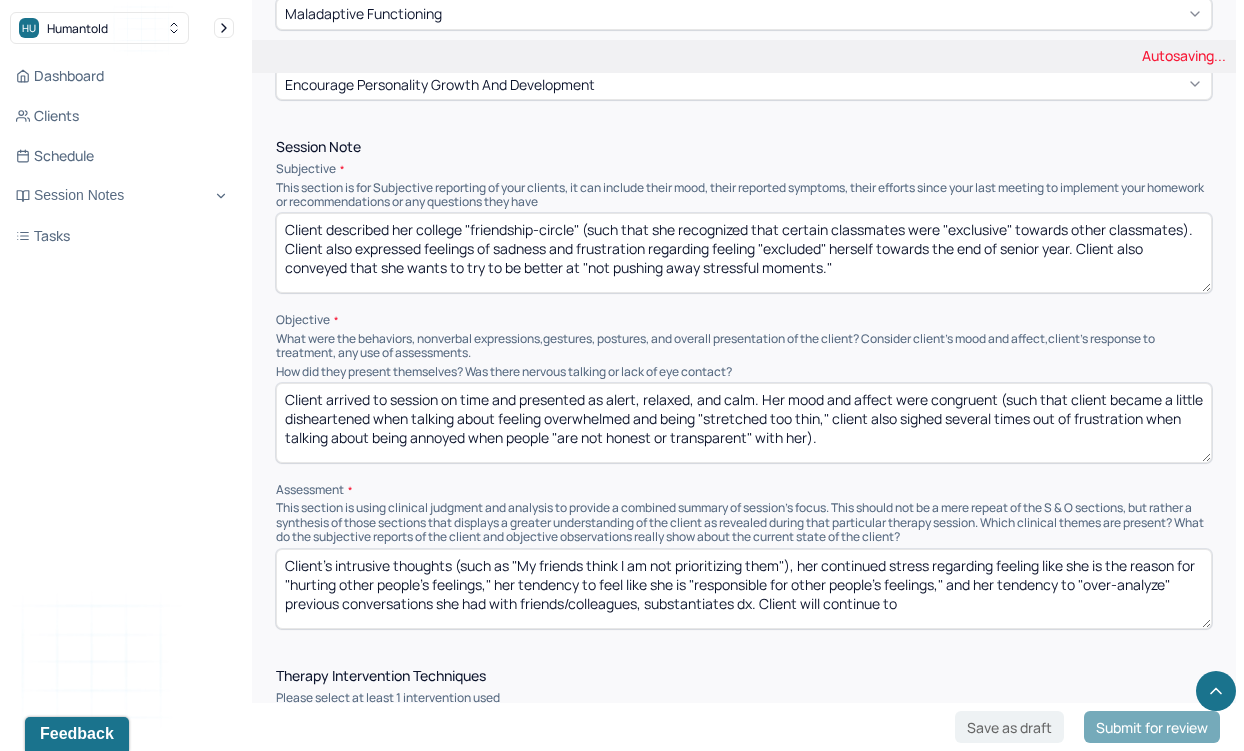 click on "Client's intrusive thoughts (such as "My friends think I am not prioritizing them"), her continued stress regarding feeling like she is the reason for "hurting other people's feelings," her tendency to feel like she is "responsible for other people's feelings," and her tendency to "over-analyze" previous conversations she had with friends/colleagues, substantiates dx." at bounding box center [744, 589] 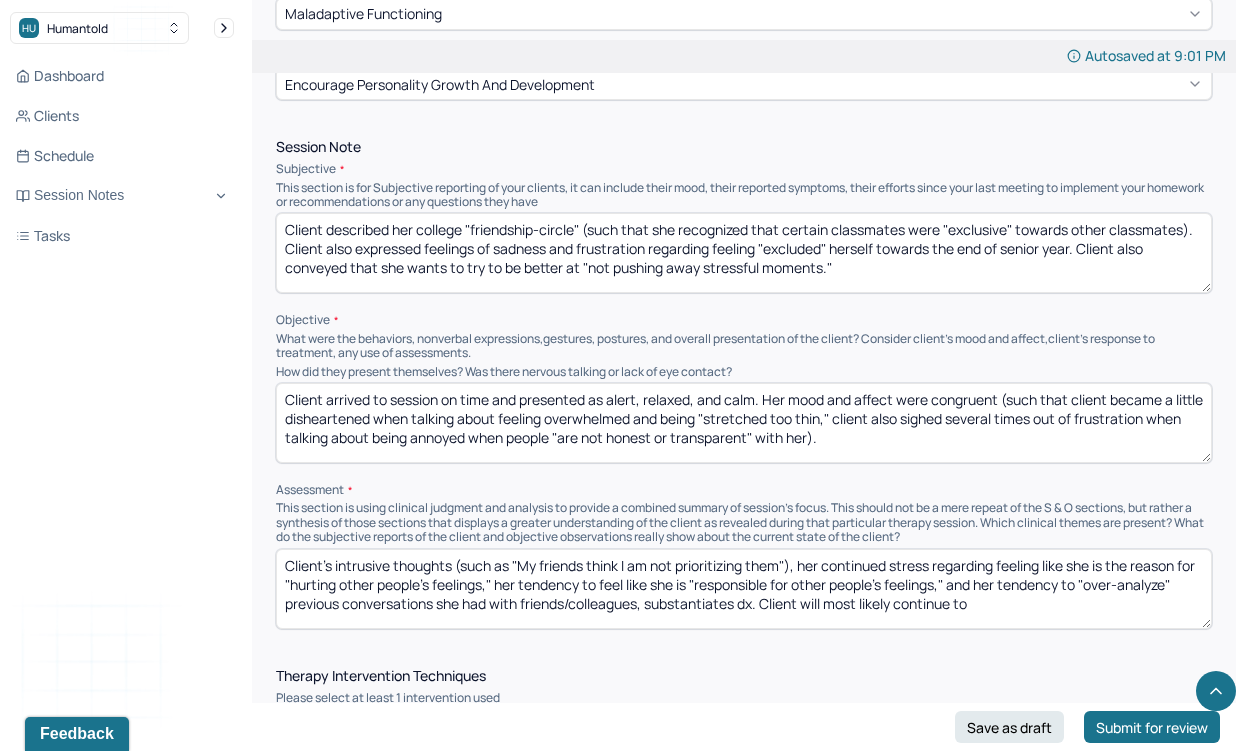 click on "Client's intrusive thoughts (such as "My friends think I am not prioritizing them"), her continued stress regarding feeling like she is the reason for "hurting other people's feelings," her tendency to feel like she is "responsible for other people's feelings," and her tendency to "over-analyze" previous conversations she had with friends/colleagues, substantiates dx. Client will continue to" at bounding box center (744, 589) 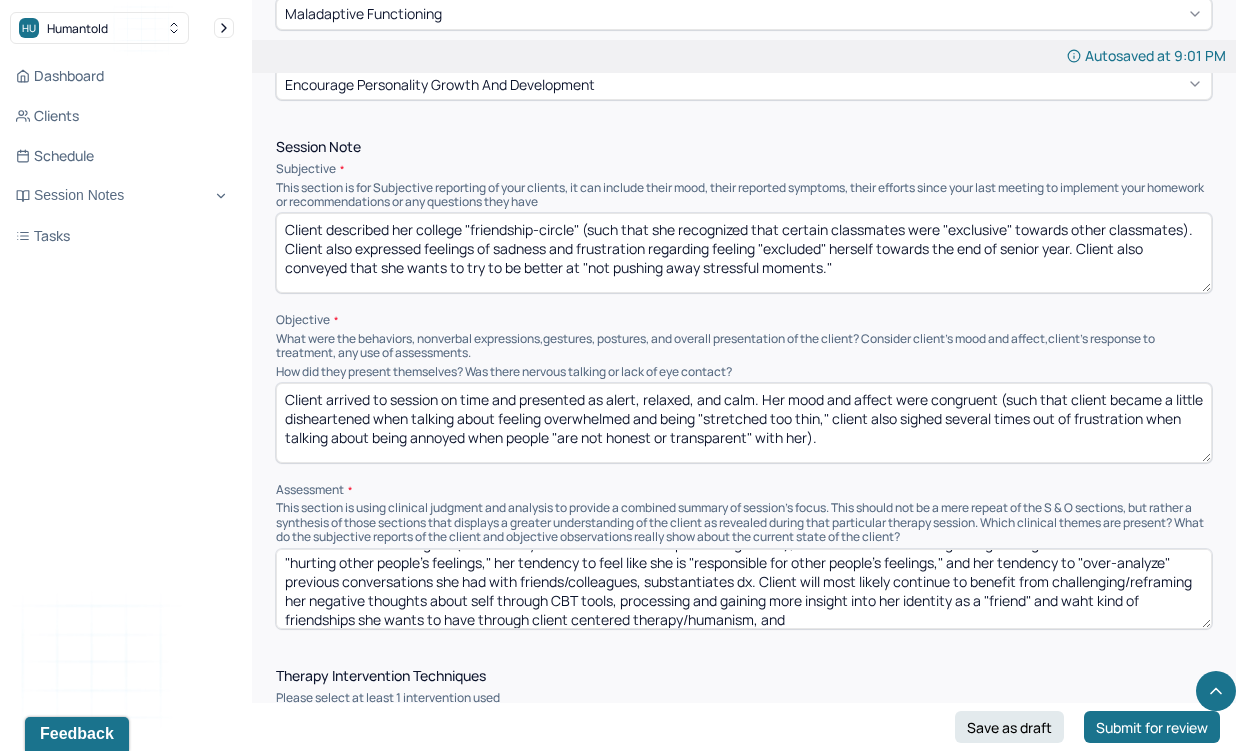 scroll, scrollTop: 0, scrollLeft: 0, axis: both 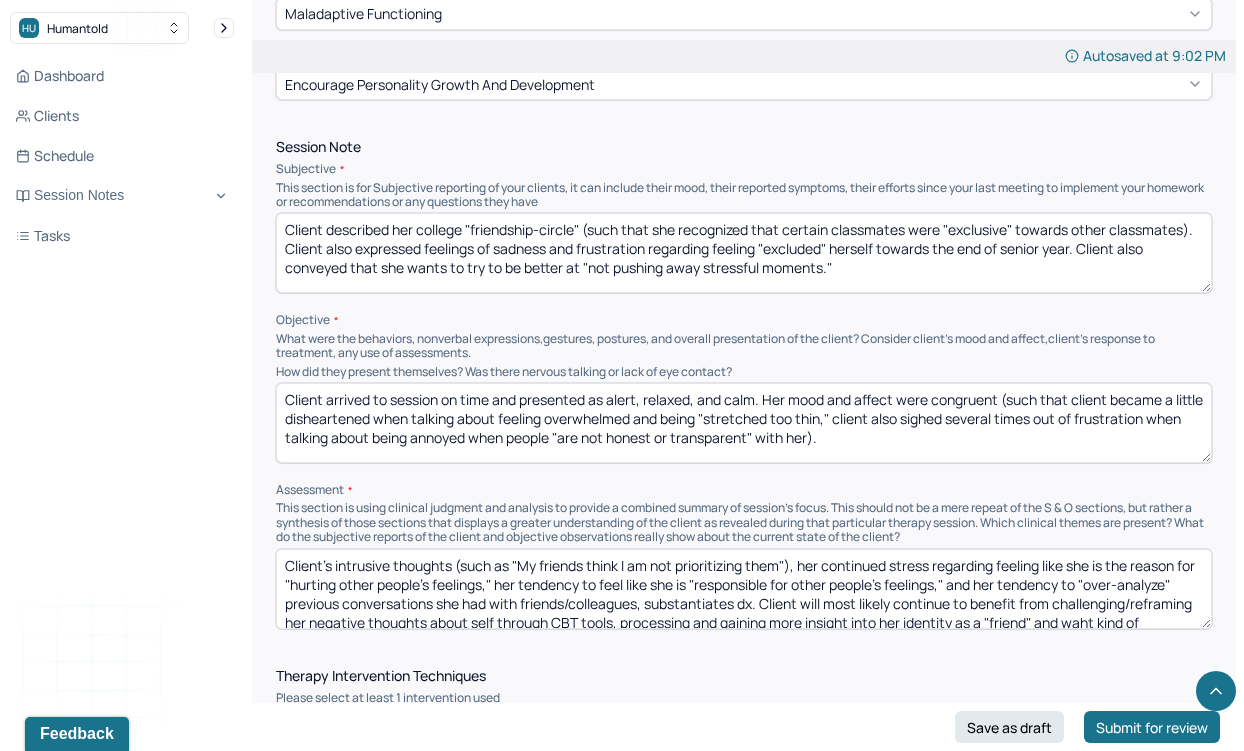 click on "Client's intrusive thoughts (such as "My friends think I am not prioritizing them"), her continued stress regarding feeling like she is the reason for "hurting other people's feelings," her tendency to feel like she is "responsible for other people's feelings," and her tendency to "over-analyze" previous conversations she had with friends/colleagues, substantiates dx. Client will most likely continue to benefit from challenging/reframing her negative thoughts about self through CBT tools, processing and gaining more insight into her identity as a "friend" and waht kind of friendships she wants to have through client centered therapy/humanism, and" at bounding box center [744, 589] 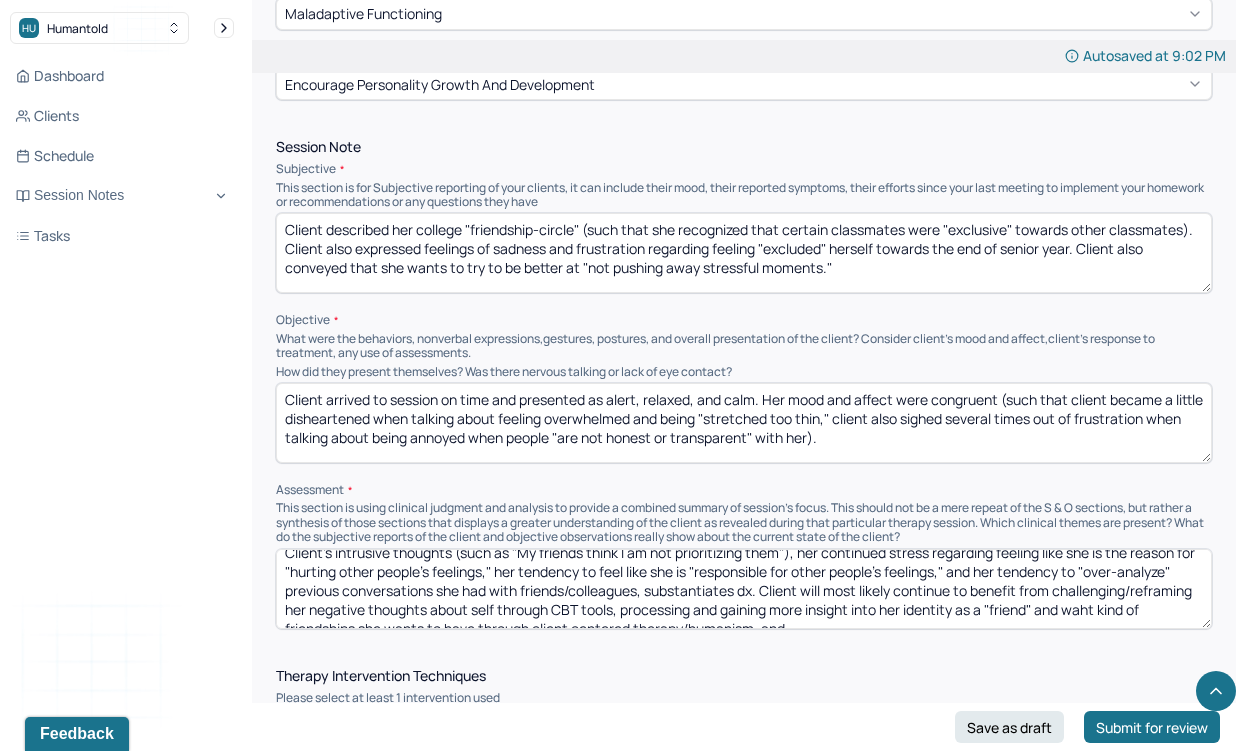 scroll, scrollTop: 1, scrollLeft: 0, axis: vertical 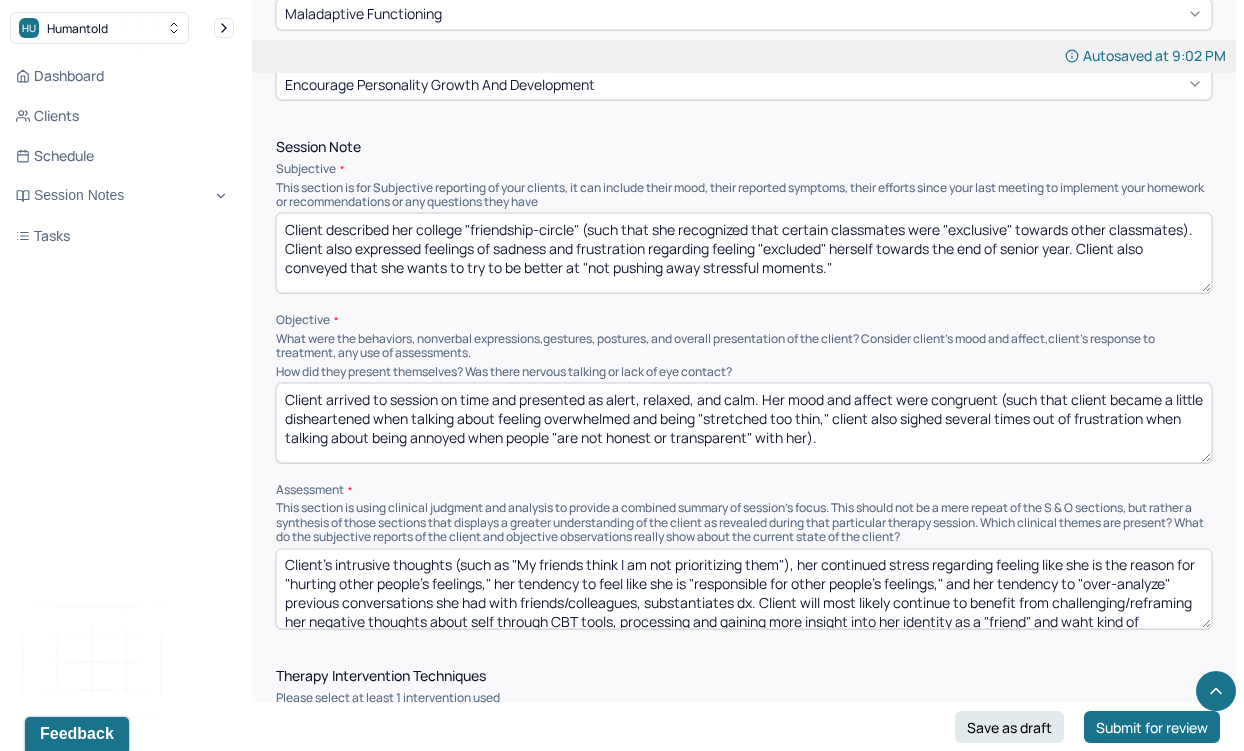 click on "Client's intrusive thoughts (such as "My friends think I am not prioritizing them"), her continued stress regarding feeling like she is the reason for "hurting other people's feelings," her tendency to feel like she is "responsible for other people's feelings," and her tendency to "over-analyze" previous conversations she had with friends/colleagues, substantiates dx. Client will most likely continue to benefit from challenging/reframing her negative thoughts about self through CBT tools, processing and gaining more insight into her identity as a "friend" and waht kind of friendships she wants to have through client centered therapy/humanism, and" at bounding box center [744, 589] 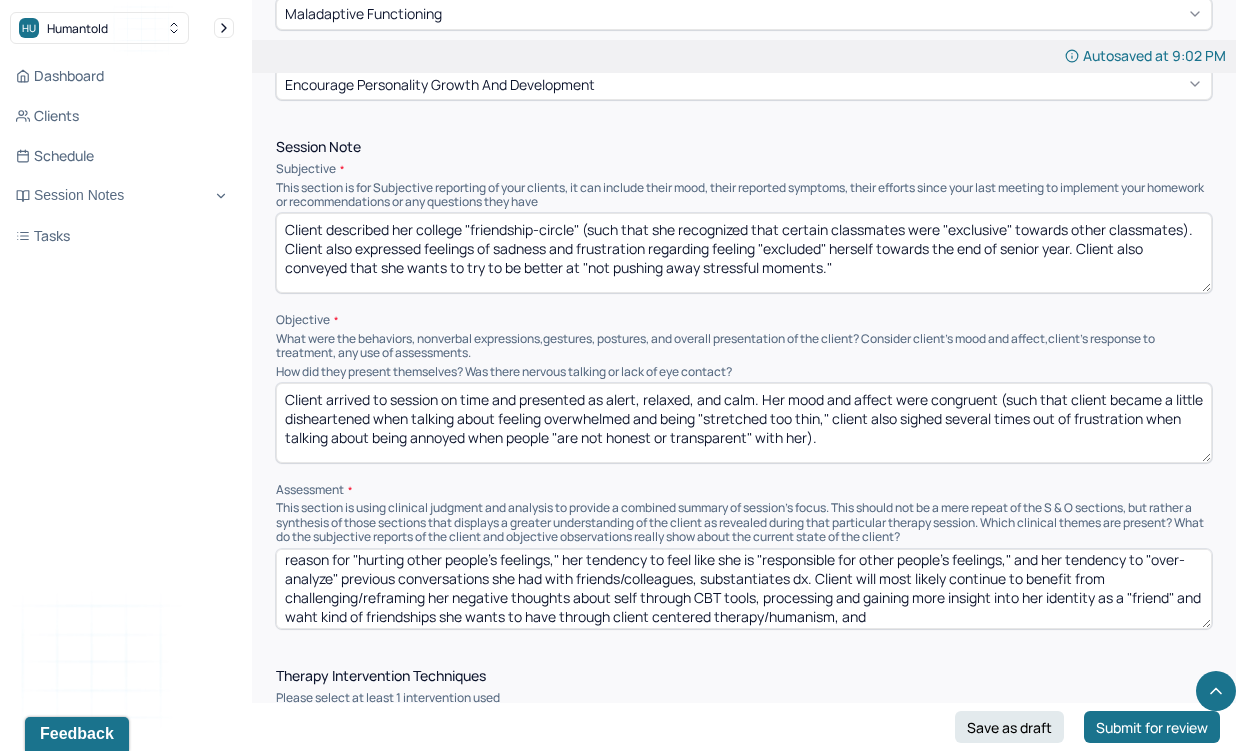 scroll, scrollTop: 28, scrollLeft: 0, axis: vertical 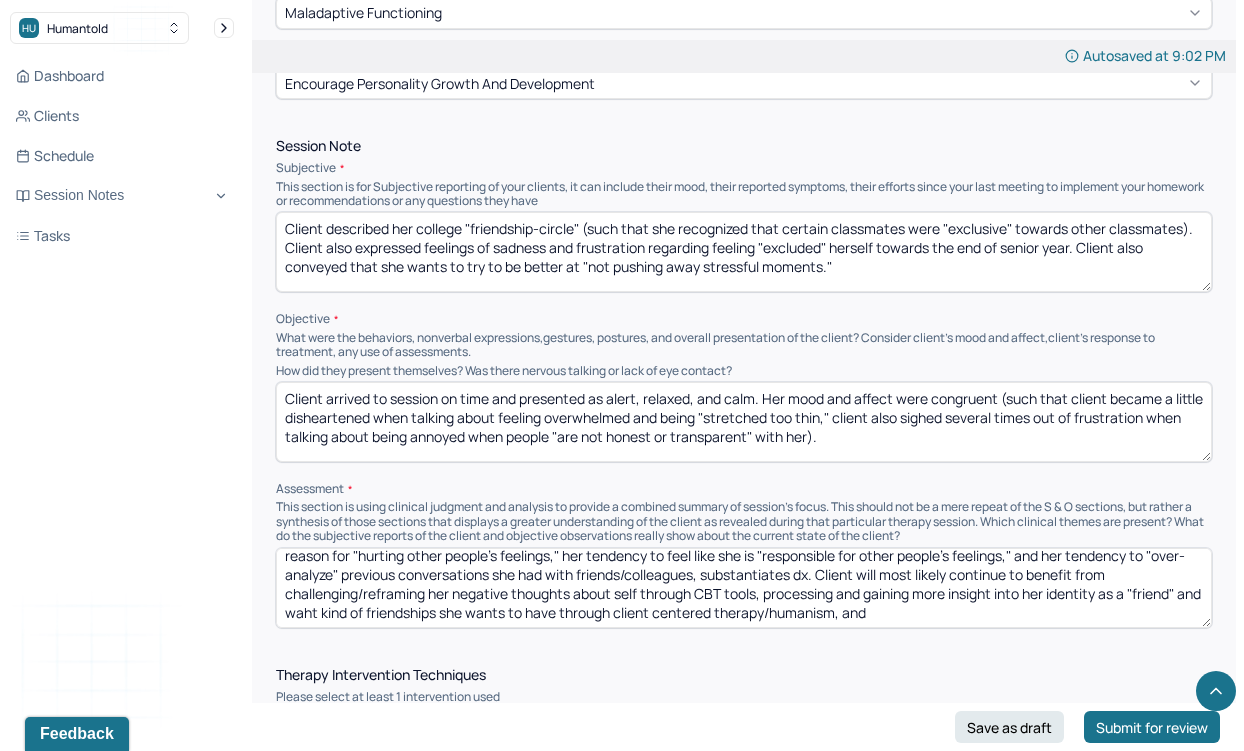 click on "Client's intrusive thoughts (such as "My friends think I am not prioritizing them"), her continued feelings of stress regarding feeling like she is the reason for "hurting other people's feelings," her tendency to feel like she is "responsible for other people's feelings," and her tendency to "over-analyze" previous conversations she had with friends/colleagues, substantiates dx. Client will most likely continue to benefit from challenging/reframing her negative thoughts about self through CBT tools, processing and gaining more insight into her identity as a "friend" and waht kind of friendships she wants to have through client centered therapy/humanism, and" at bounding box center [744, 588] 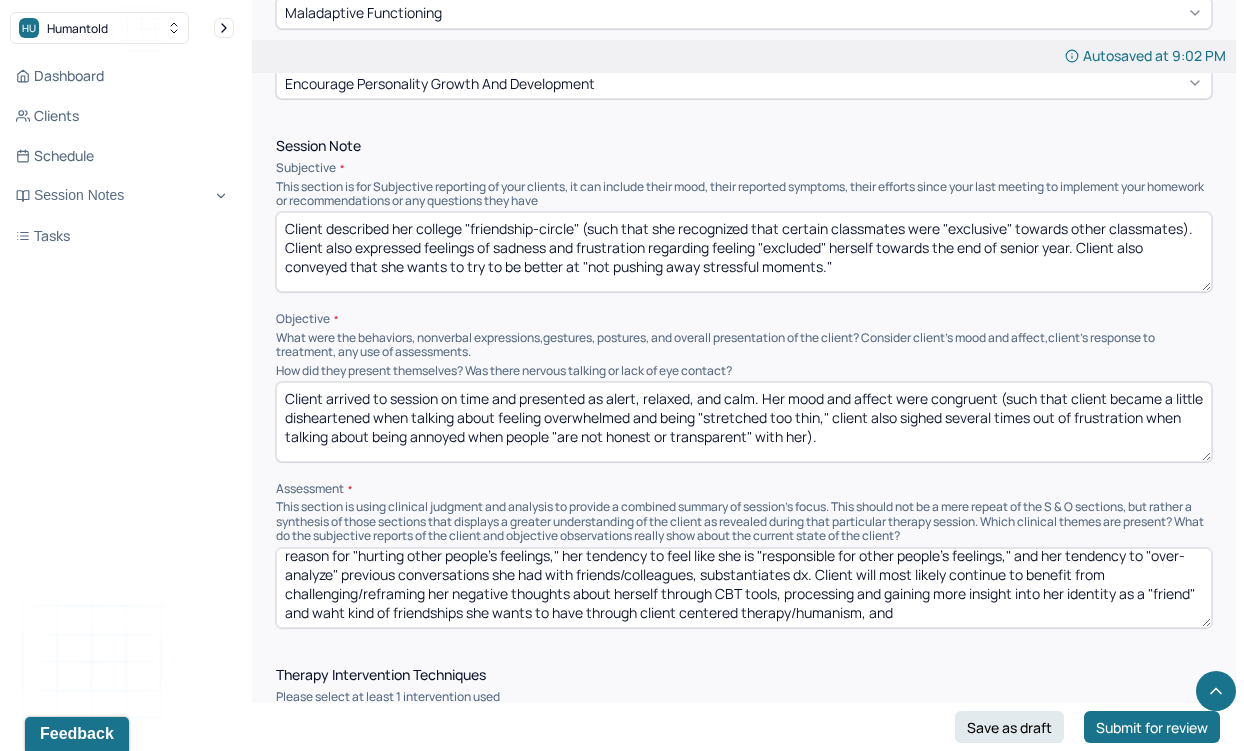 click on "Client's intrusive thoughts (such as "My friends think I am not prioritizing them"), her continued feelings of stress regarding feeling like she is the reason for "hurting other people's feelings," her tendency to feel like she is "responsible for other people's feelings," and her tendency to "over-analyze" previous conversations she had with friends/colleagues, substantiates dx. Client will most likely continue to benefit from challenging/reframing her negative thoughts about herself through CBT tools, processing and gaining more insight into her identity as a "friend" and waht kind of friendships she wants to have through client centered therapy/humanism, and" at bounding box center (744, 588) 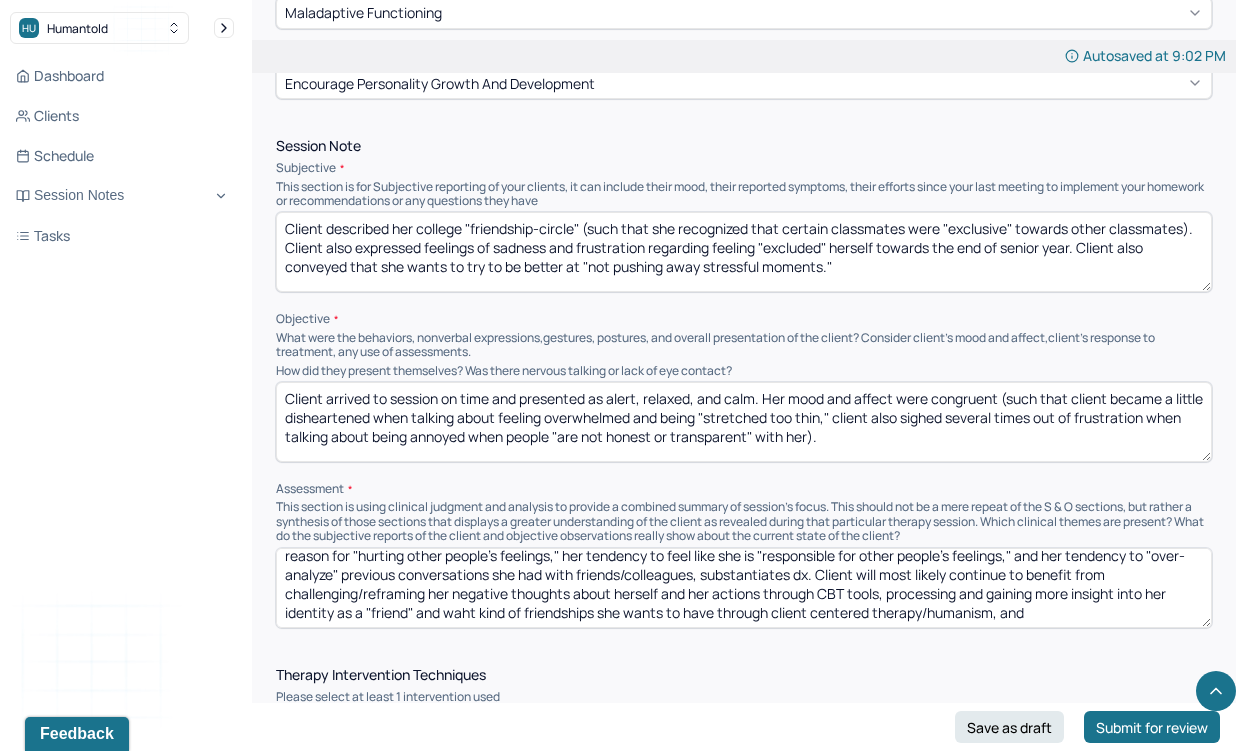 click on "Client's intrusive thoughts (such as "My friends think I am not prioritizing them"), her continued feelings of stress regarding feeling like she is the reason for "hurting other people's feelings," her tendency to feel like she is "responsible for other people's feelings," and her tendency to "over-analyze" previous conversations she had with friends/colleagues, substantiates dx. Client will most likely continue to benefit from challenging/reframing her negative thoughts about herself and her actions through CBT tools, processing and gaining more insight into her identity as a "friend" and waht kind of friendships she wants to have through client centered therapy/humanism, and" at bounding box center (744, 588) 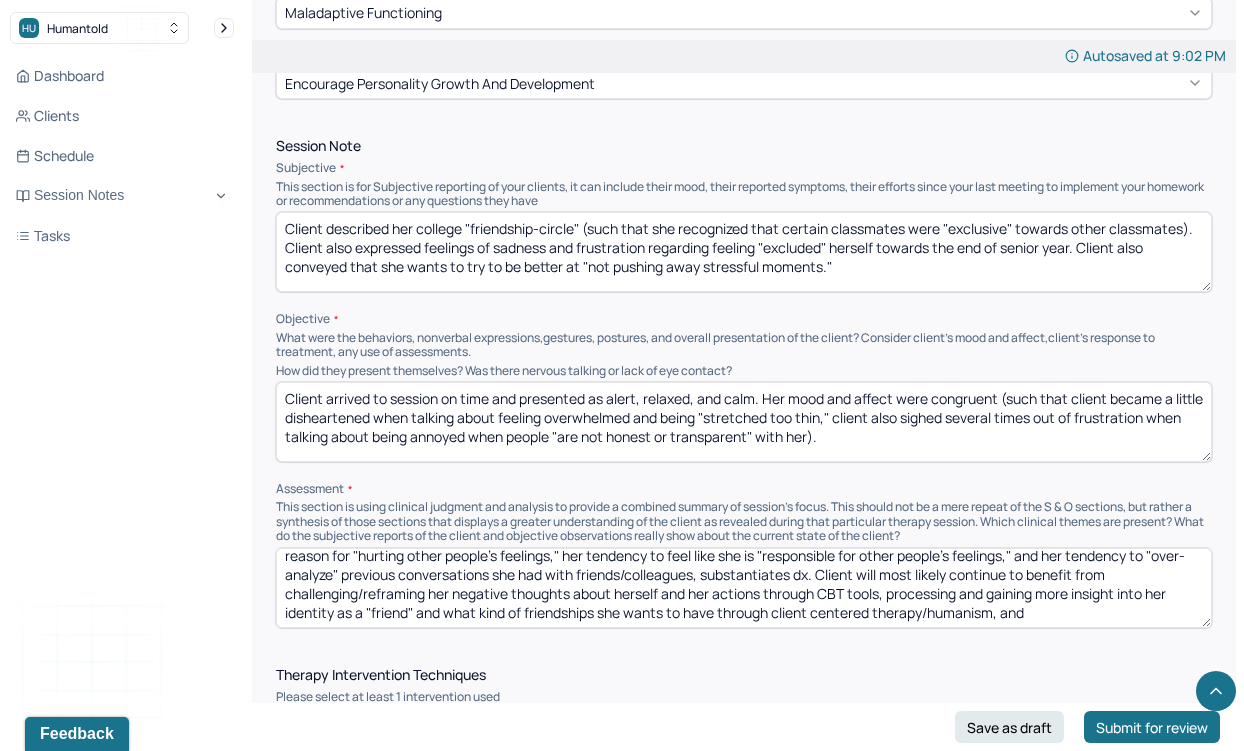 click on "Client's intrusive thoughts (such as "My friends think I am not prioritizing them"), her continued feelings of stress regarding feeling like she is the reason for "hurting other people's feelings," her tendency to feel like she is "responsible for other people's feelings," and her tendency to "over-analyze" previous conversations she had with friends/colleagues, substantiates dx. Client will most likely continue to benefit from challenging/reframing her negative thoughts about herself and her actions through CBT tools, processing and gaining more insight into her identity as a "friend" and what kind of friendships she wants to have through client centered therapy/humanism, and" at bounding box center [744, 588] 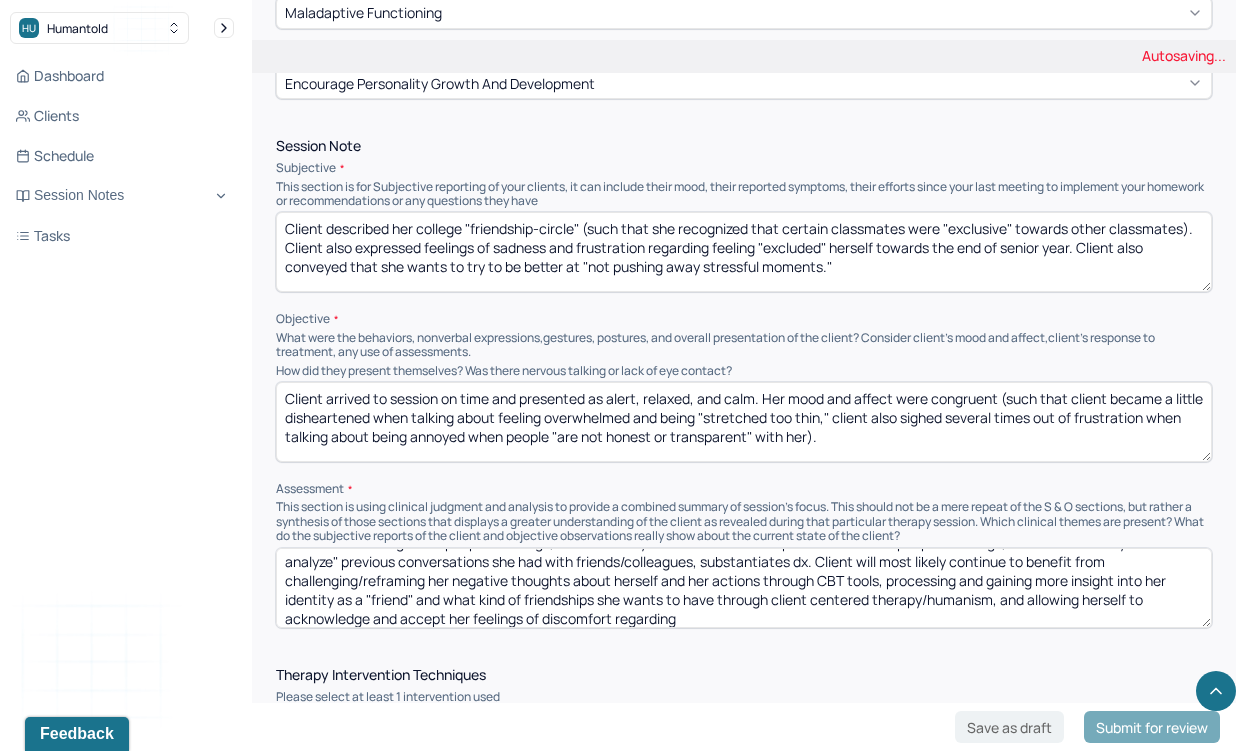 scroll, scrollTop: 47, scrollLeft: 0, axis: vertical 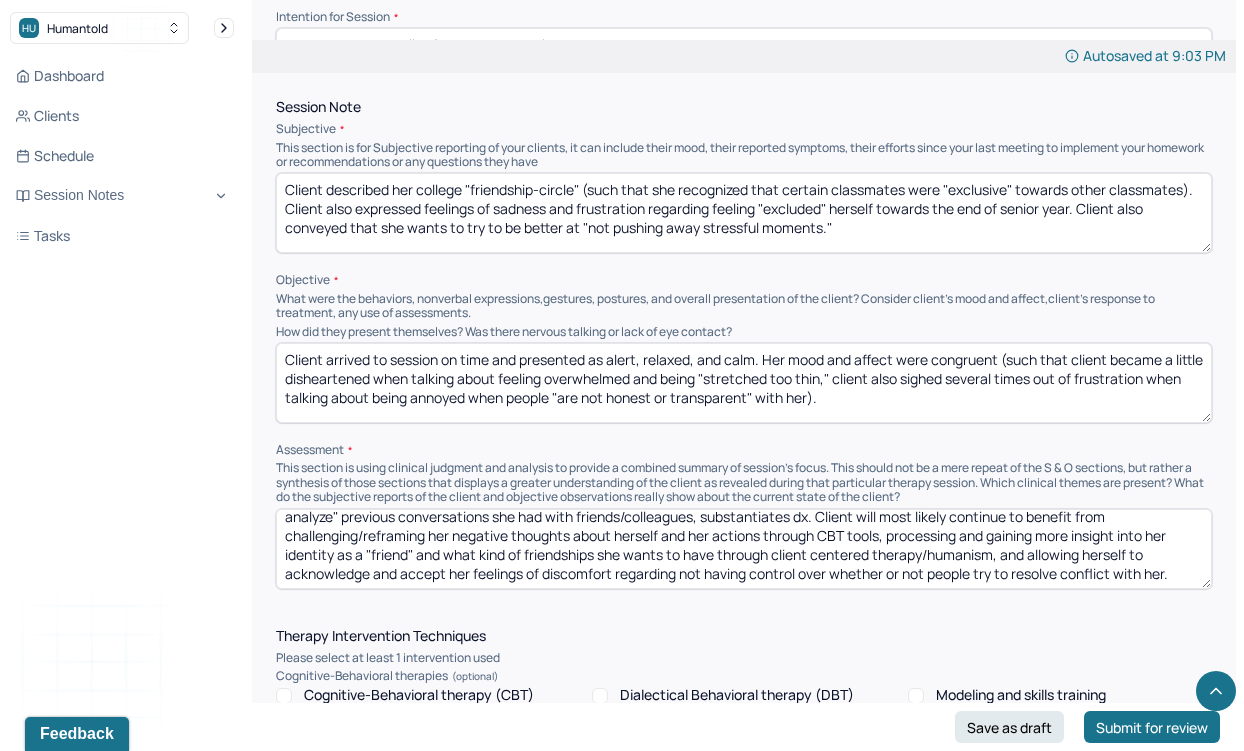click on "Client's intrusive thoughts (such as "My friends think I am not prioritizing them"), her continued feelings of stress regarding feeling like she is the reason for "hurting other people's feelings," her tendency to feel like she is "responsible for other people's feelings," and her tendency to "over-analyze" previous conversations she had with friends/colleagues, substantiates dx. Client will most likely continue to benefit from challenging/reframing her negative thoughts about herself and her actions through CBT tools, processing and gaining more insight into her identity as a "friend" and what kind of friendships she wants to have through client centered therapy/humanism, and allowing herself to acknowledge and accept her feelings of discomfort regarding not having control over whether or not people try to resolve conflict with her." at bounding box center (744, 549) 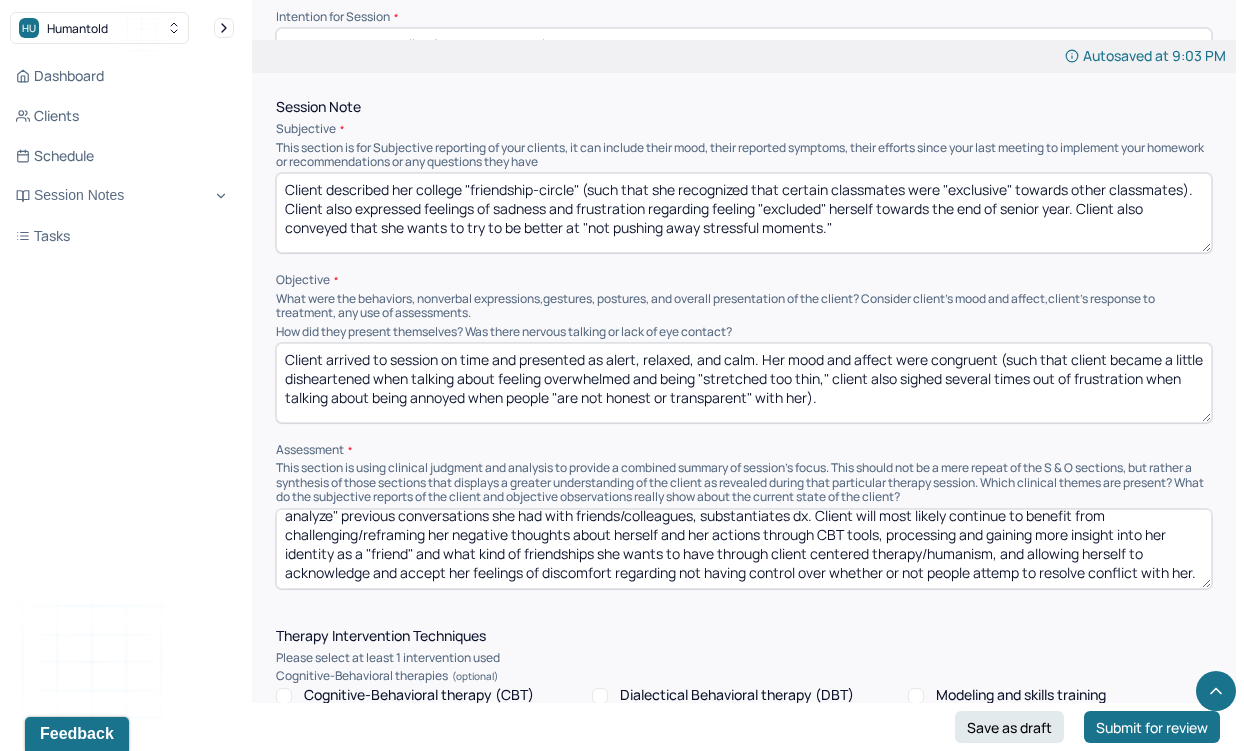 scroll, scrollTop: 47, scrollLeft: 0, axis: vertical 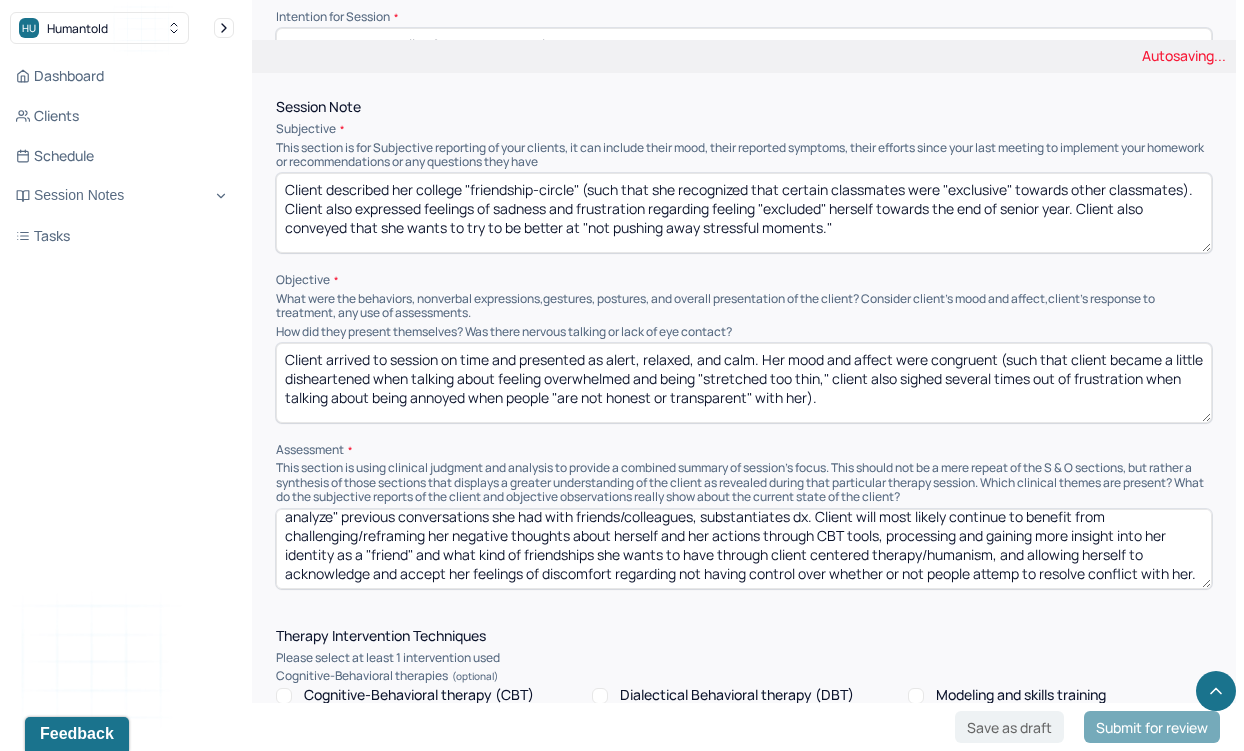 click on "Client's intrusive thoughts (such as "My friends think I am not prioritizing them"), her continued feelings of stress regarding feeling like she is the reason for "hurting other people's feelings," her tendency to feel like she is "responsible for other people's feelings," and her tendency to "over-analyze" previous conversations she had with friends/colleagues, substantiates dx. Client will most likely continue to benefit from challenging/reframing her negative thoughts about herself and her actions through CBT tools, processing and gaining more insight into her identity as a "friend" and what kind of friendships she wants to have through client centered therapy/humanism, and allowing herself to acknowledge and accept her feelings of discomfort regarding not having control over whether or not people try to resolve conflict with her." at bounding box center (744, 549) 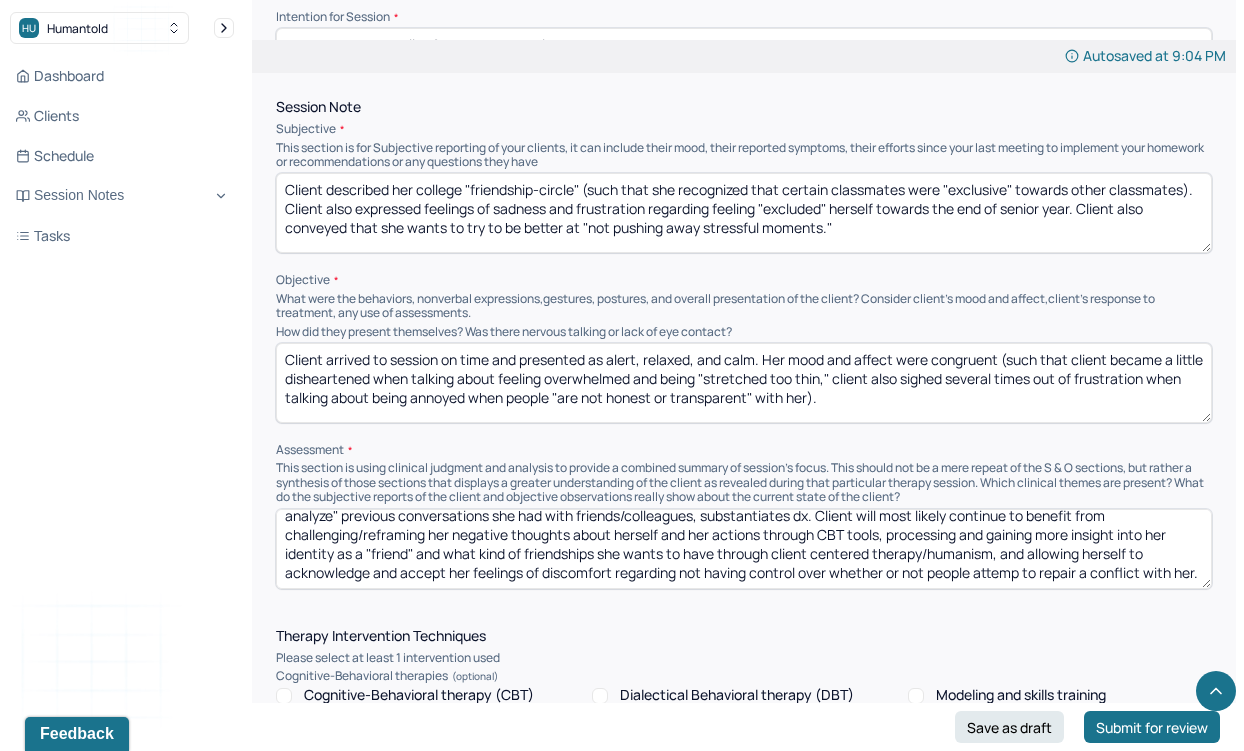 scroll, scrollTop: 47, scrollLeft: 0, axis: vertical 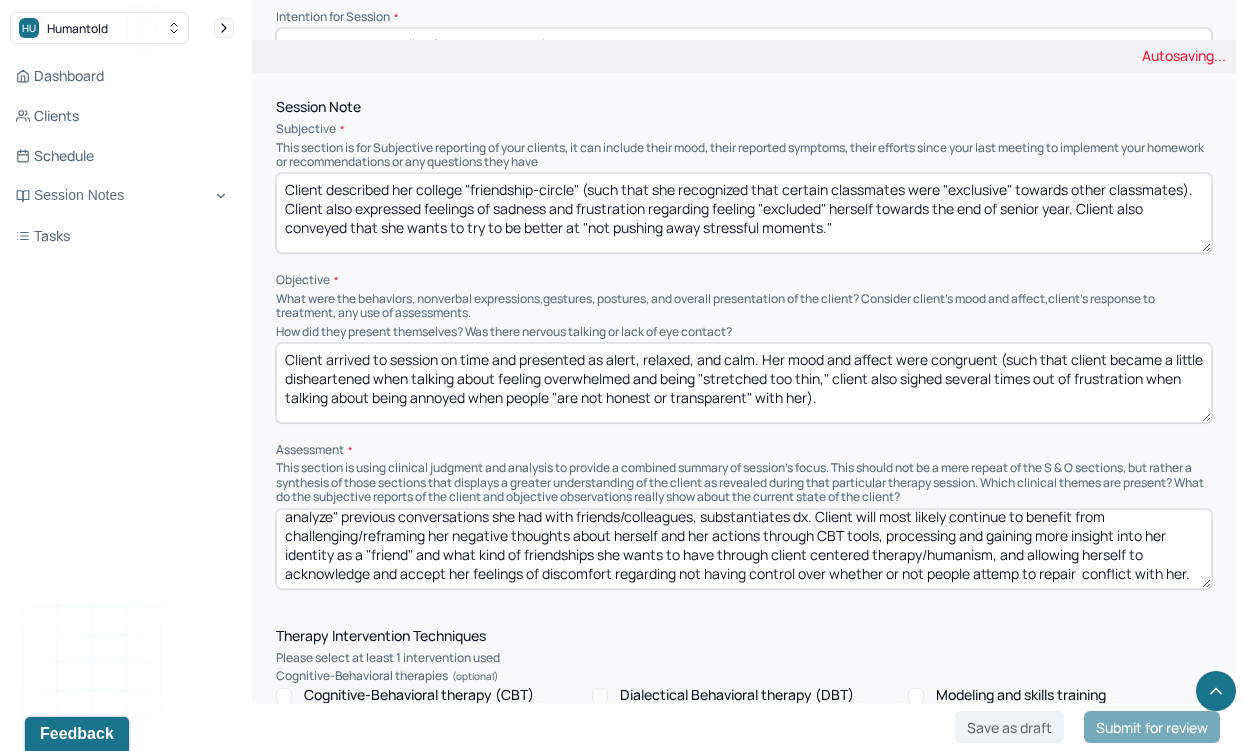 click on "Client's intrusive thoughts (such as "My friends think I am not prioritizing them"), her continued feelings of stress regarding feeling like she is the reason for "hurting other people's feelings," her tendency to feel like she is "responsible for other people's feelings," and her tendency to "over-analyze" previous conversations she had with friends/colleagues, substantiates dx. Client will most likely continue to benefit from challenging/reframing her negative thoughts about herself and her actions through CBT tools, processing and gaining more insight into her identity as a "friend" and what kind of friendships she wants to have through client centered therapy/humanism, and allowing herself to acknowledge and accept her feelings of discomfort regarding not having control over whether or not people attemp to resolve conflict with her." at bounding box center [744, 549] 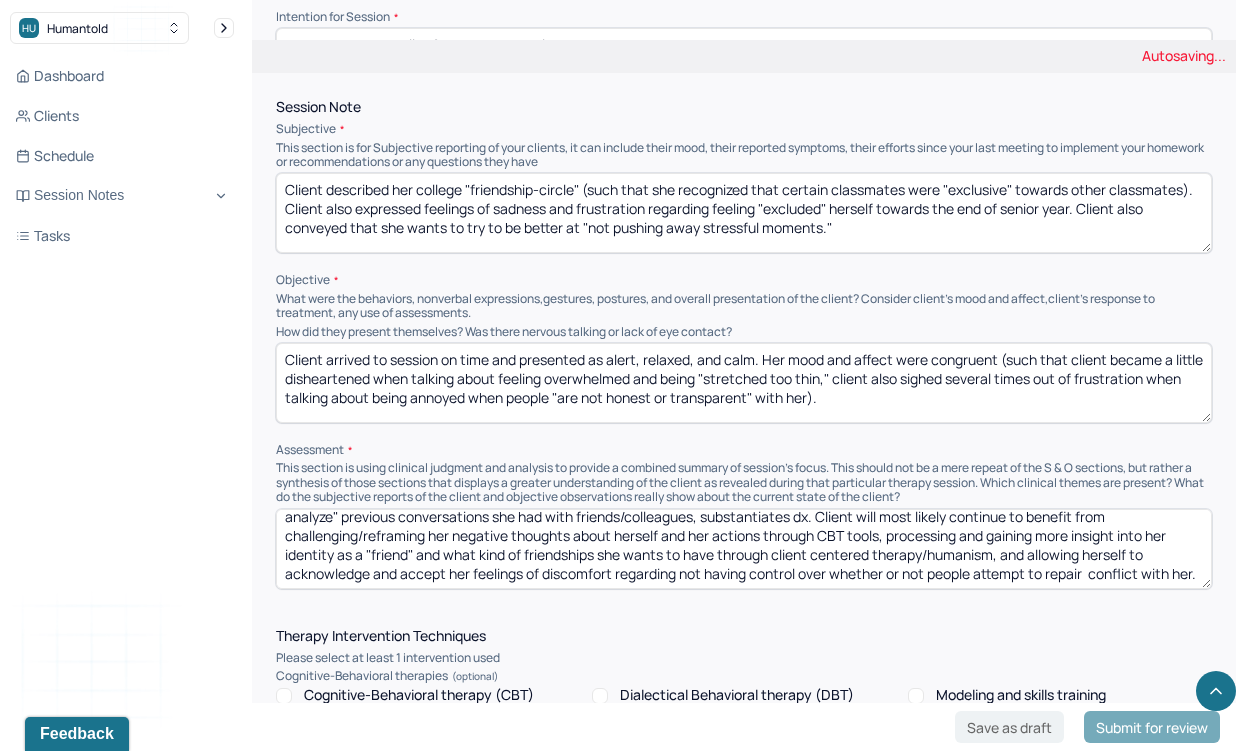 click on "Client's intrusive thoughts (such as "My friends think I am not prioritizing them"), her continued feelings of stress regarding feeling like she is the reason for "hurting other people's feelings," her tendency to feel like she is "responsible for other people's feelings," and her tendency to "over-analyze" previous conversations she had with friends/colleagues, substantiates dx. Client will most likely continue to benefit from challenging/reframing her negative thoughts about herself and her actions through CBT tools, processing and gaining more insight into her identity as a "friend" and what kind of friendships she wants to have through client centered therapy/humanism, and allowing herself to acknowledge and accept her feelings of discomfort regarding not having control over whether or not people attemp to repair  conflict with her." at bounding box center [744, 549] 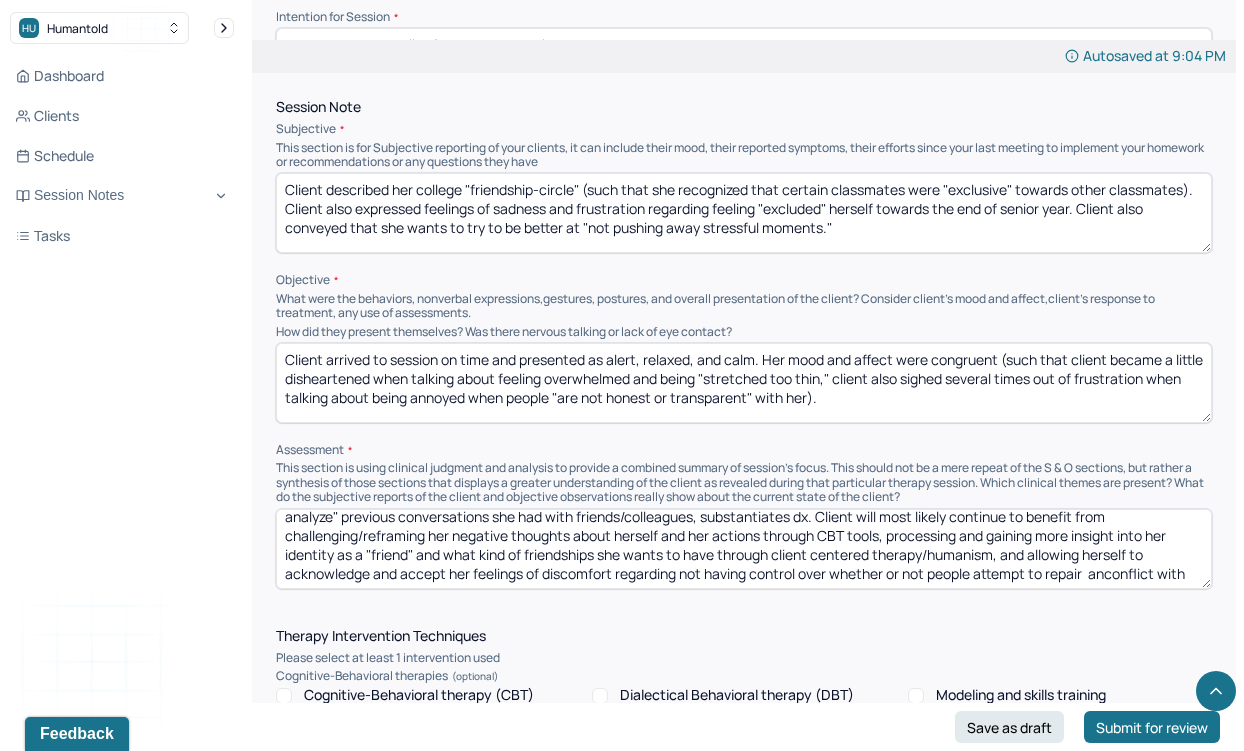 scroll, scrollTop: 60, scrollLeft: 0, axis: vertical 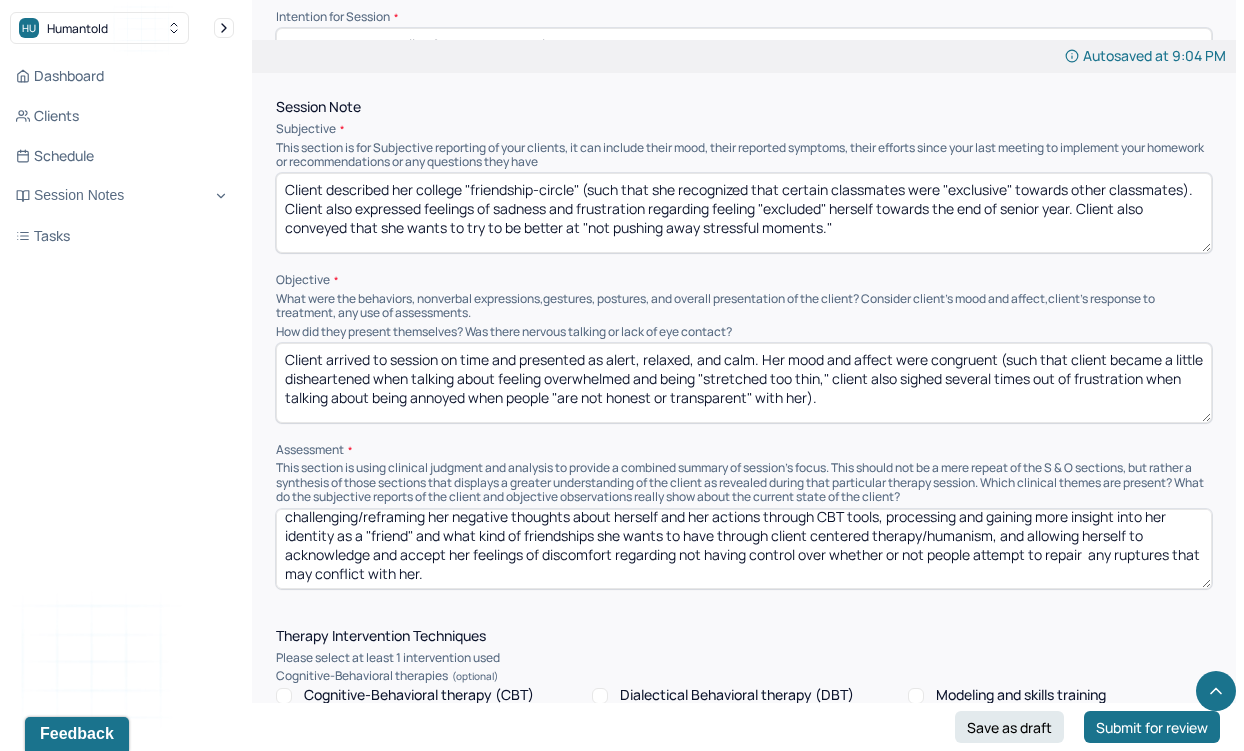 drag, startPoint x: 487, startPoint y: 571, endPoint x: 317, endPoint y: 575, distance: 170.04706 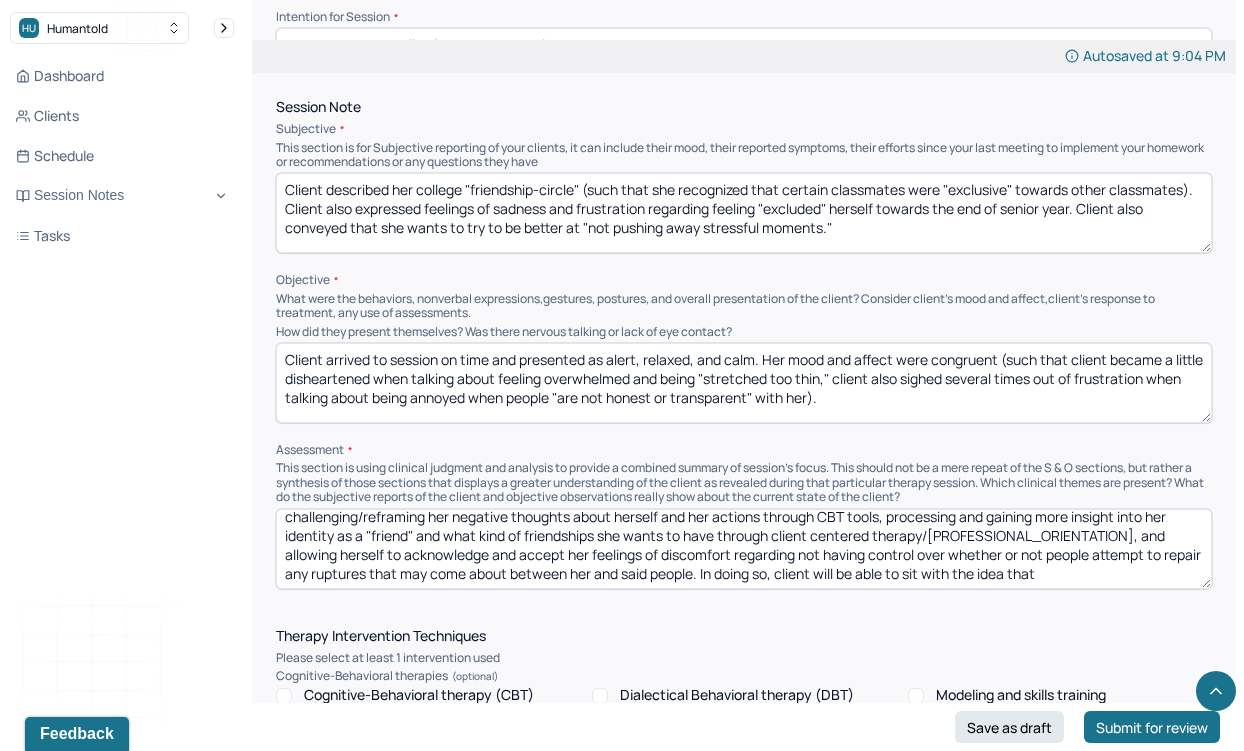 drag, startPoint x: 937, startPoint y: 566, endPoint x: 699, endPoint y: 568, distance: 238.0084 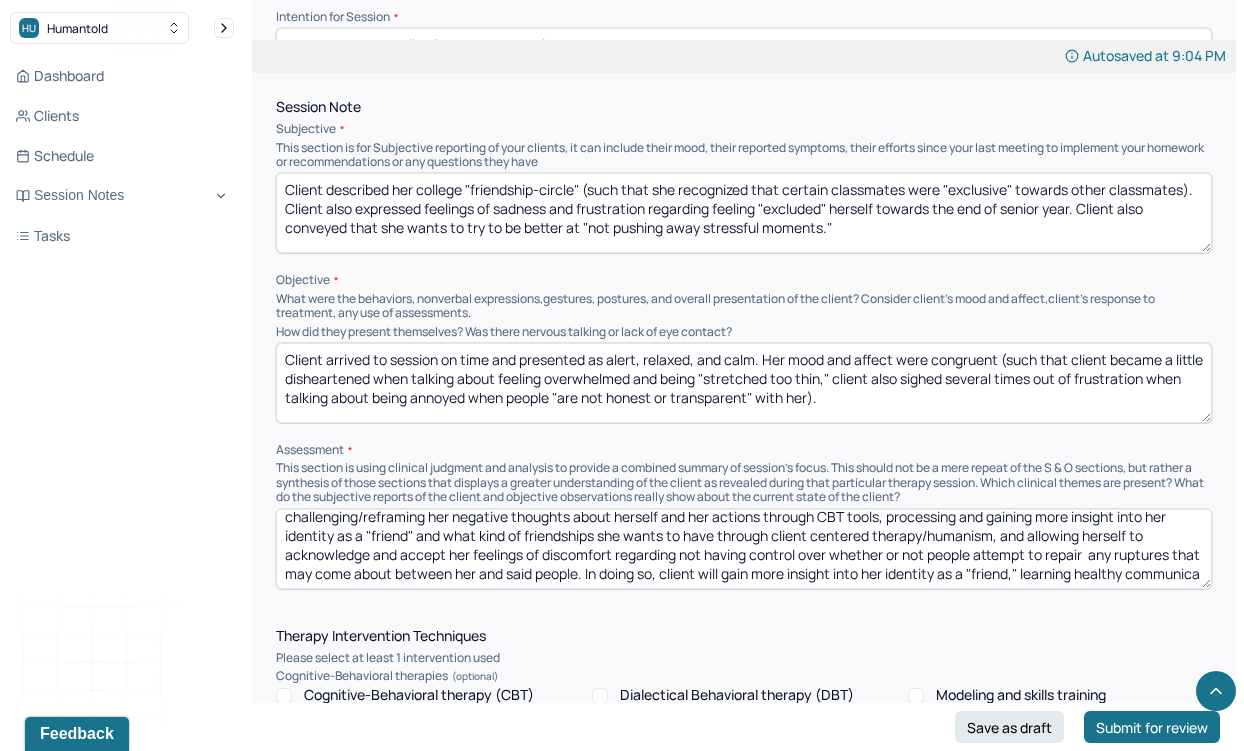 scroll, scrollTop: 79, scrollLeft: 0, axis: vertical 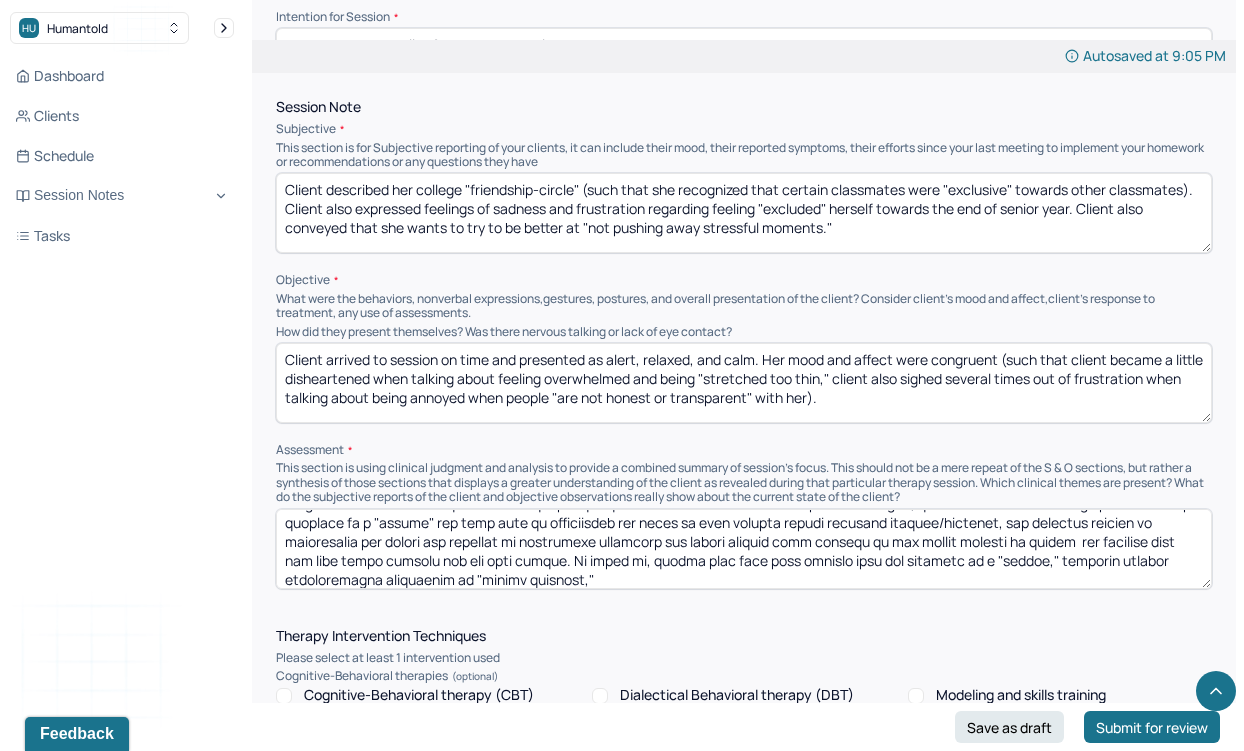 click at bounding box center (744, 549) 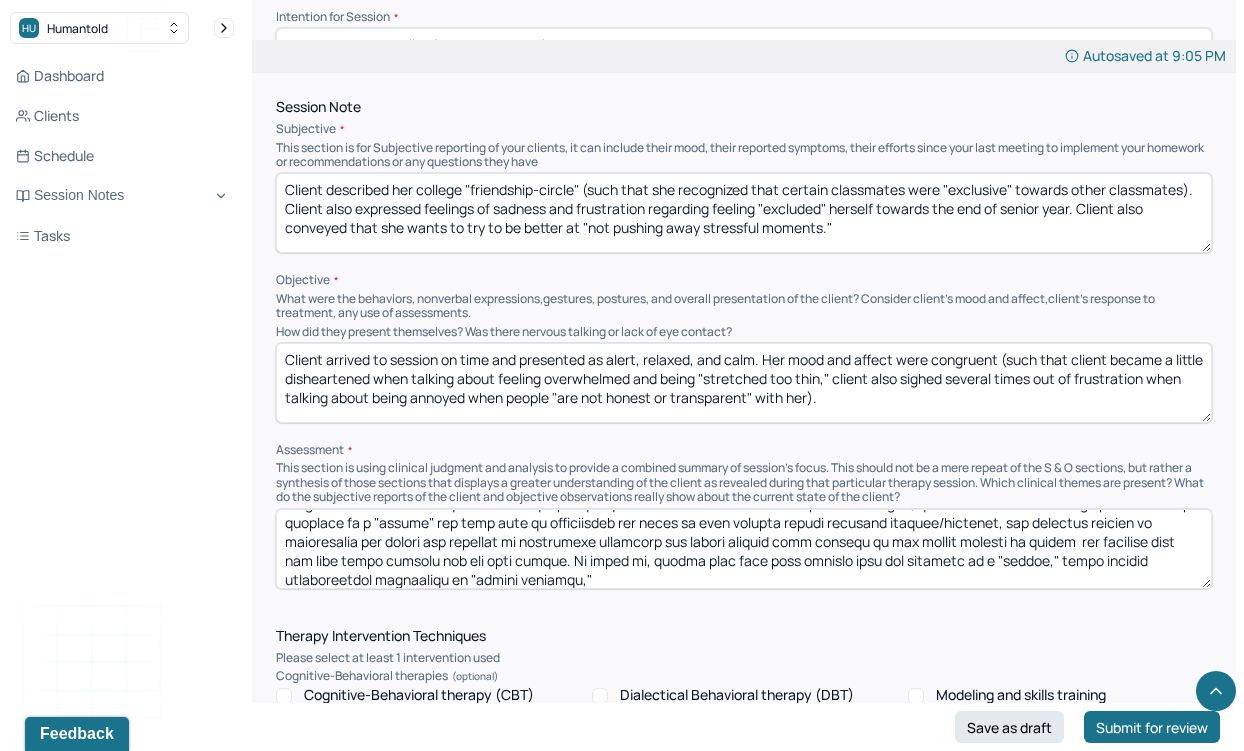 click at bounding box center (744, 549) 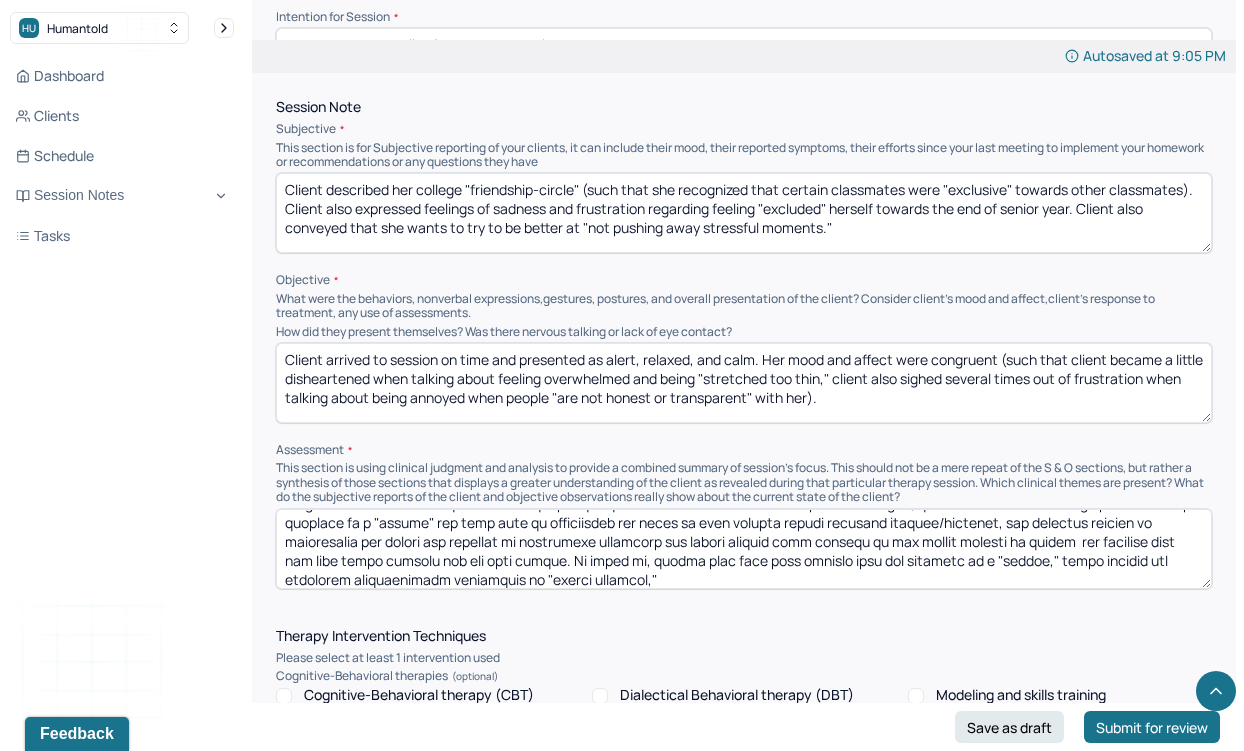 click at bounding box center (744, 549) 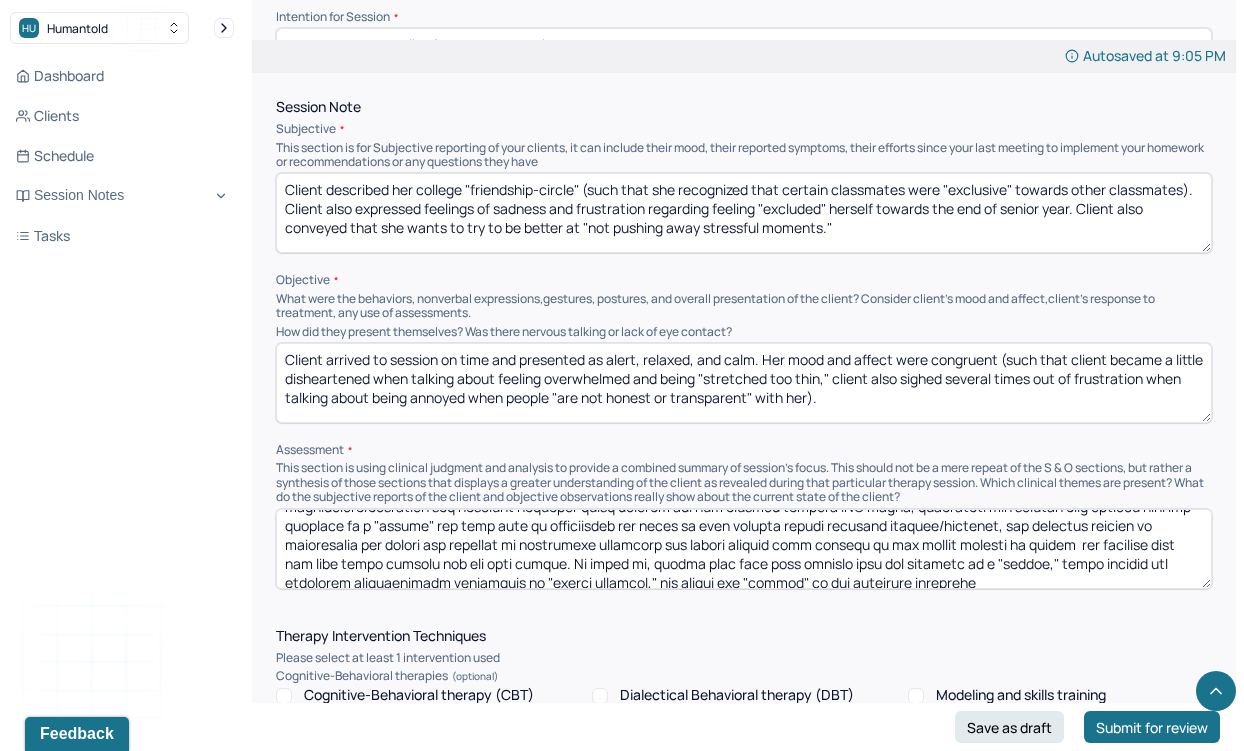 scroll, scrollTop: 85, scrollLeft: 0, axis: vertical 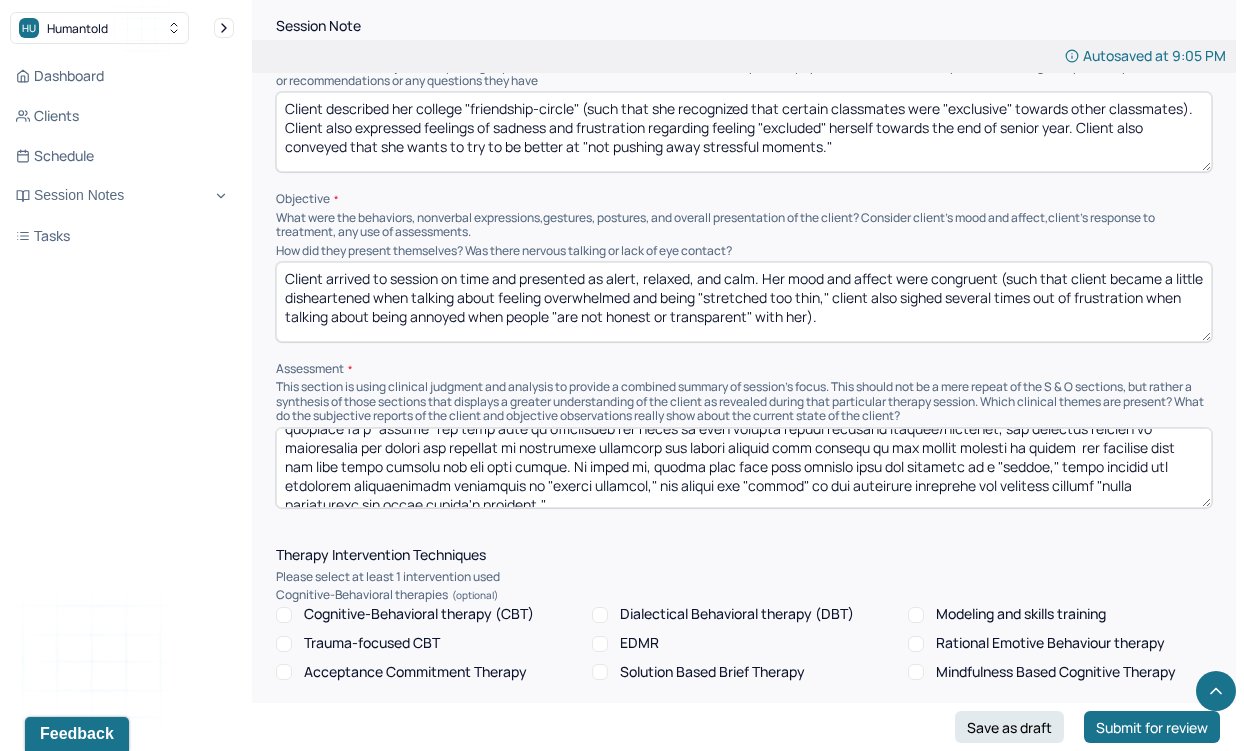 click at bounding box center (744, 468) 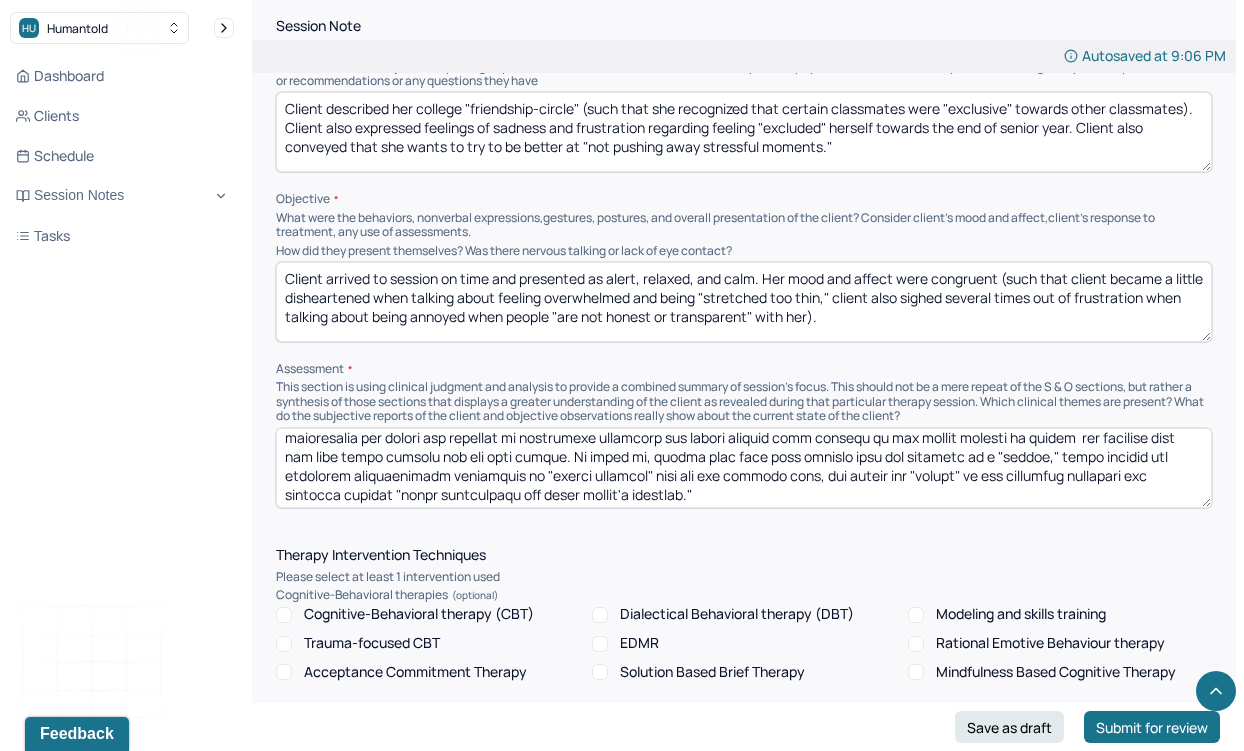 scroll, scrollTop: 104, scrollLeft: 0, axis: vertical 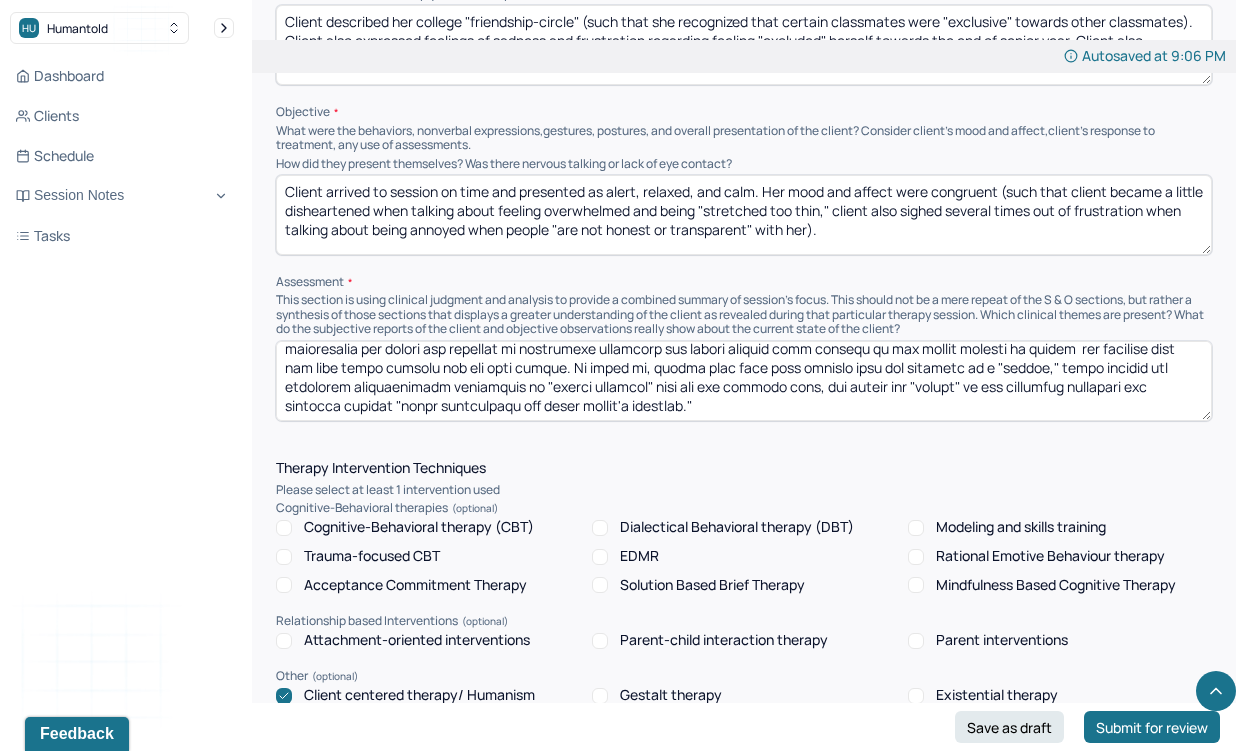 click at bounding box center (744, 381) 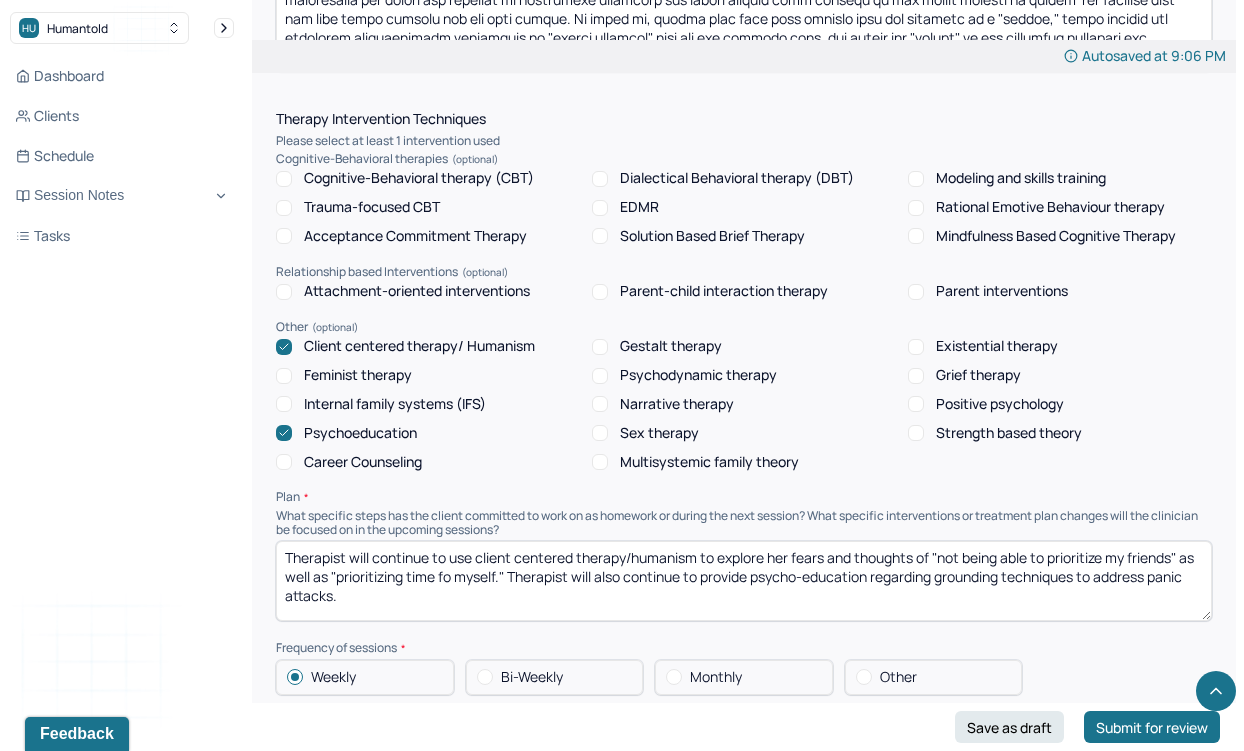 scroll, scrollTop: 1438, scrollLeft: 0, axis: vertical 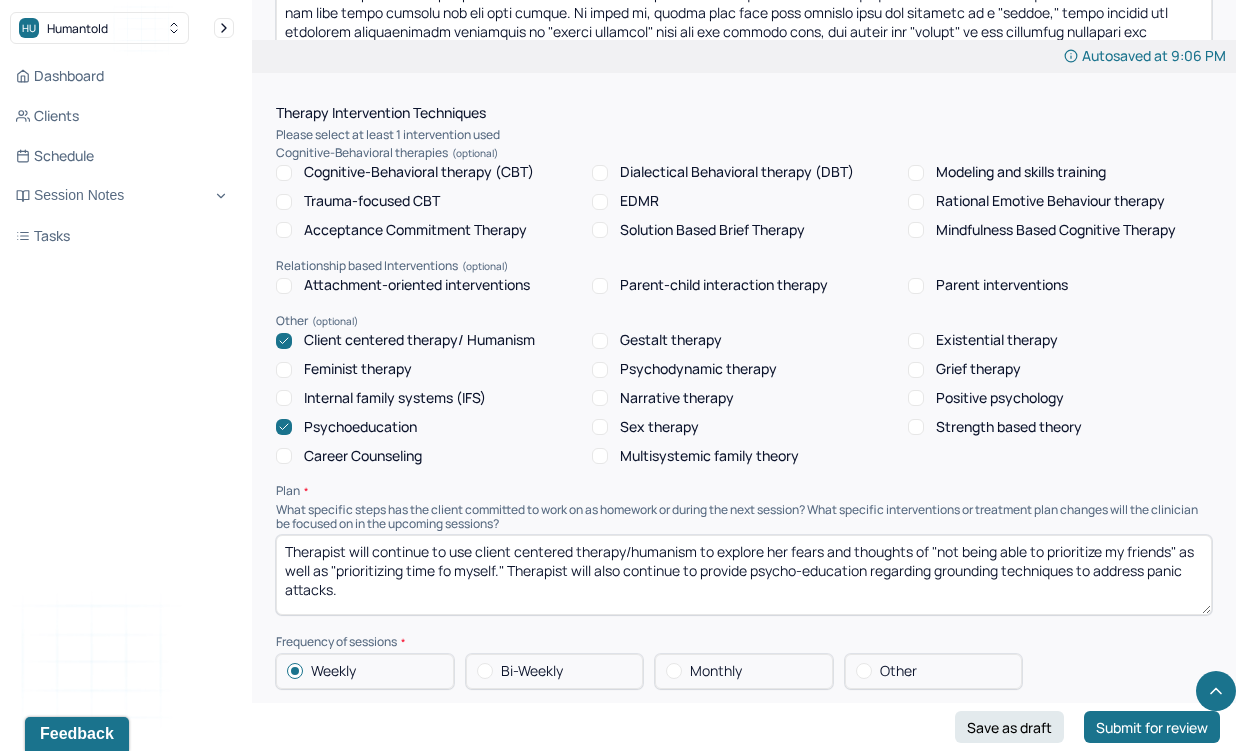 type on "Client's intrusive thoughts (such as "My friends think I am not prioritizing them"), her continued feelings of stress regarding feeling like she is the reason for "hurting other people's feelings," her tendency to feel like she is "responsible for other people's feelings," and her tendency to "over-analyze" previous conversations she had with friends/colleagues, substantiates dx. Client will most likely continue to benefit from challenging/reframing her negative thoughts about herself and her actions through CBT tools, processing and gaining more insight into her identity as a "friend" and what kind of friendships she wants to have through client centered therapy/humanism, and allowing herself to acknowledge and accept her feelings of discomfort regarding not having control over whether or not people attempt to repair  any ruptures that may come about between her and said people. In doing so, client will gain more insight into her "friend," learn healthy and effective communication strategies..." 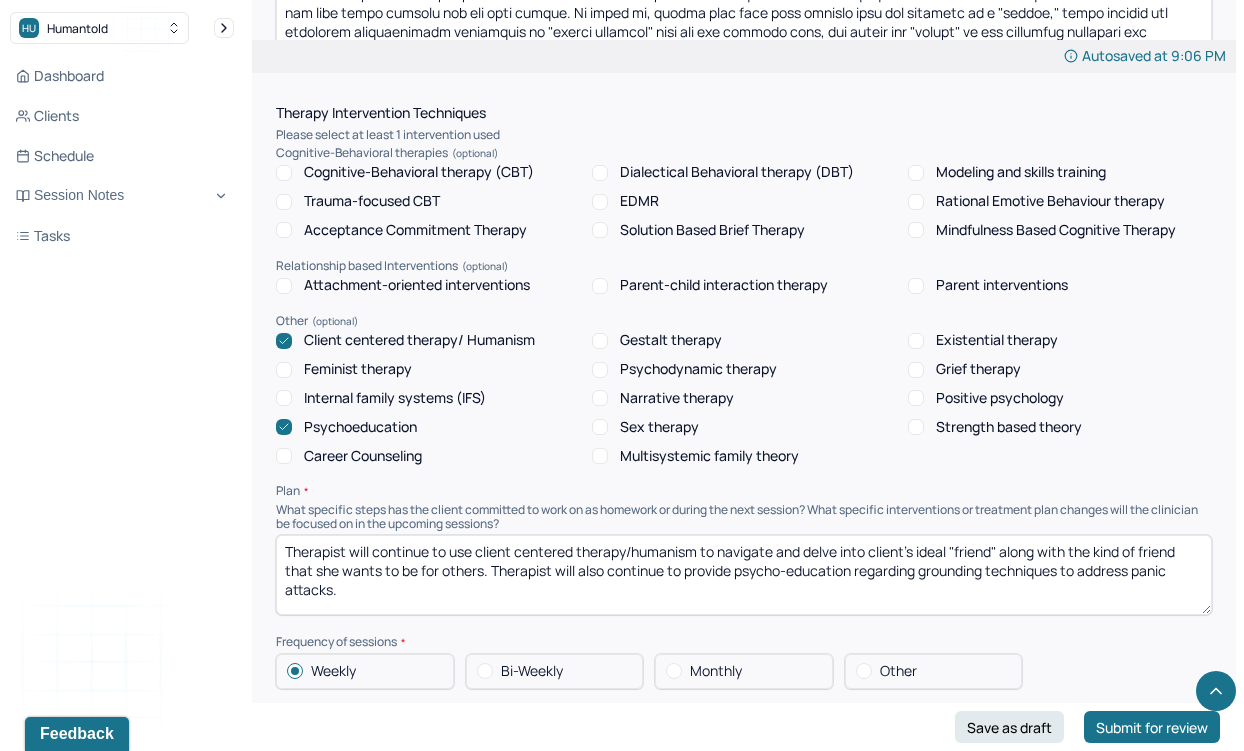 click on "Therapist will continue to use client centered therapy/humanism to navigate and delve into client's ideal "friend" along with the kind of friend that she wants to be for others. Therapist will also continue to provide psycho-education regarding grounding techniques to address panic attacks." at bounding box center [744, 575] 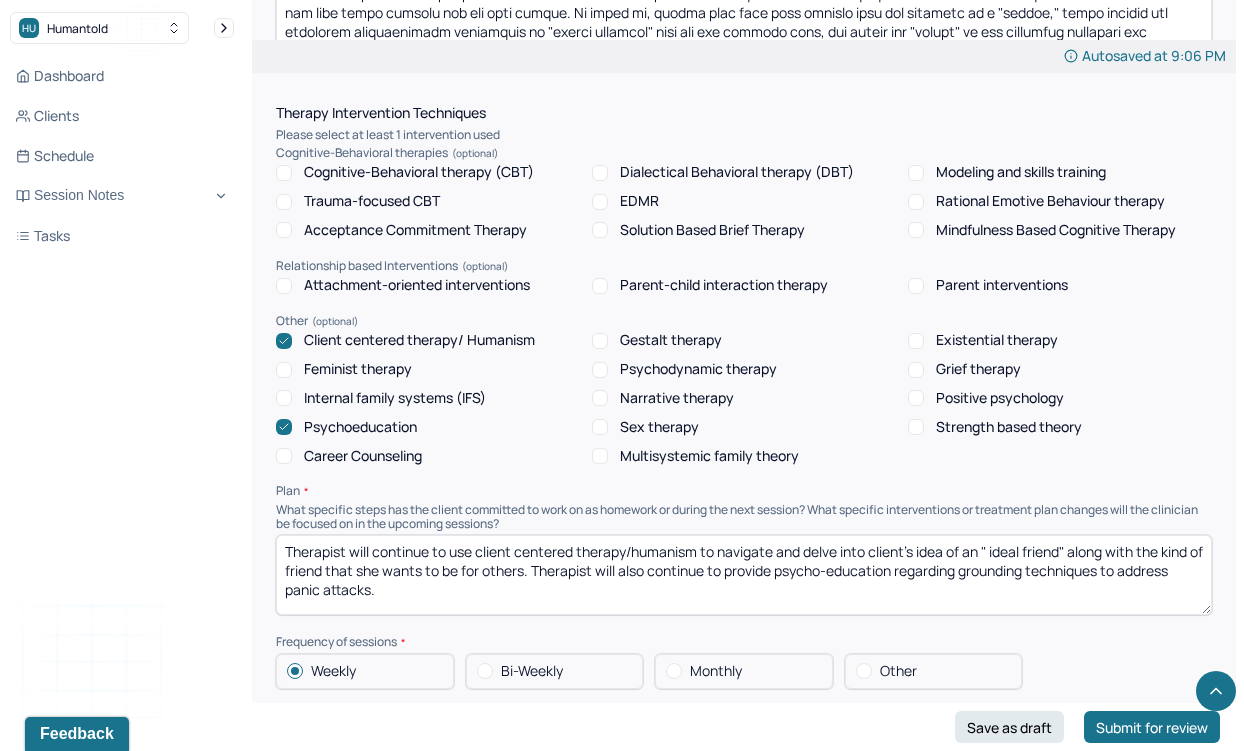 click on "Therapist will continue to use client centered therapy/humanism to navigate and delve into client's idea of an " ideal friend" along with the kind of friend that she wants to be for others. Therapist will also continue to provide psycho-education regarding grounding techniques to address panic attacks." at bounding box center (744, 575) 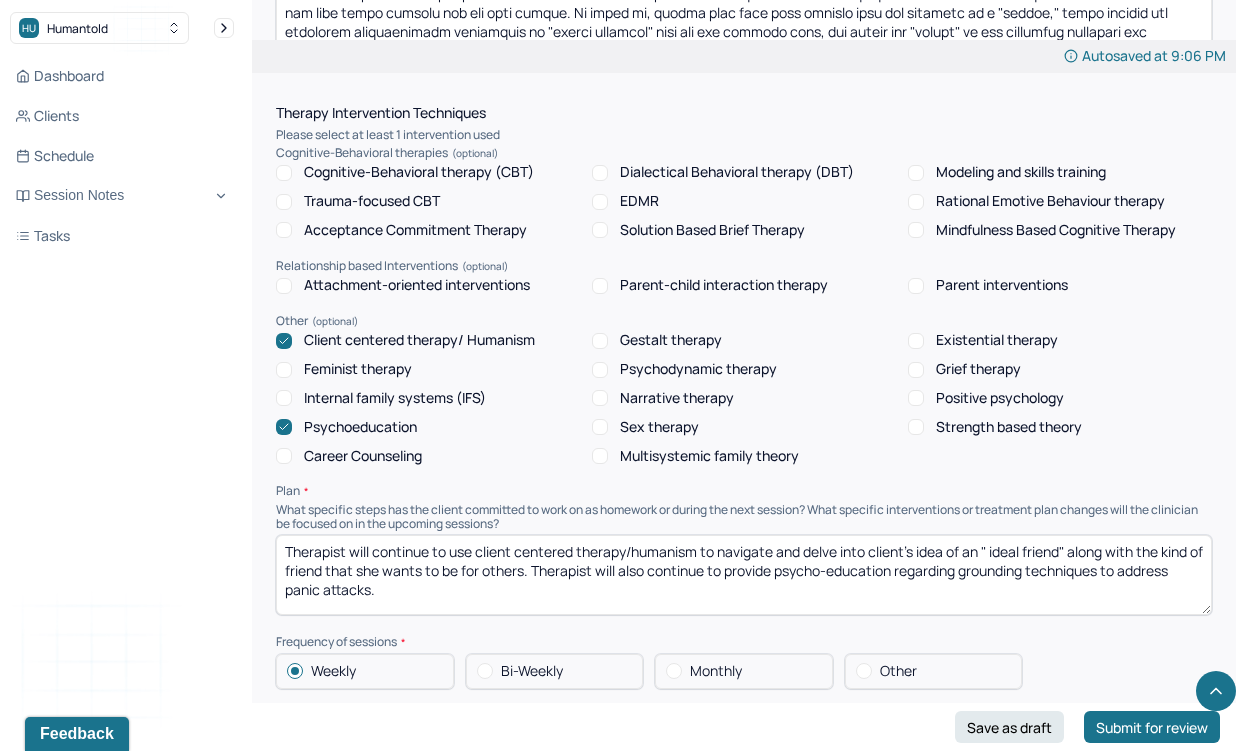 drag, startPoint x: 612, startPoint y: 583, endPoint x: 976, endPoint y: 573, distance: 364.13733 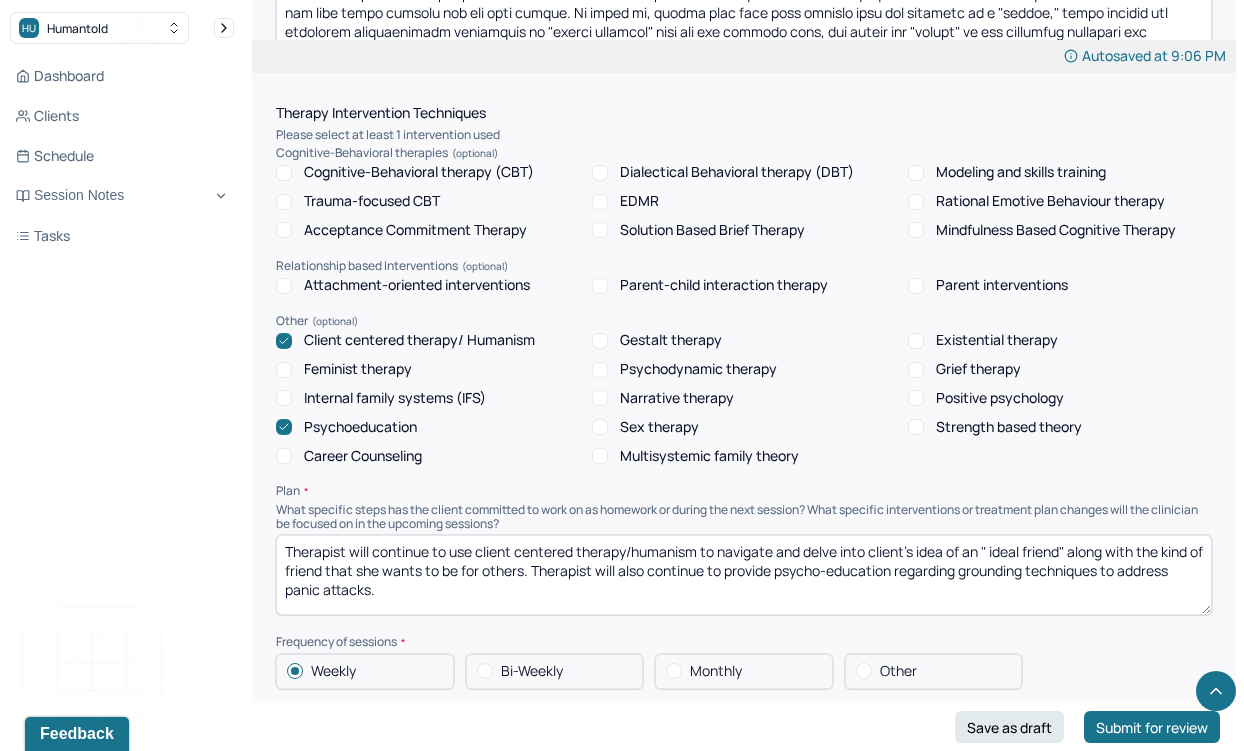 click on "Therapist will continue to use client centered therapy/humanism to navigate and delve into client's idea of an " ideal friend" along with the kind of friend that she wants to be for others. Therapist will also continue to provide psycho-education regarding grounding techniques to address panic attacks." at bounding box center [744, 575] 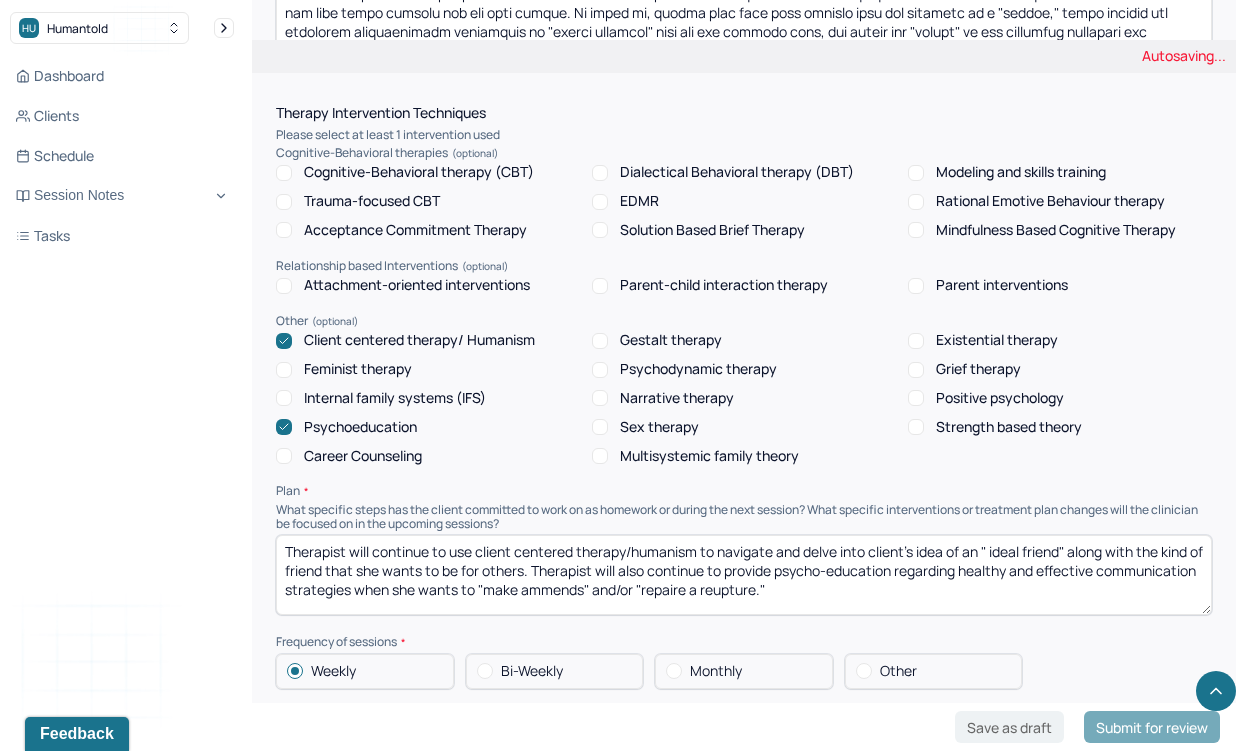 click on "Therapist will continue to use client centered therapy/humanism to navigate and delve into client's idea of an " ideal friend" along with the kind of friend that she wants to be for others. Therapist will also continue to provide psycho-education regarding healthy and effective communication strategies when she wants to "make ammends" and/or" at bounding box center [744, 575] 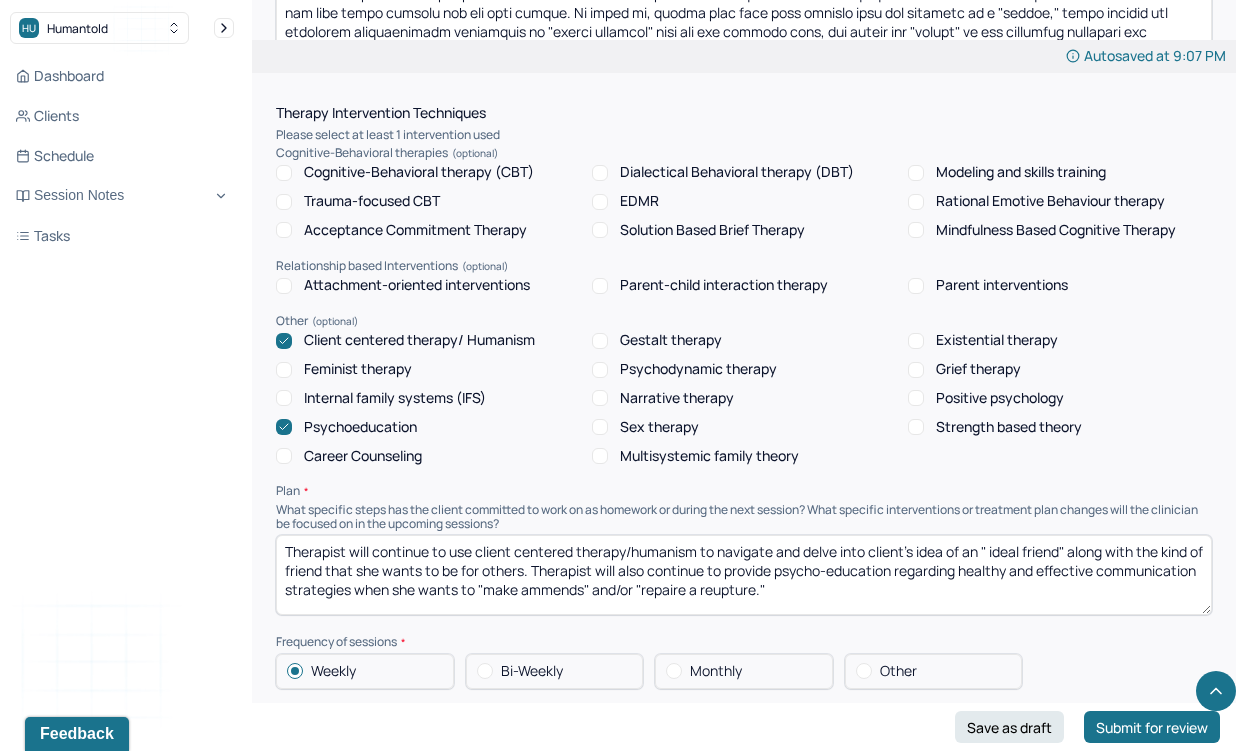 click on "Therapist will continue to use client centered therapy/humanism to navigate and delve into client's idea of an " ideal friend" along with the kind of friend that she wants to be for others. Therapist will also continue to provide psycho-education regarding healthy and effective communication strategies when she wants to "make ammends" and/or "repaire a reupture."" at bounding box center (744, 575) 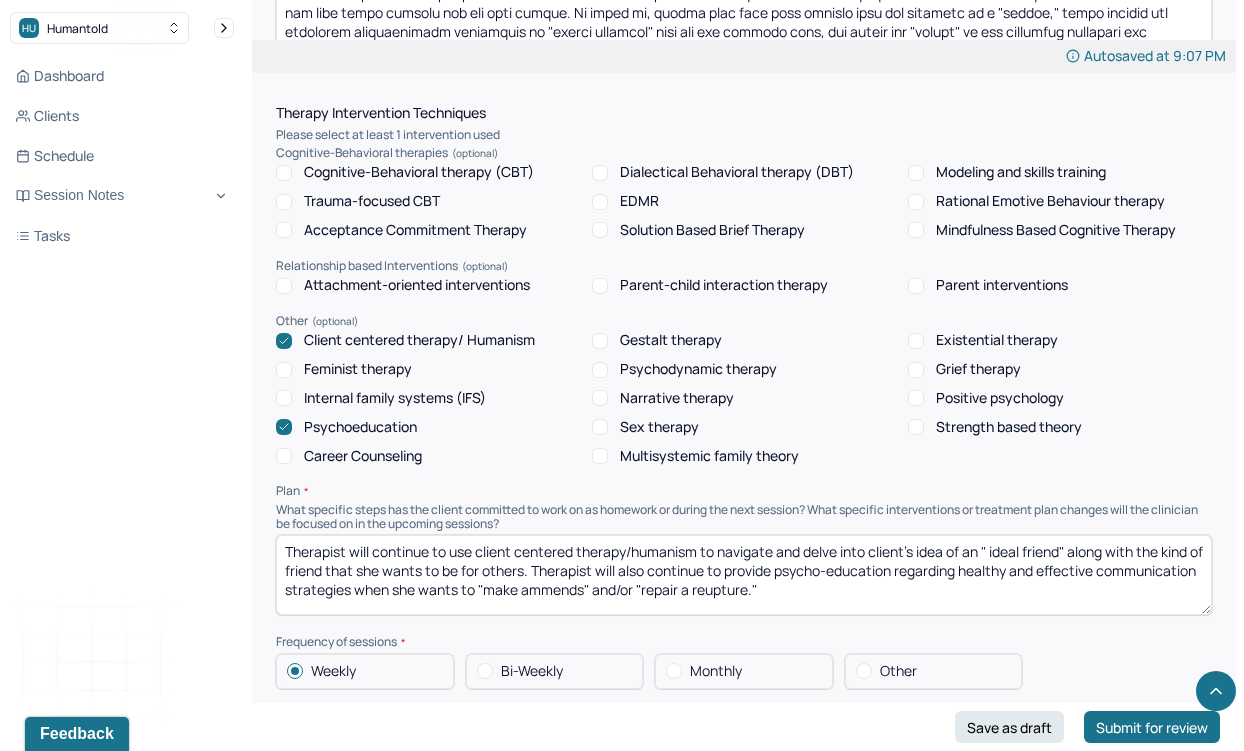 click on "Therapist will continue to use client centered therapy/humanism to navigate and delve into client's idea of an " ideal friend" along with the kind of friend that she wants to be for others. Therapist will also continue to provide psycho-education regarding healthy and effective communication strategies when she wants to "make ammends" and/or "repaire a reupture."" at bounding box center [744, 575] 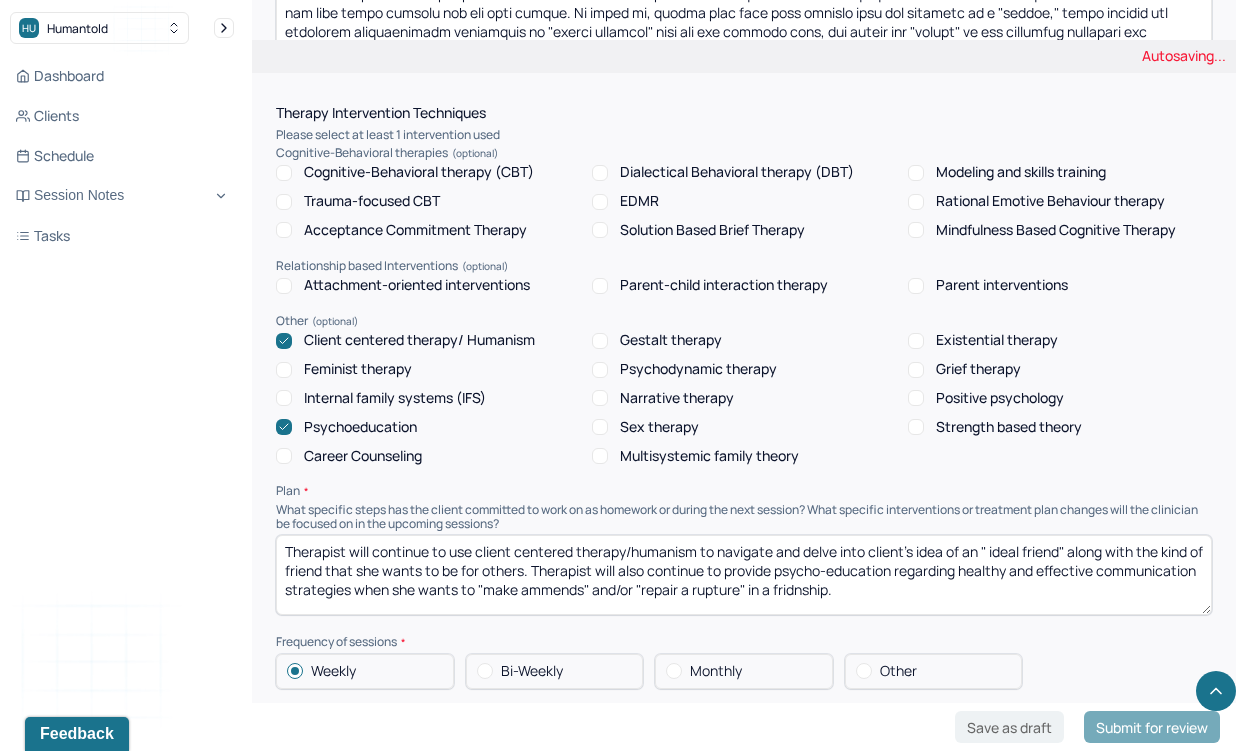 click on "Therapist will continue to use client centered therapy/humanism to navigate and delve into client's idea of an " ideal friend" along with the kind of friend that she wants to be for others. Therapist will also continue to provide psycho-education regarding healthy and effective communication strategies when she wants to "make ammends" and/or "repair a reupture."" at bounding box center (744, 575) 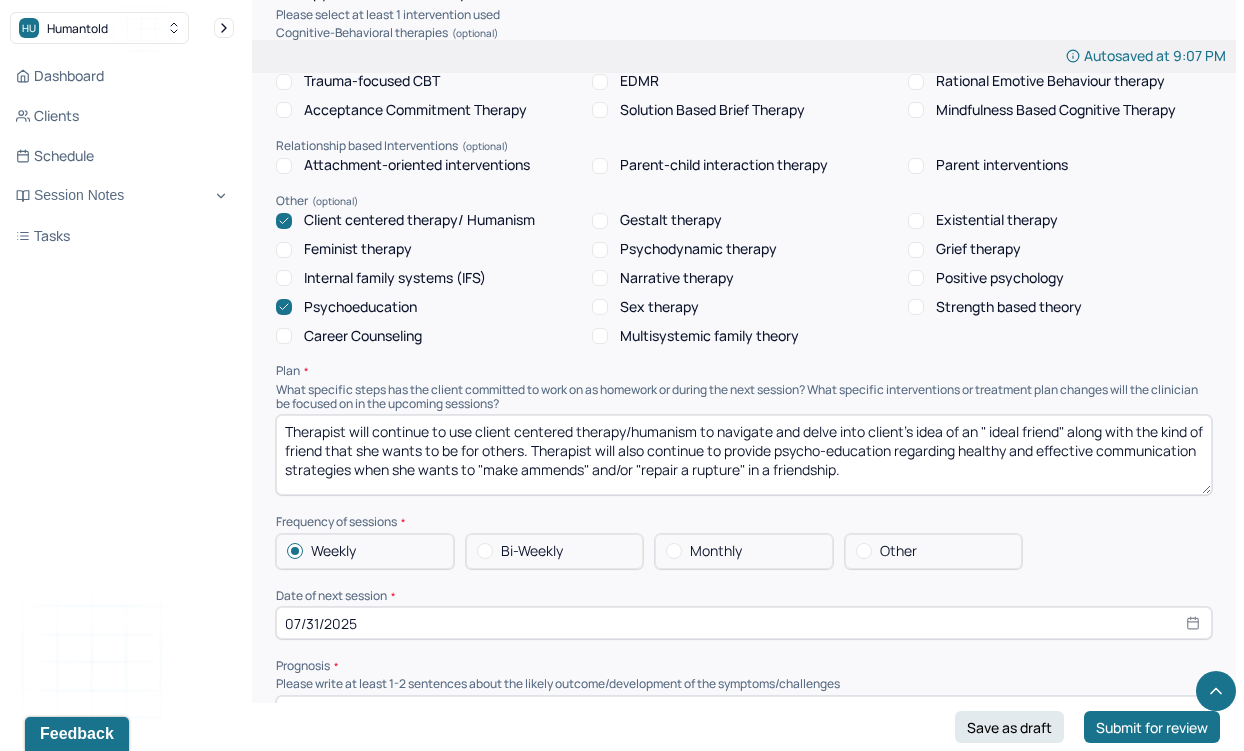 scroll, scrollTop: 1968, scrollLeft: 0, axis: vertical 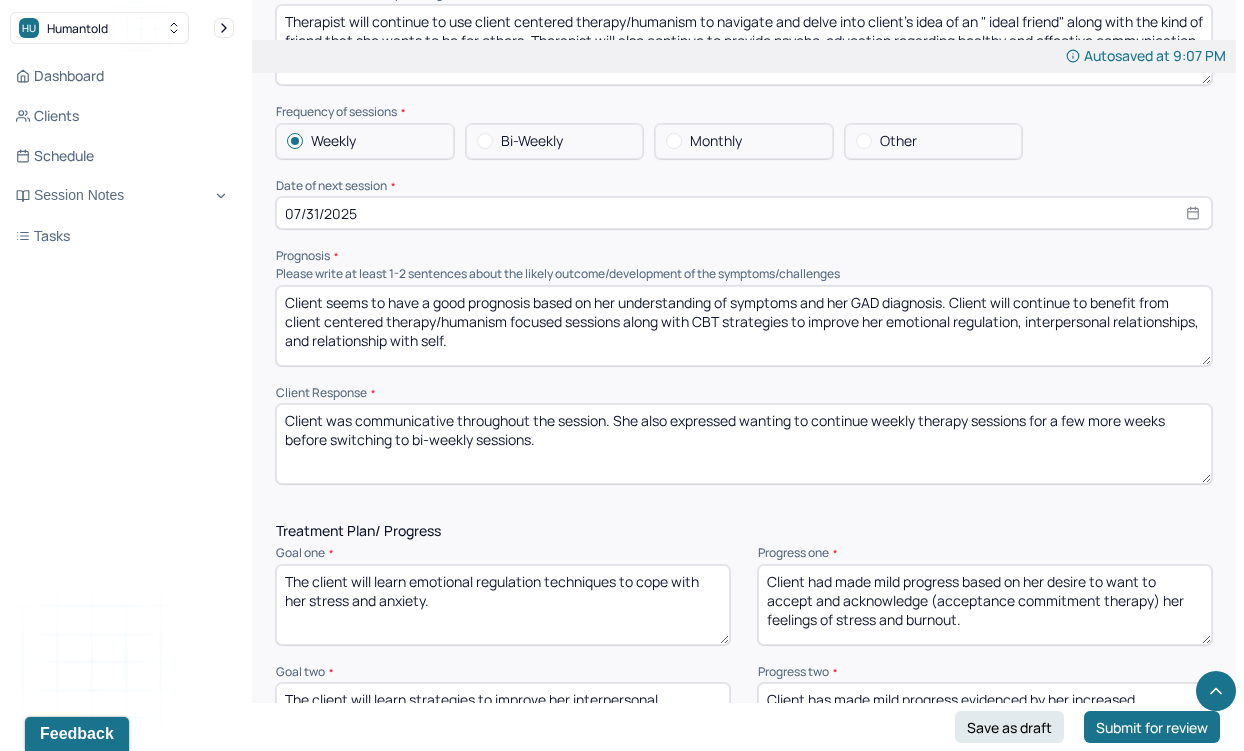 type on "Therapist will continue to use client centered therapy/humanism to navigate and delve into client's idea of an " ideal friend" along with the kind of friend that she wants to be for others. Therapist will also continue to provide psycho-education regarding healthy and effective communication strategies when she wants to "make ammends" and/or "repair a rupture" in a friendship." 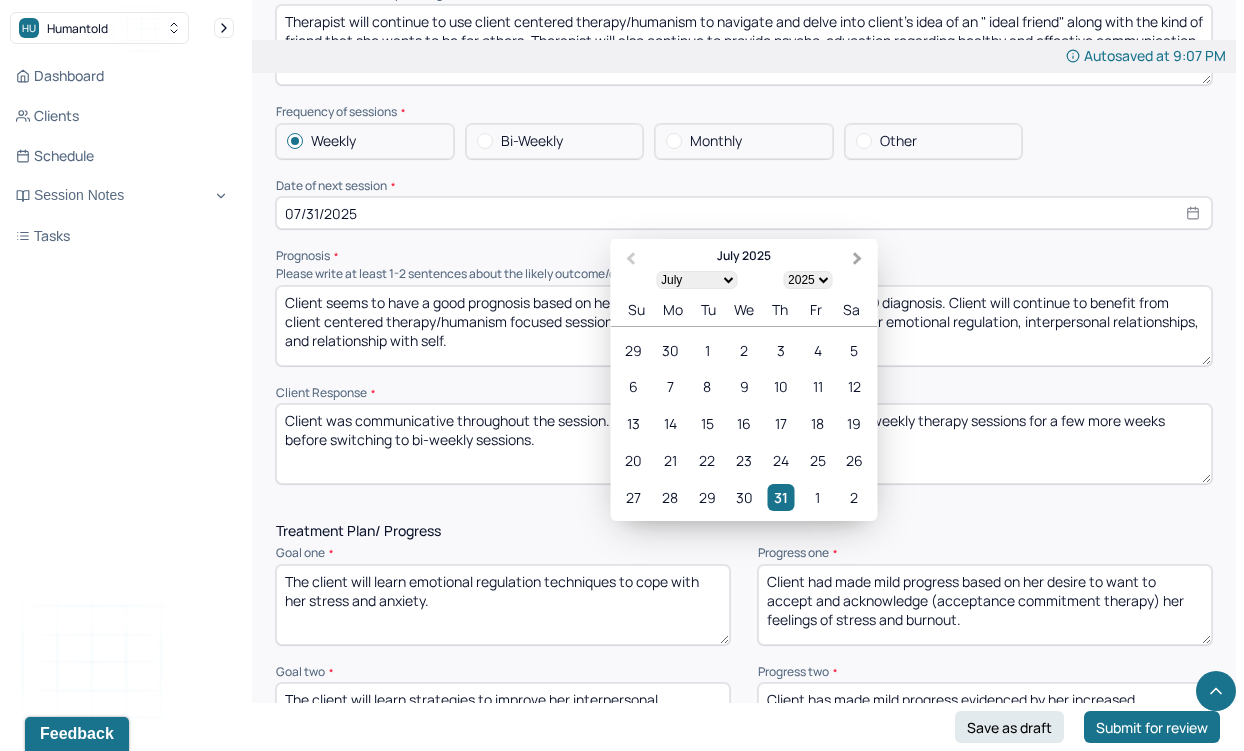 click on "Next Month" at bounding box center [858, 259] 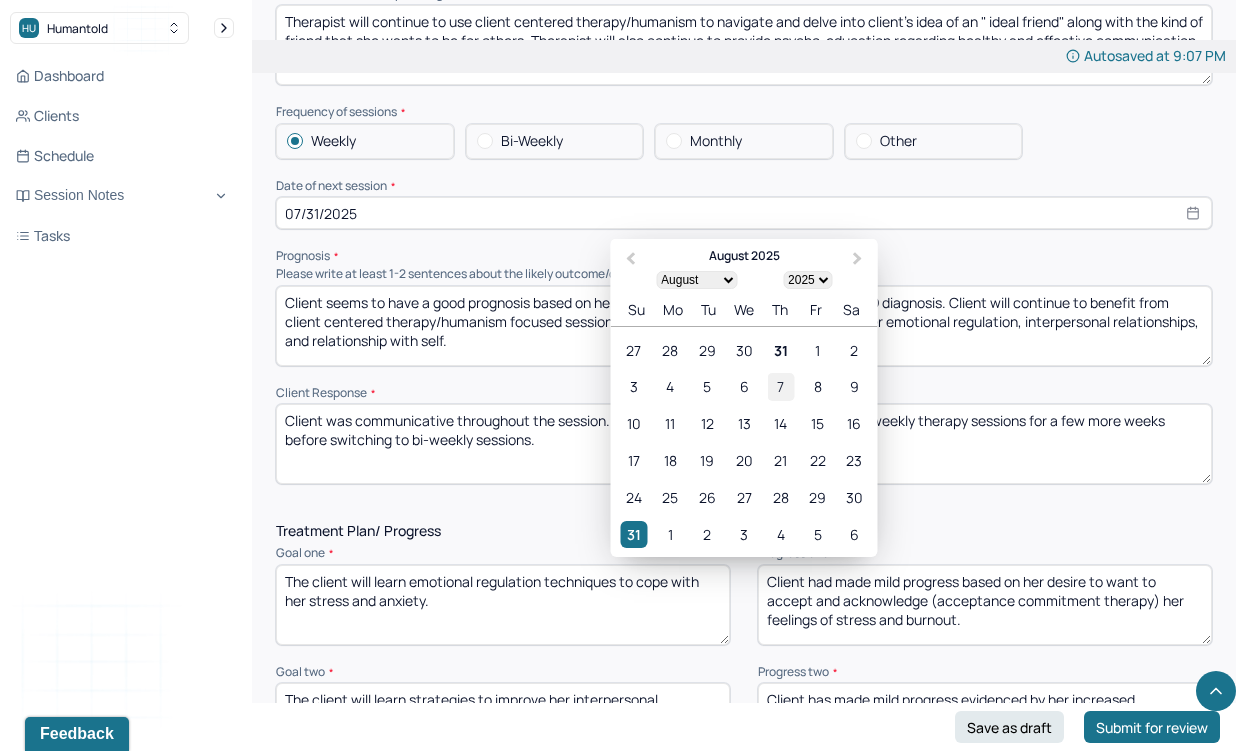 click on "7" at bounding box center (780, 387) 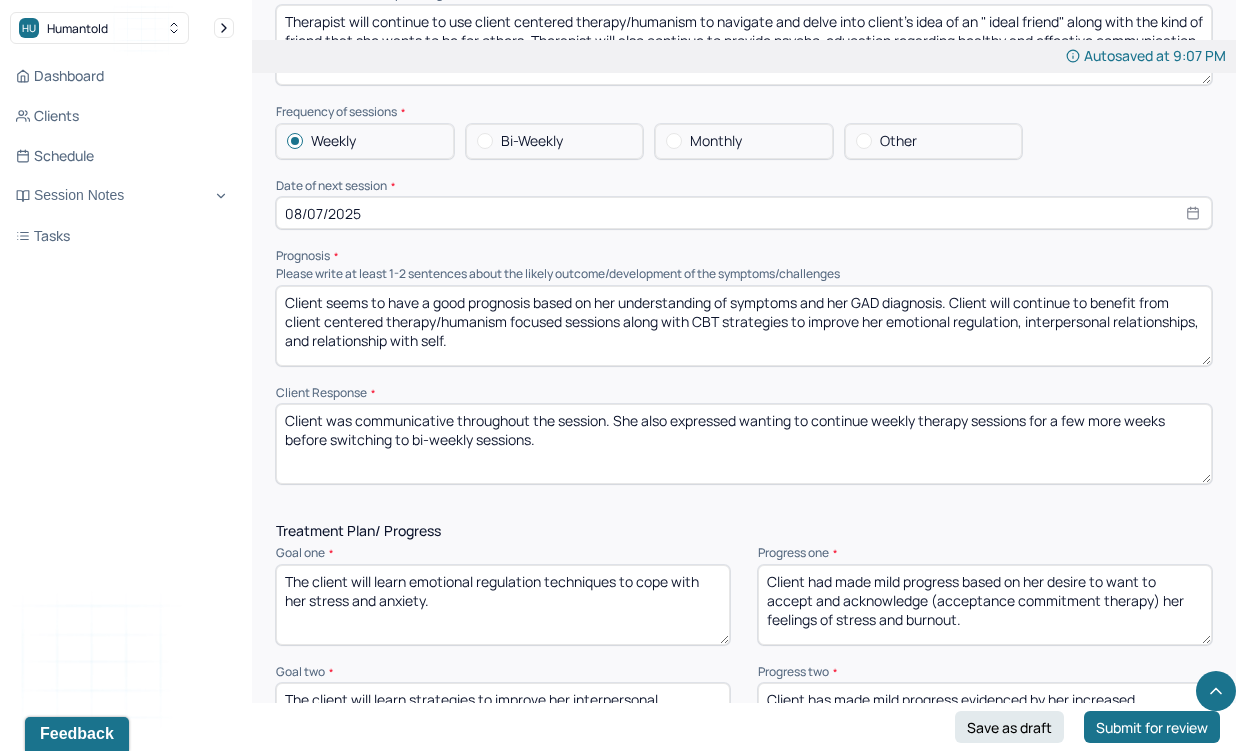 click on "Client seems to have a good prognosis based on her understanding of symptoms and her GAD diagnosis. Client will continue to benefit from client centered therapy/humanism focused sessions along with CBT strategies to improve her emotional regulation, interpersonal relationships, and relationship with self." at bounding box center (744, 326) 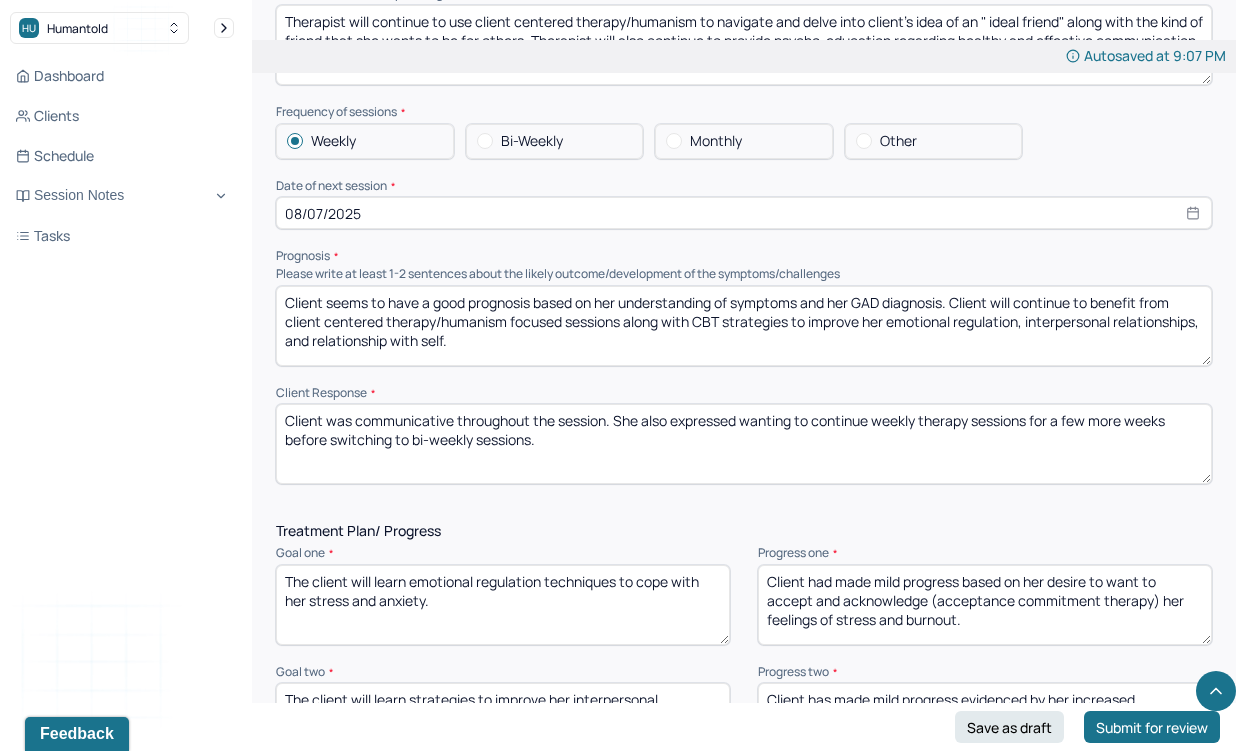 click on "Client seems to have a good prognosis based on her understanding of symptoms and her GAD diagnosis. Client will continue to benefit from client centered therapy/humanism focused sessions along with CBT strategies to improve her emotional regulation, interpersonal relationships, and relationship with self." at bounding box center (744, 326) 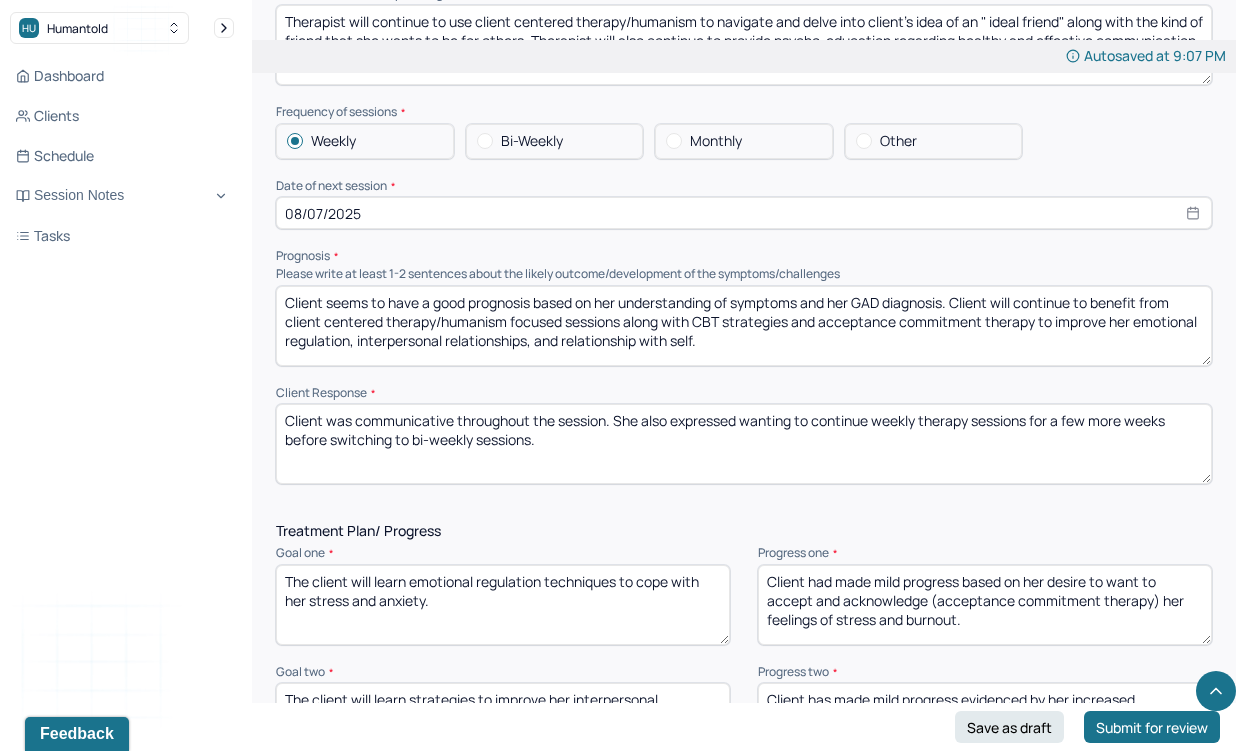 click on "Client seems to have a good prognosis based on her understanding of symptoms and her GAD diagnosis. Client will continue to benefit from client centered therapy/humanism focused sessions along with CBT strategies and acceptance commitment therapy to improve her emotional regulation, interpersonal relationships, and relationship with self." at bounding box center [744, 326] 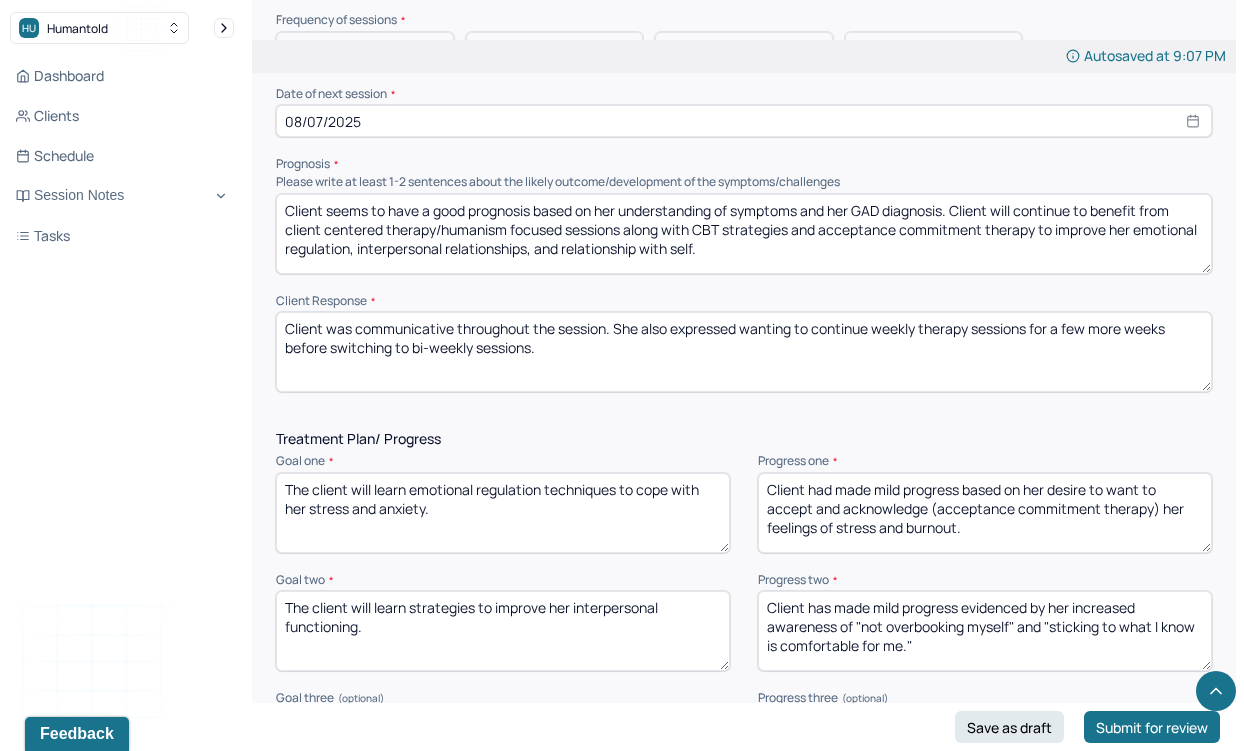 scroll, scrollTop: 2066, scrollLeft: 0, axis: vertical 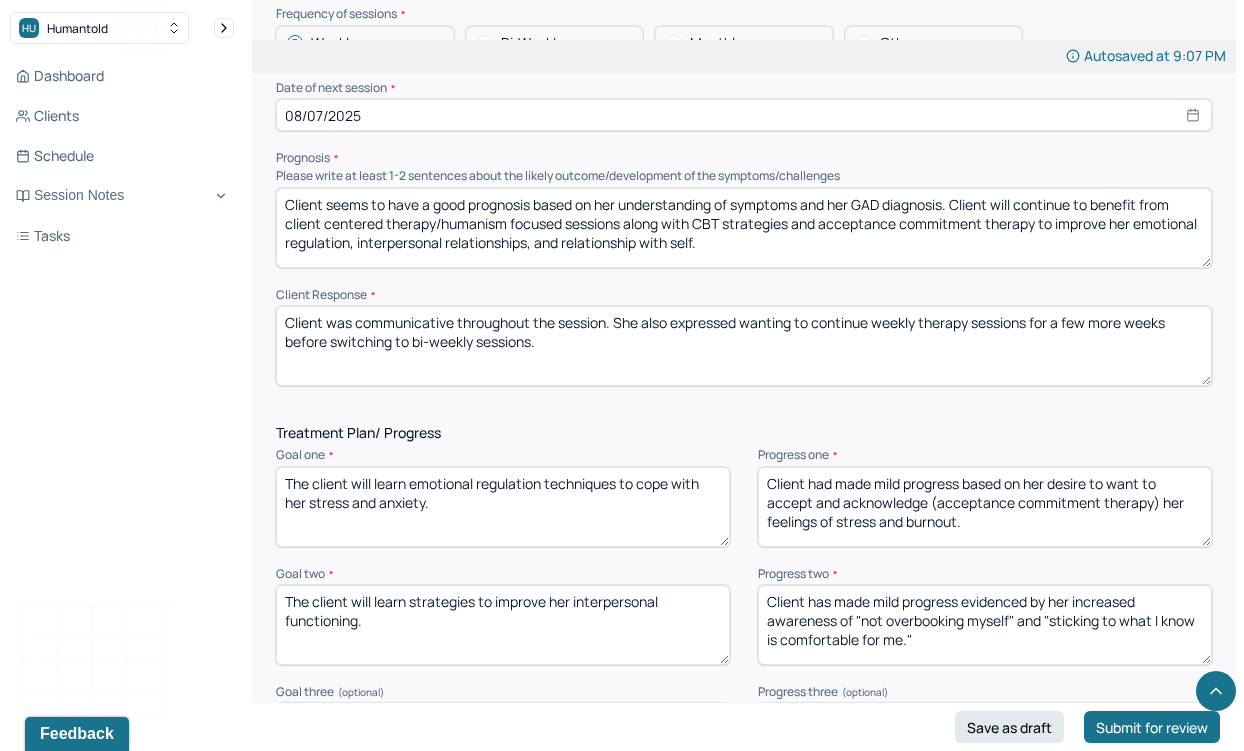 type on "Client seems to have a good prognosis based on her understanding of symptoms and her GAD diagnosis. Client will continue to benefit from client centered therapy/humanism focused sessions along with CBT strategies and acceptance commitment therapy to improve her emotional regulation, interpersonal relationships, and relationship with self." 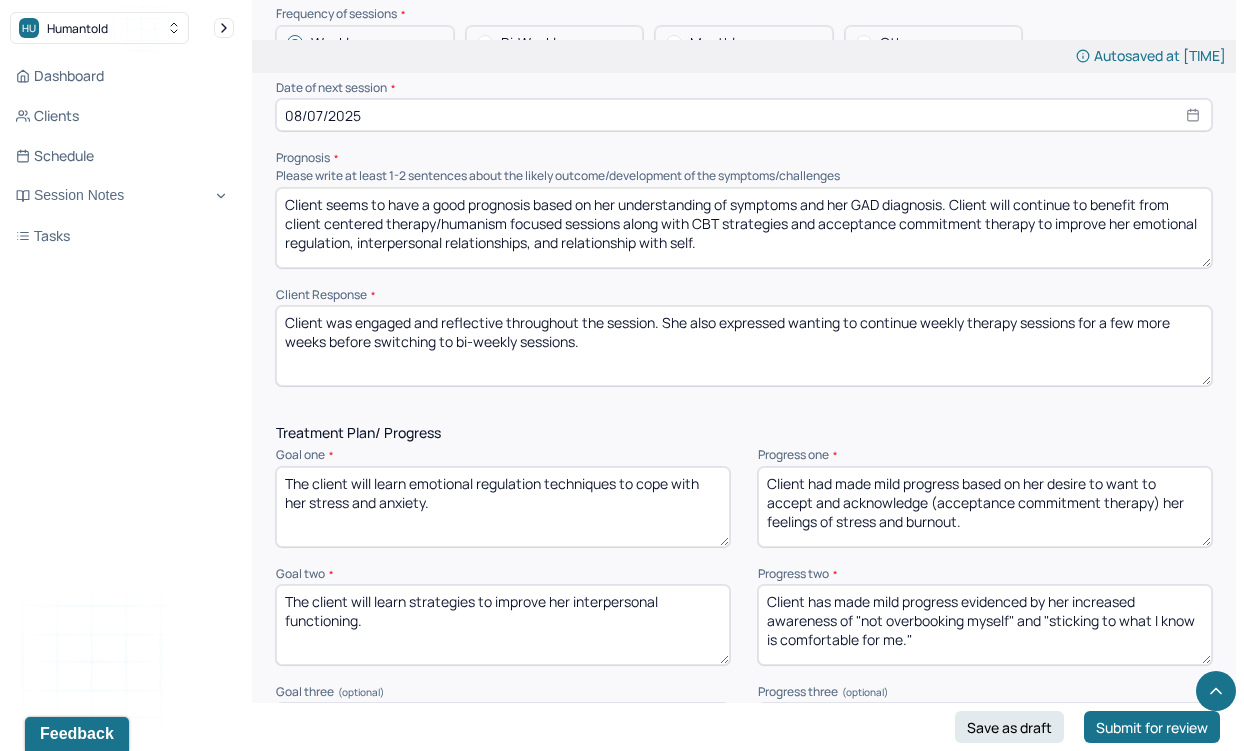 click on "Client was engaged and reflective throughout the session. She also expressed wanting to continue weekly therapy sessions for a few more weeks before switching to bi-weekly sessions." at bounding box center [744, 346] 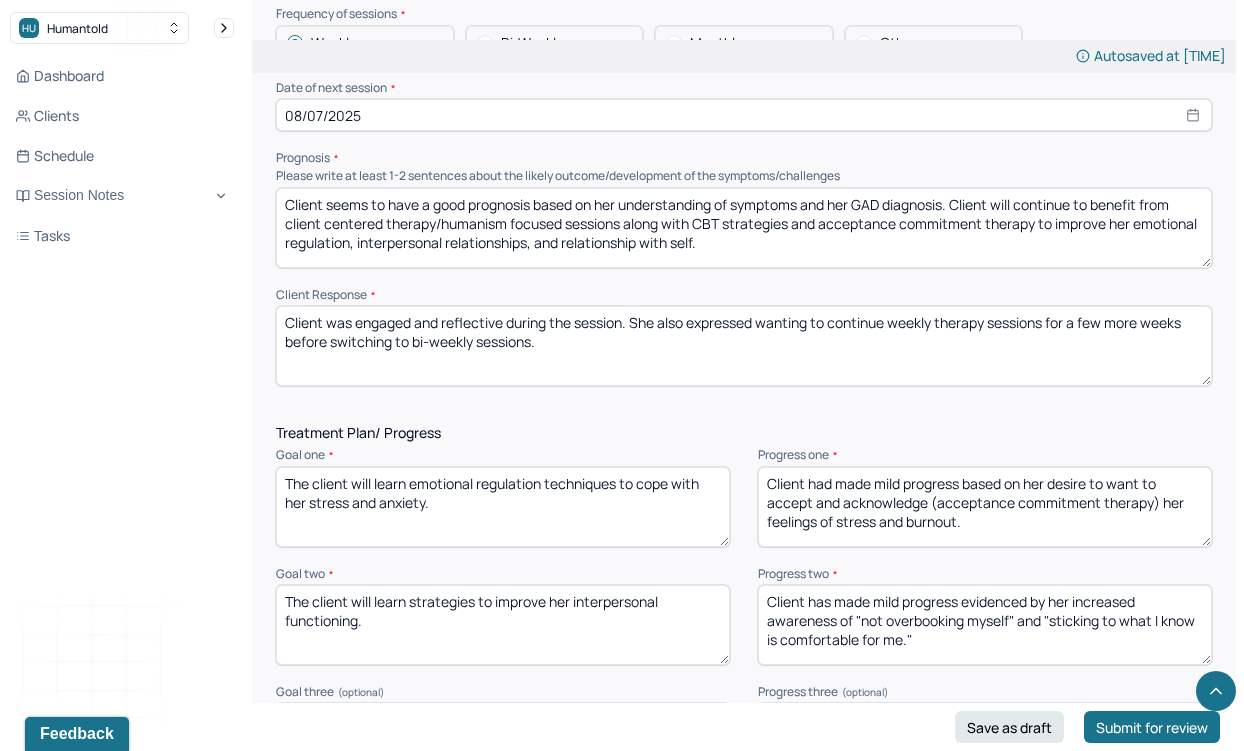 drag, startPoint x: 663, startPoint y: 338, endPoint x: 660, endPoint y: 323, distance: 15.297058 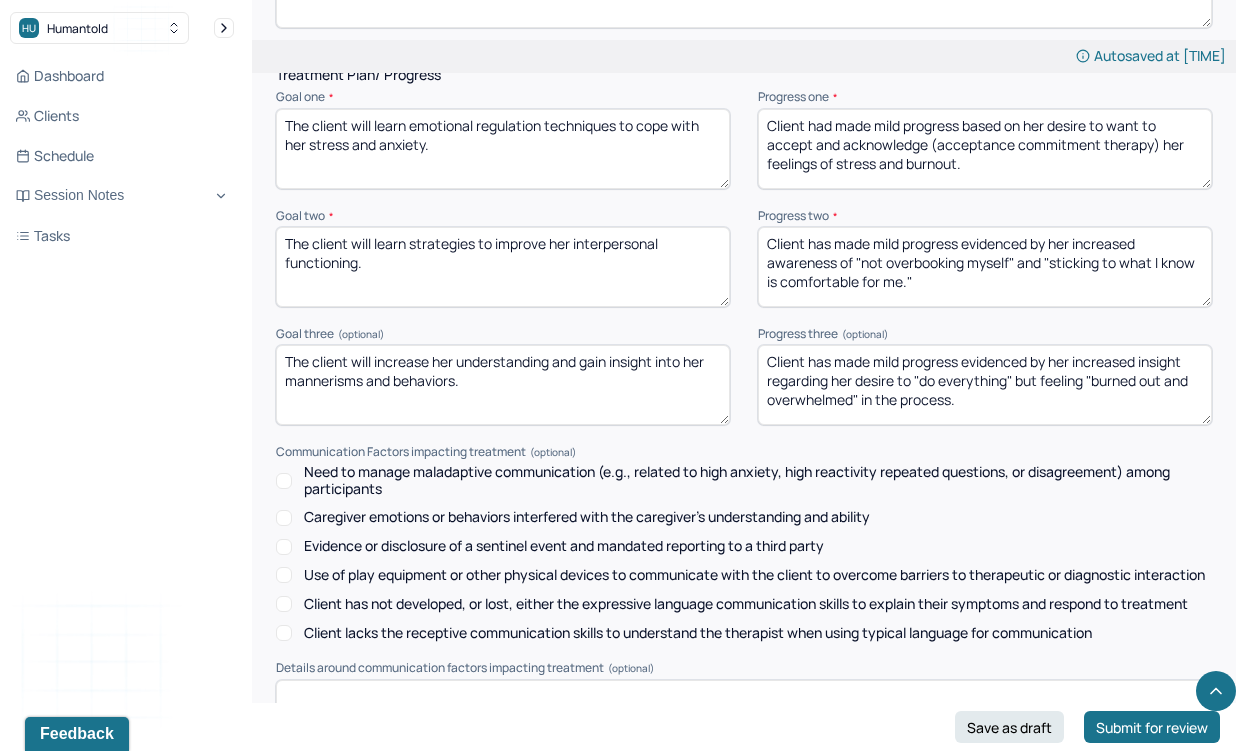 scroll, scrollTop: 2422, scrollLeft: 0, axis: vertical 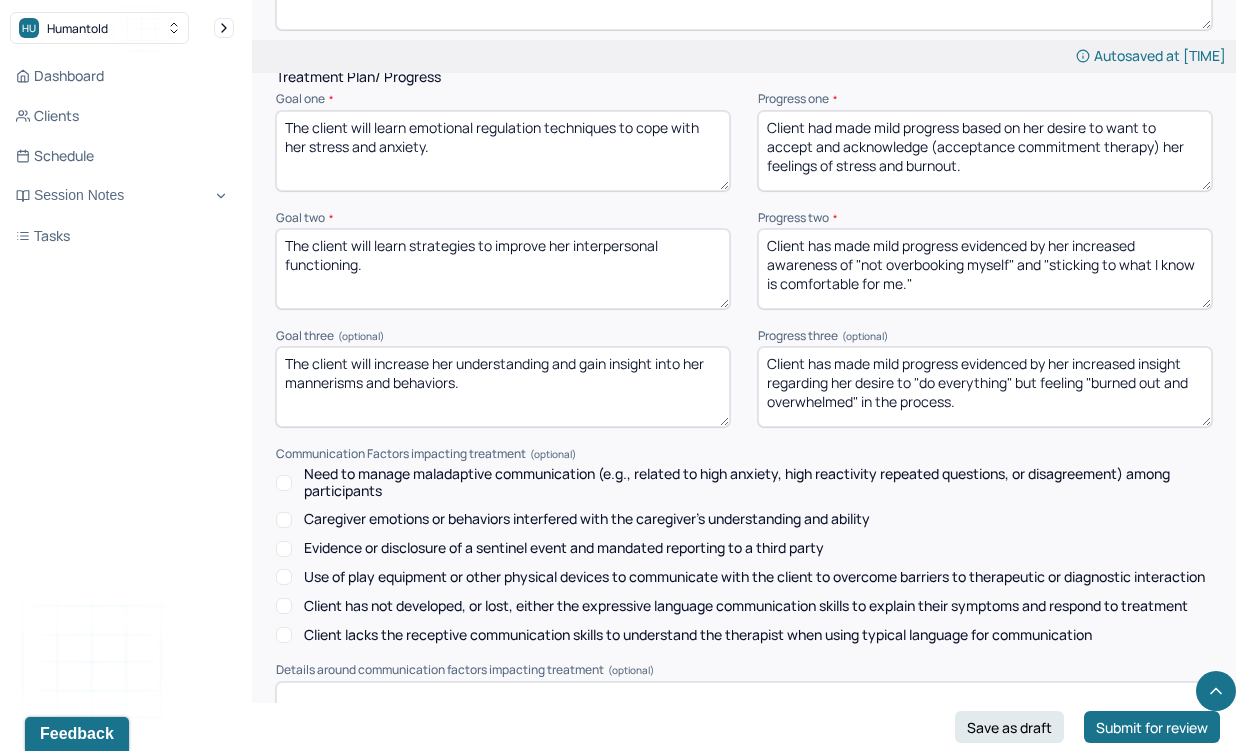 type on "Client was engaged and reflective during the session. She was also receptive to therapist's insight regarding "not being able to be everyone's cup of tea."" 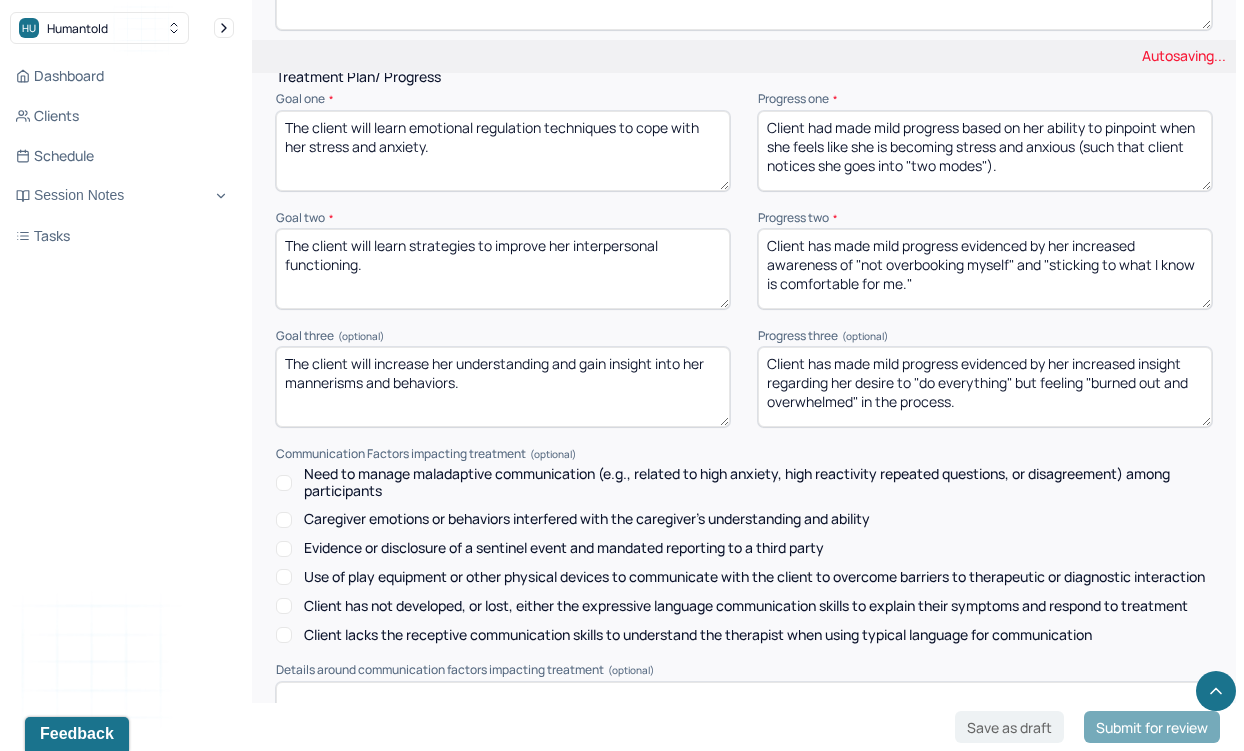 type on "Client had made mild progress based on her ability to pinpoint when she feels like she is becoming stress and anxious (such that client notices she goes into "two modes")." 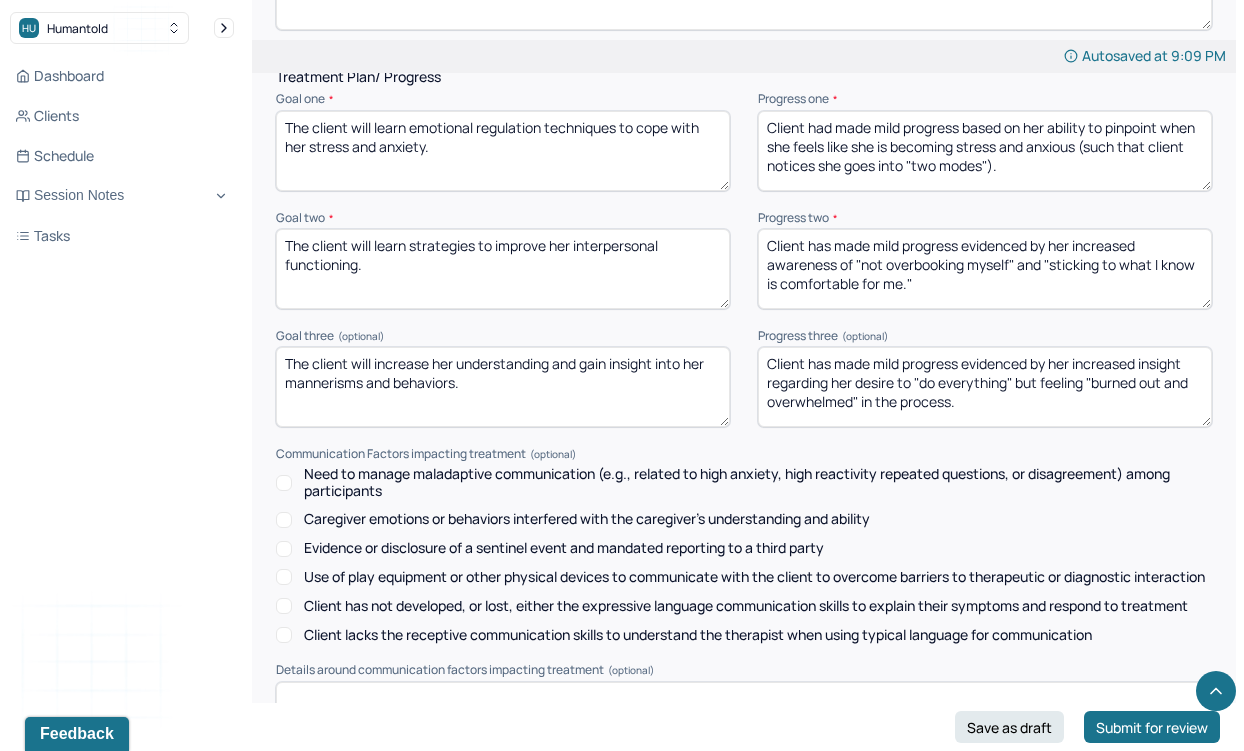 click on "Client has made mild progress evidenced by her increased awareness of "not overbooking myself" and "sticking to what I know is comfortable for me."" at bounding box center (985, 269) 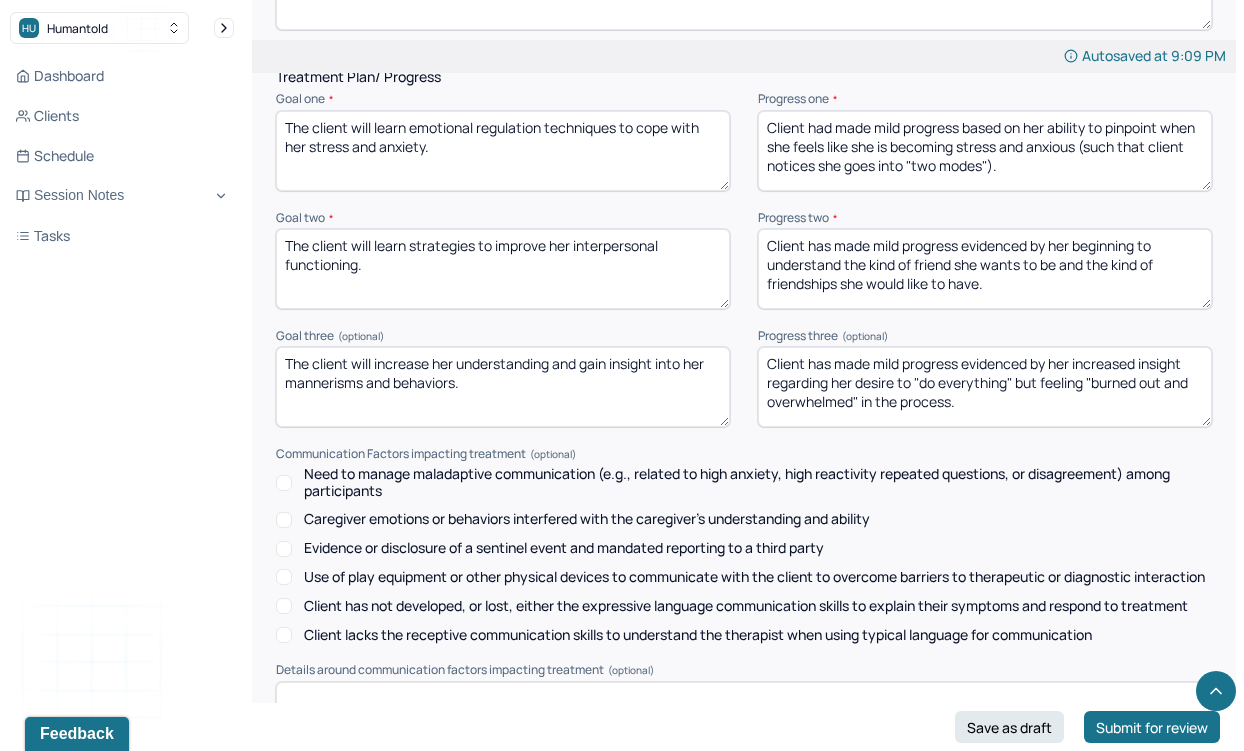 type on "Client has made mild progress evidenced by her beginning to understand the kind of friend she wants to be and the kind of friendships she would like to have." 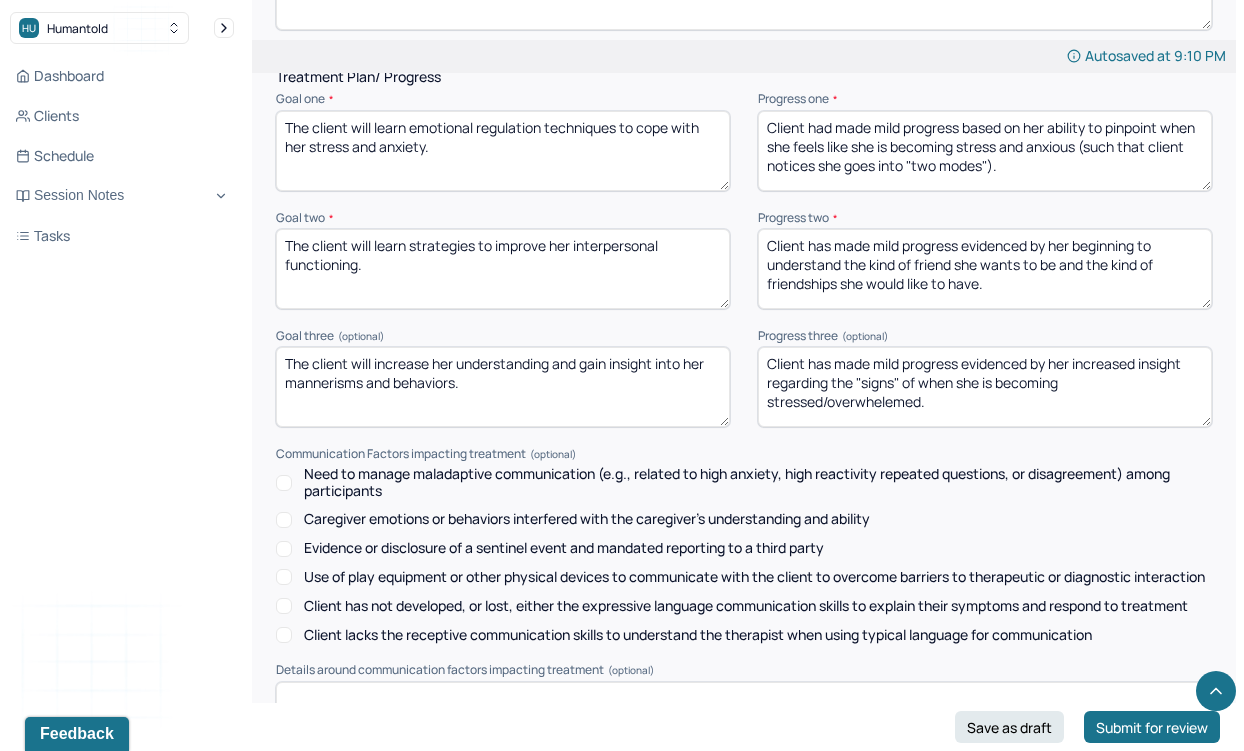 click on "Client has made mild progress evidenced by her increased insight regarding the "signs" of when she is becoming stressed/" at bounding box center (985, 387) 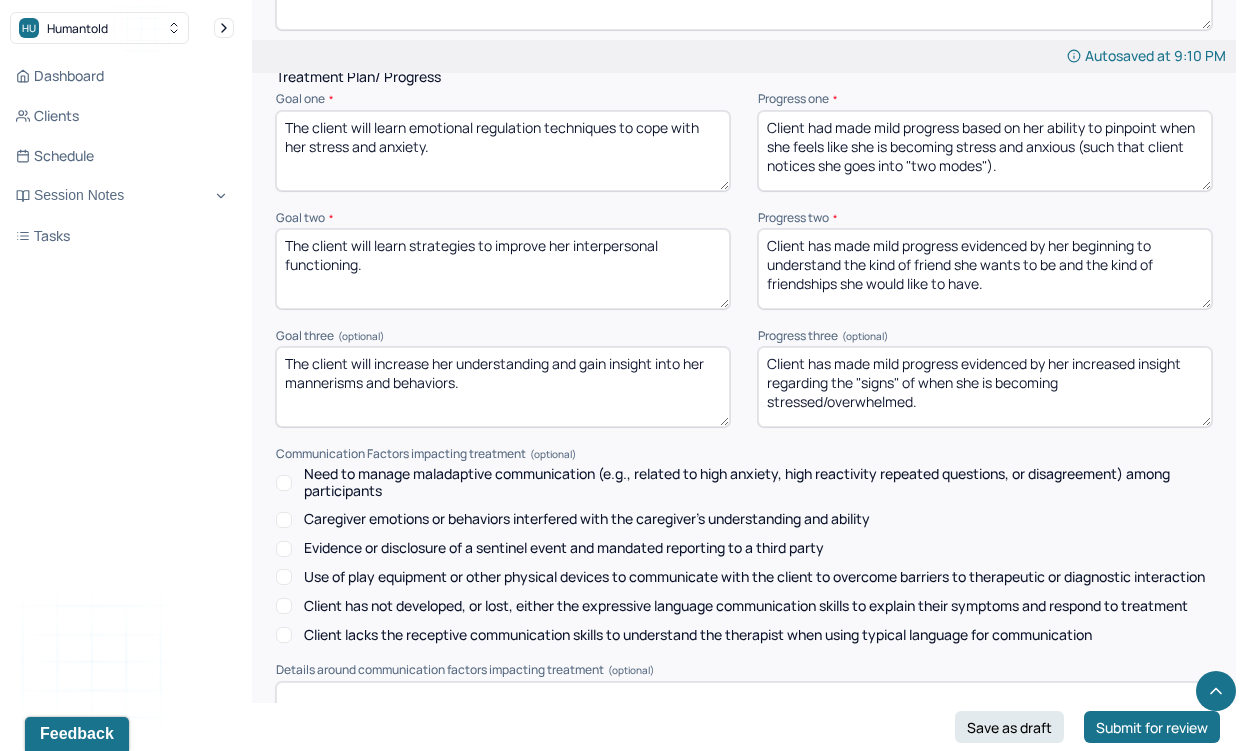 scroll, scrollTop: 2660, scrollLeft: 0, axis: vertical 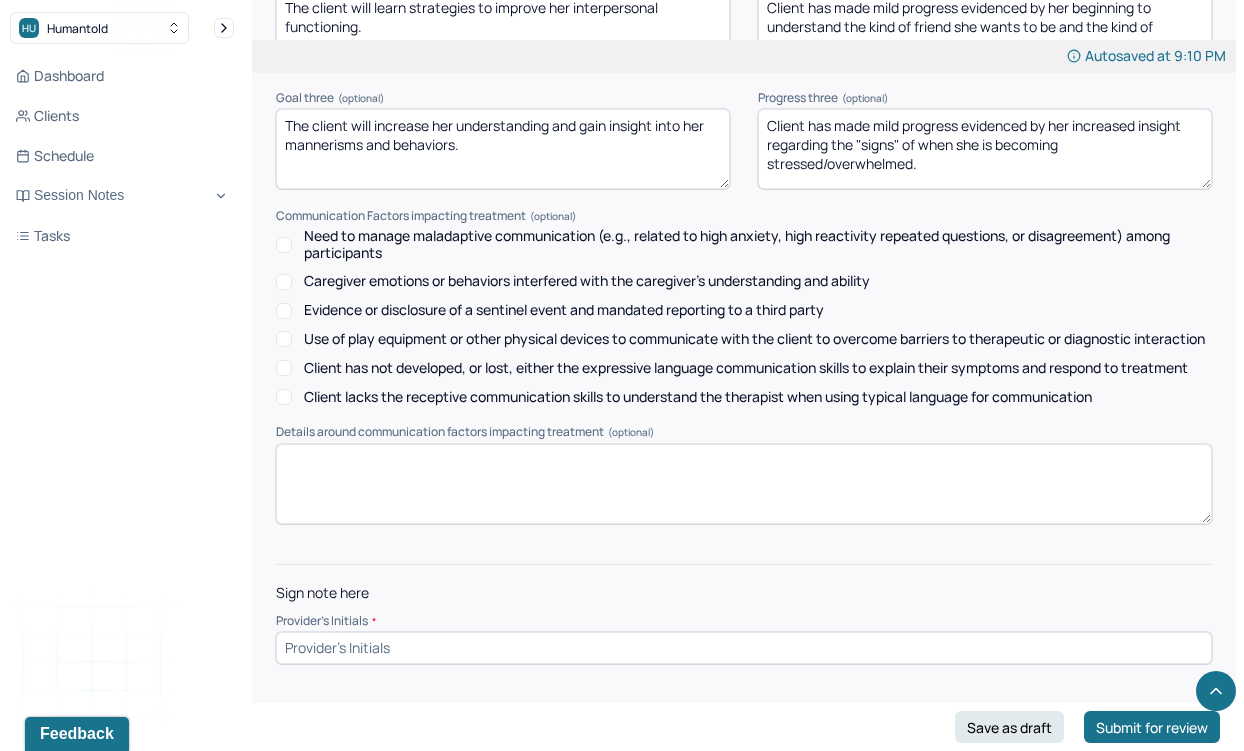 type on "Client has made mild progress evidenced by her increased insight regarding the "signs" of when she is becoming stressed/overwhelmed." 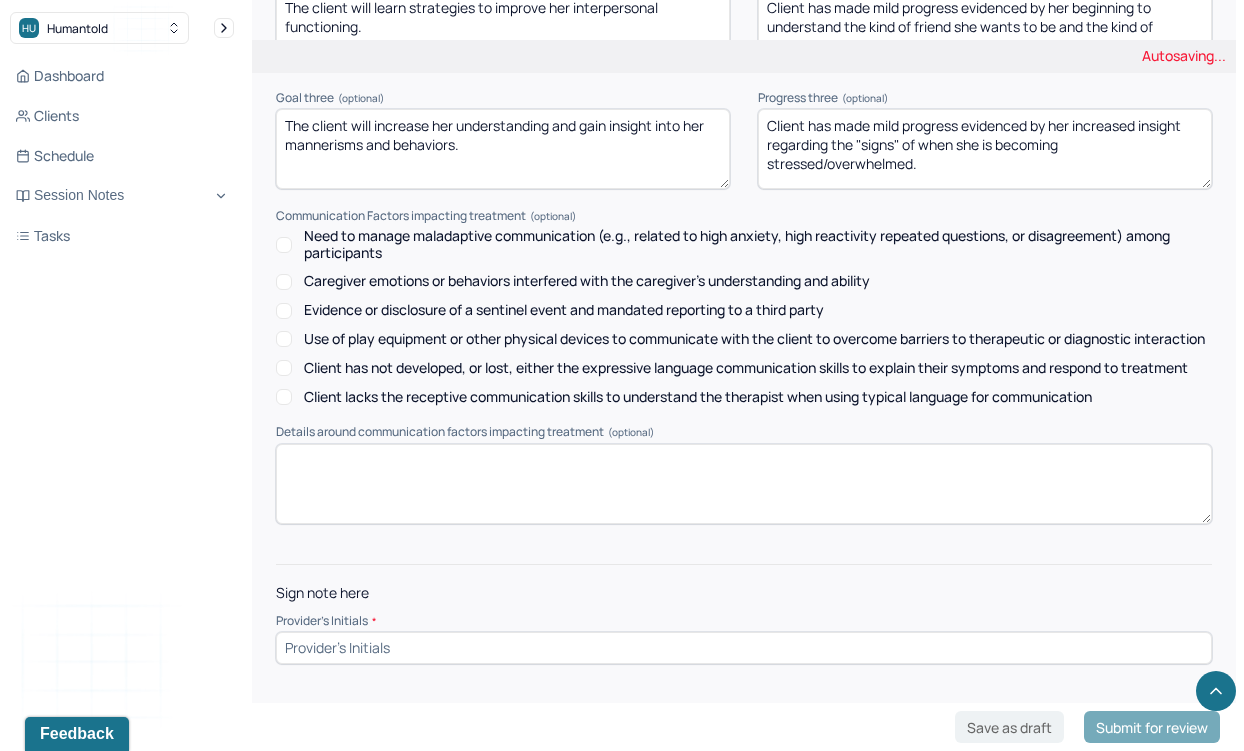 click at bounding box center (744, 648) 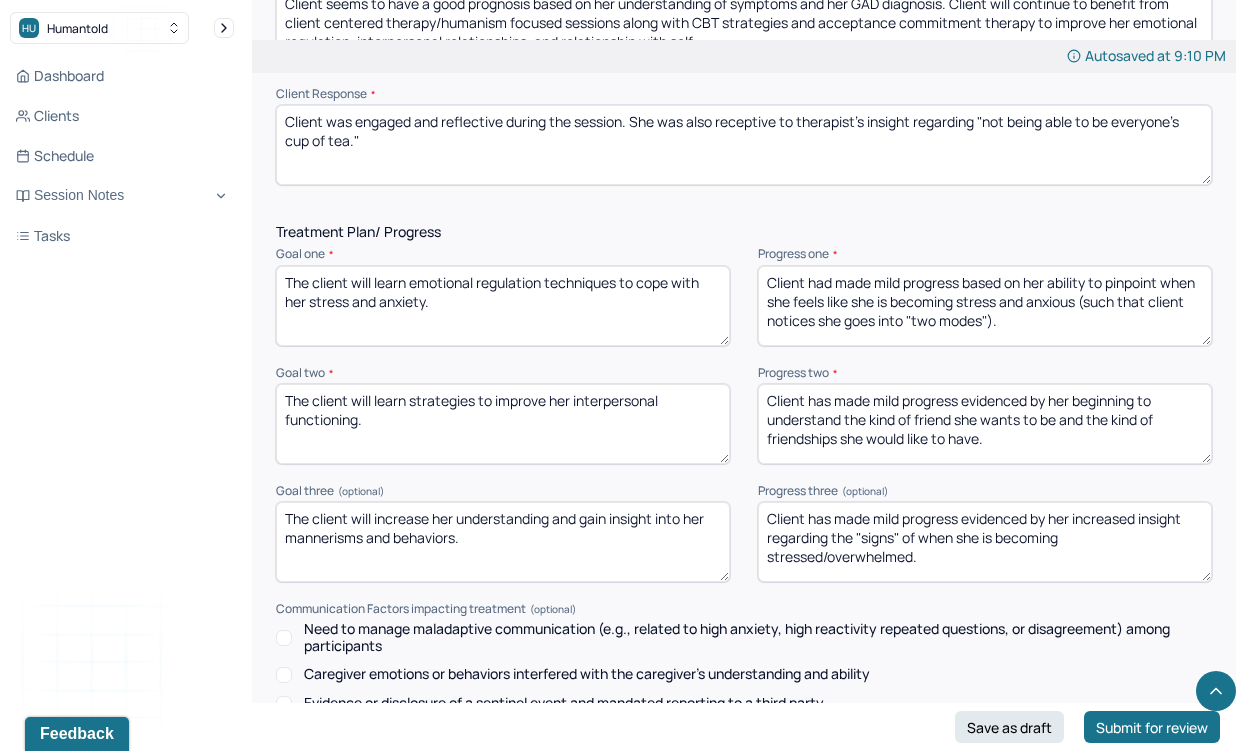 scroll, scrollTop: 2660, scrollLeft: 0, axis: vertical 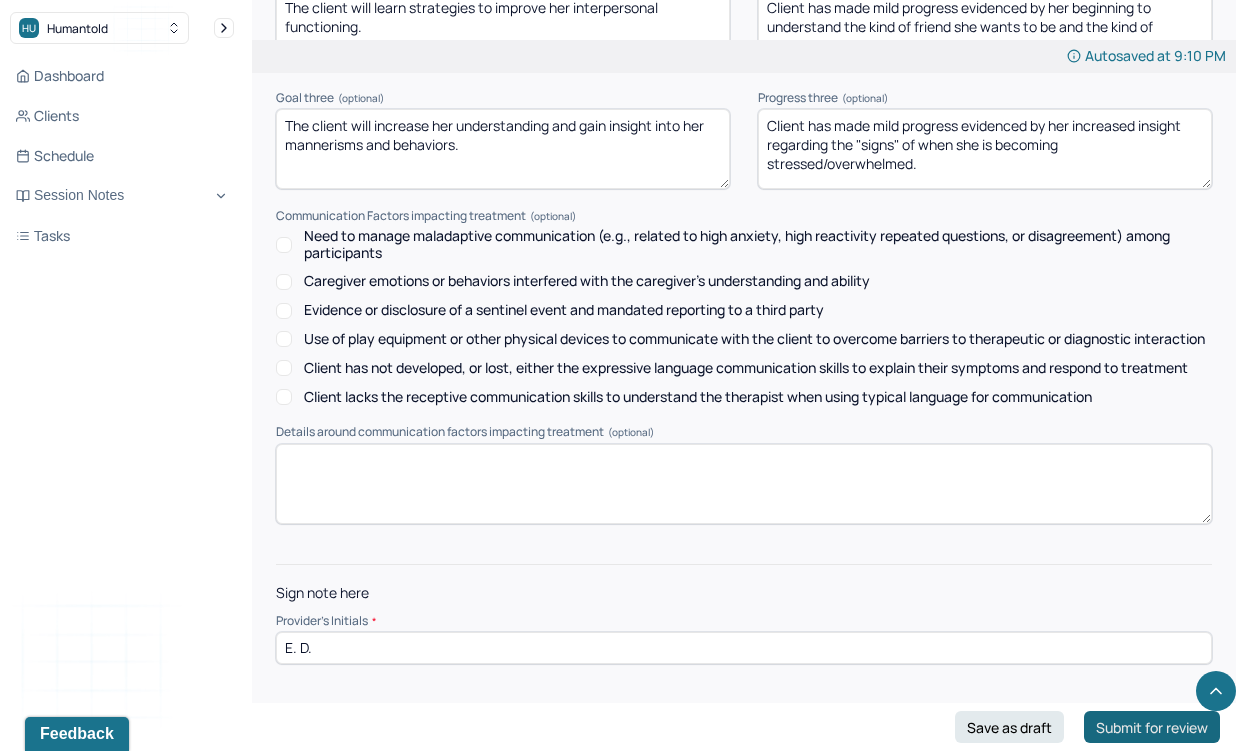 type on "E. D." 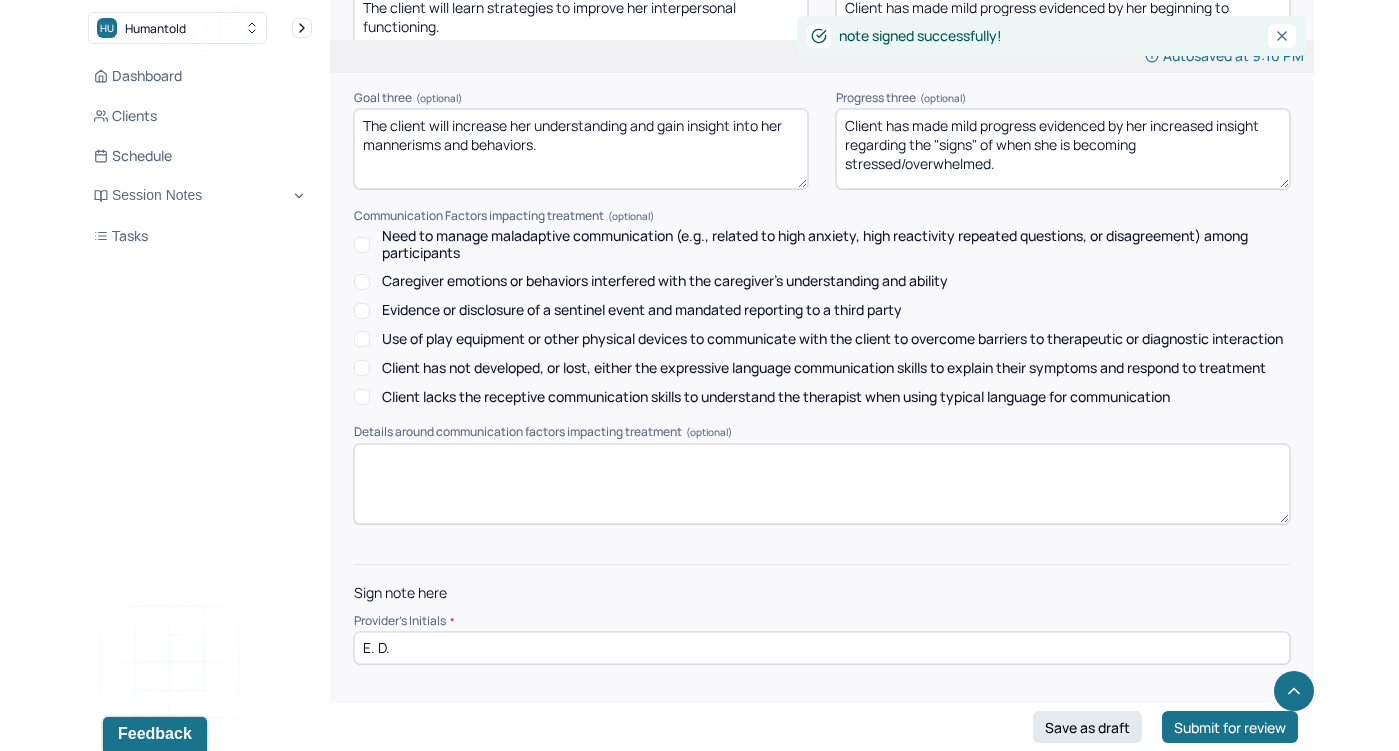 scroll, scrollTop: 0, scrollLeft: 0, axis: both 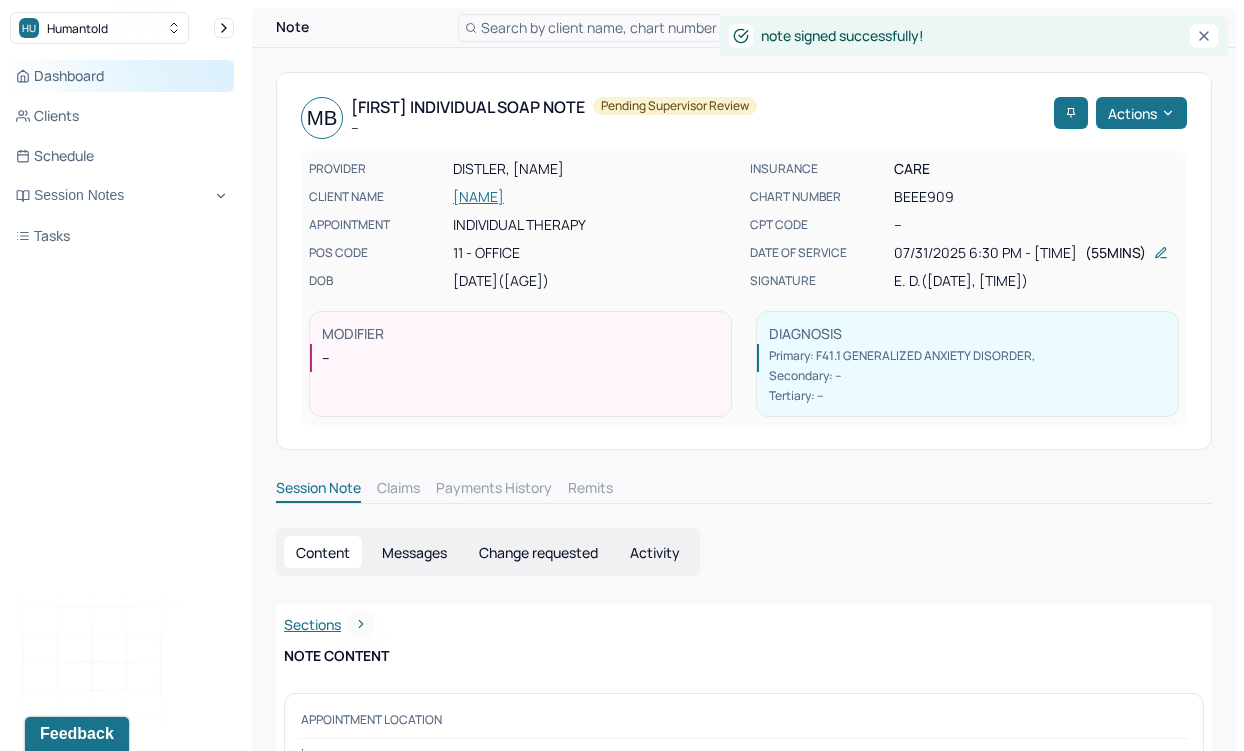 click on "Dashboard" at bounding box center [122, 76] 